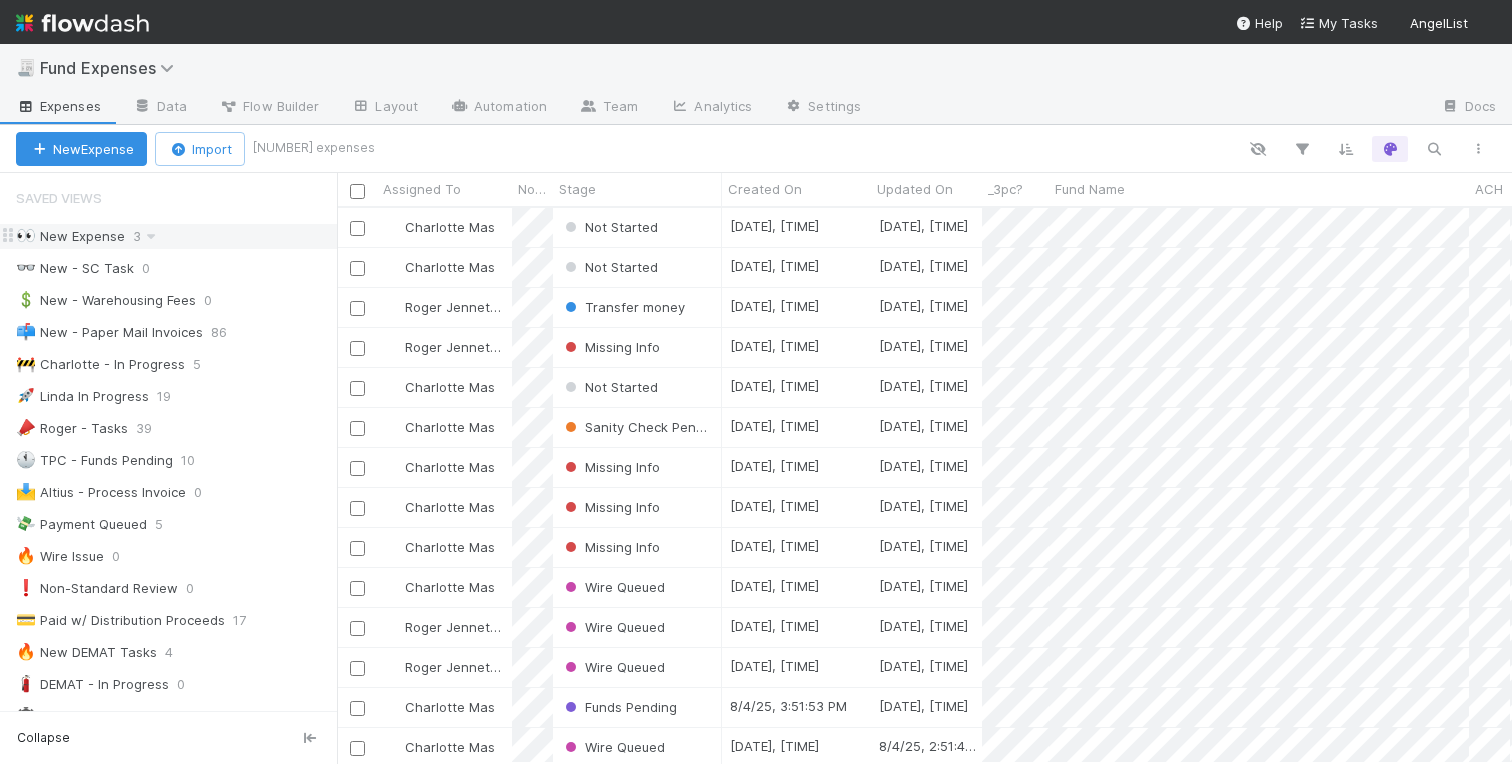 scroll, scrollTop: 0, scrollLeft: 0, axis: both 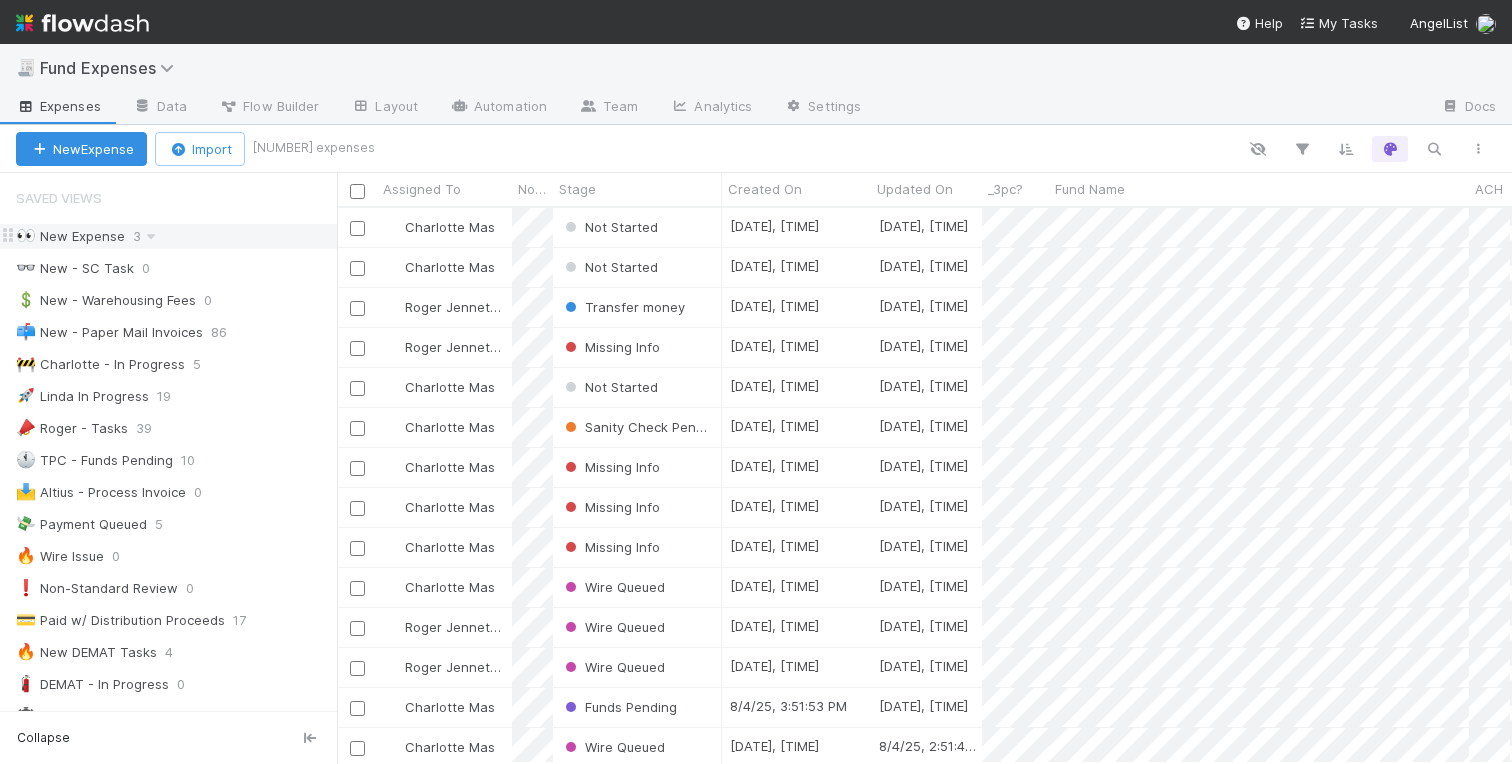 click on "👀 New Expense" at bounding box center [70, 236] 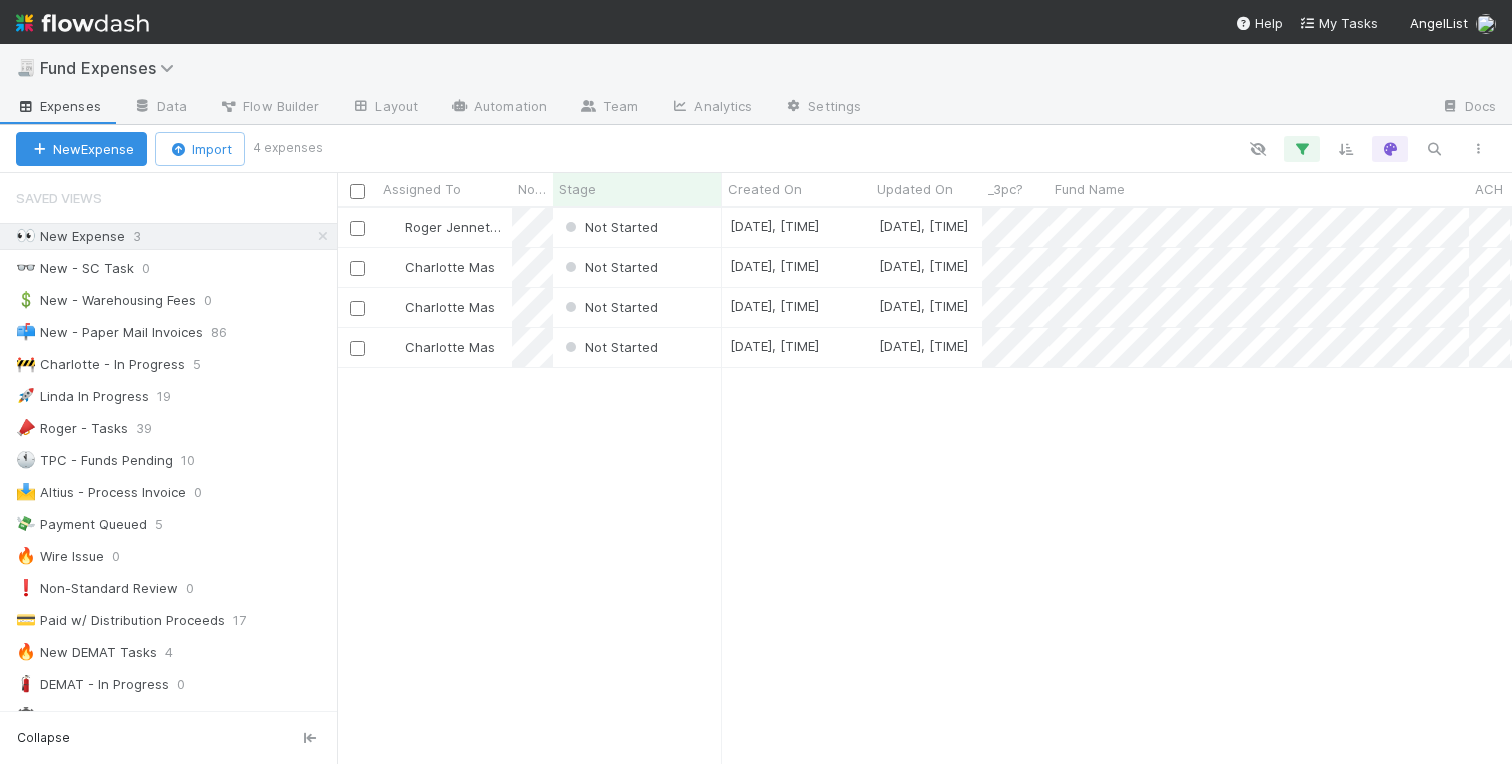 scroll, scrollTop: 0, scrollLeft: 1, axis: horizontal 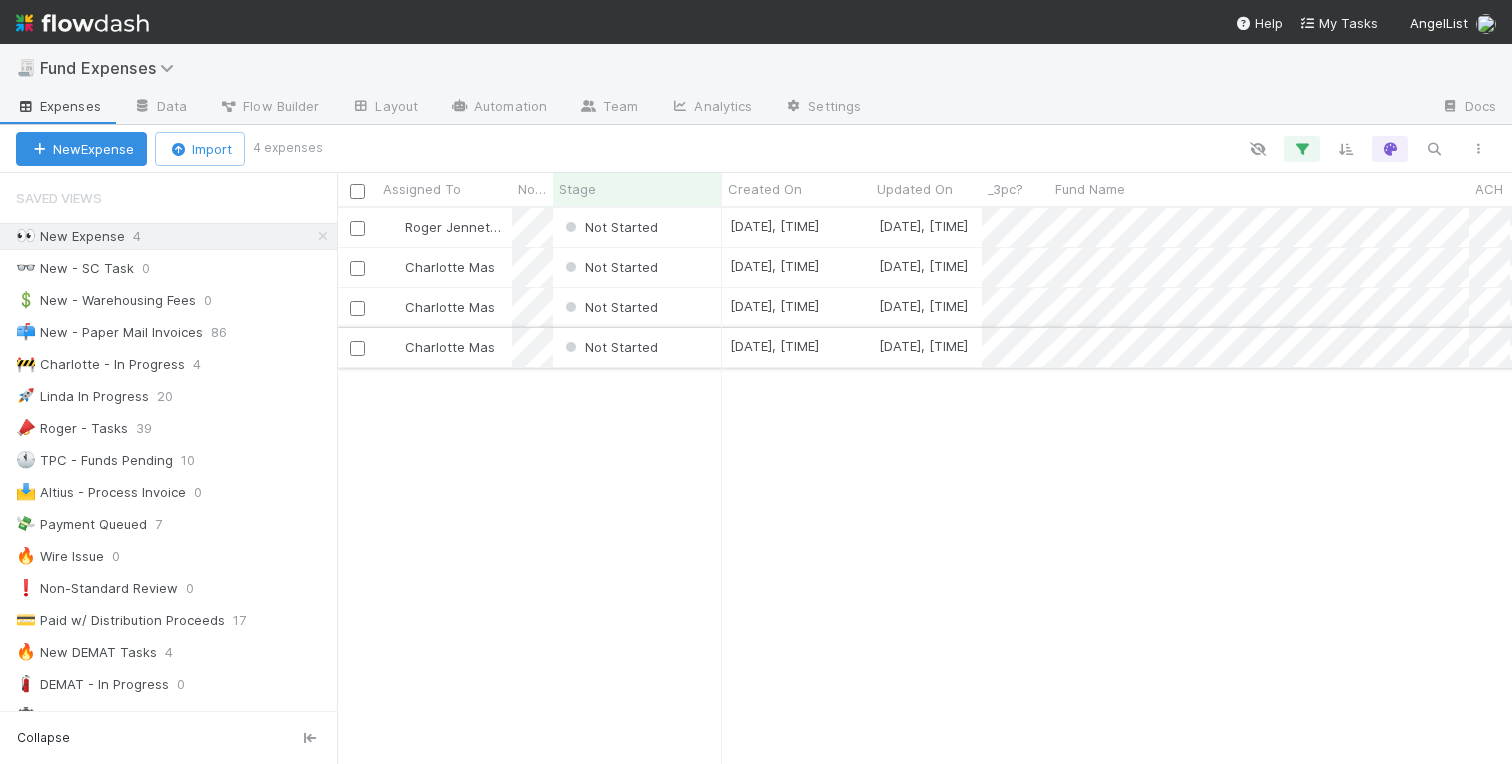 click on "Not Started" at bounding box center [637, 347] 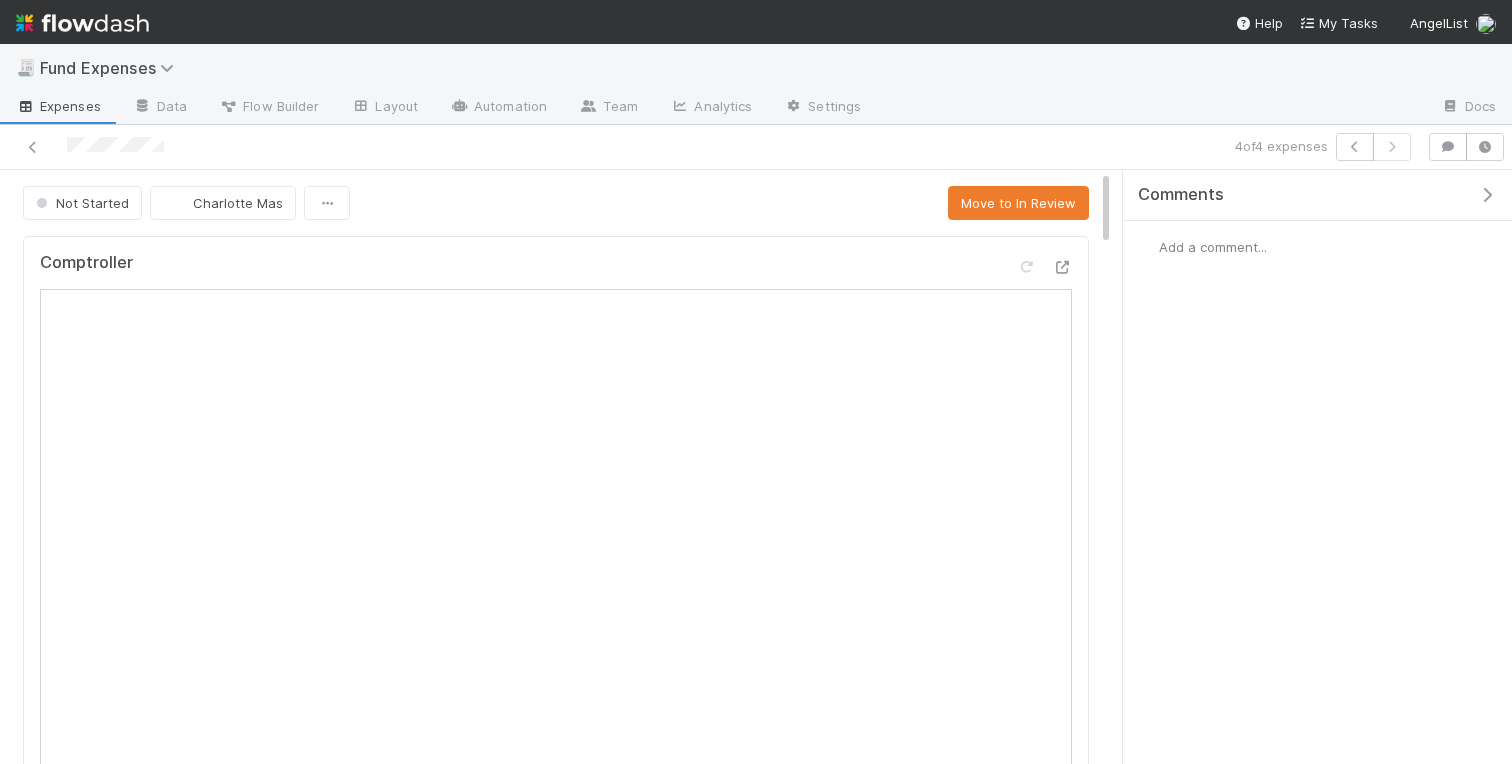 click at bounding box center [1487, 195] 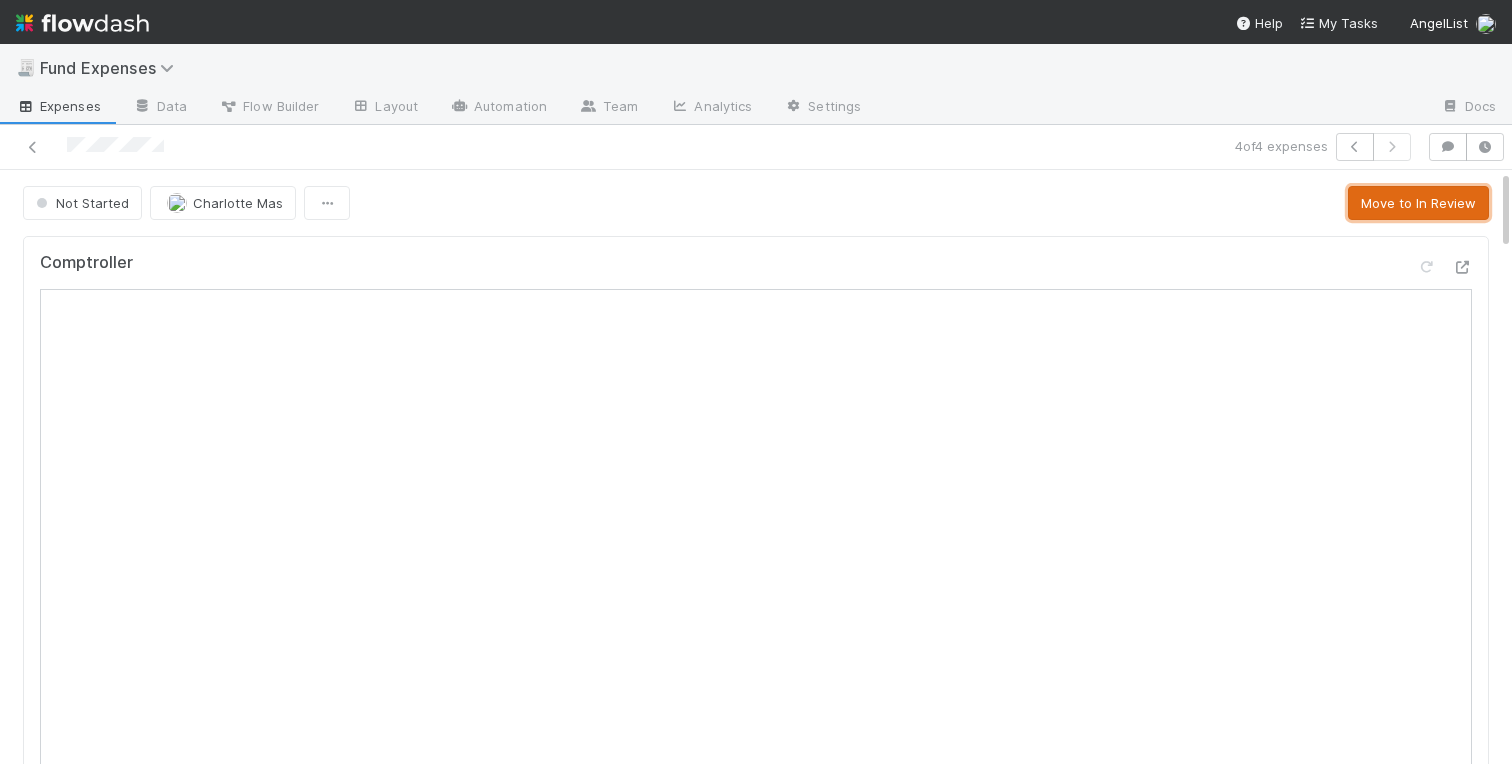 click on "Move to In Review" at bounding box center [1418, 203] 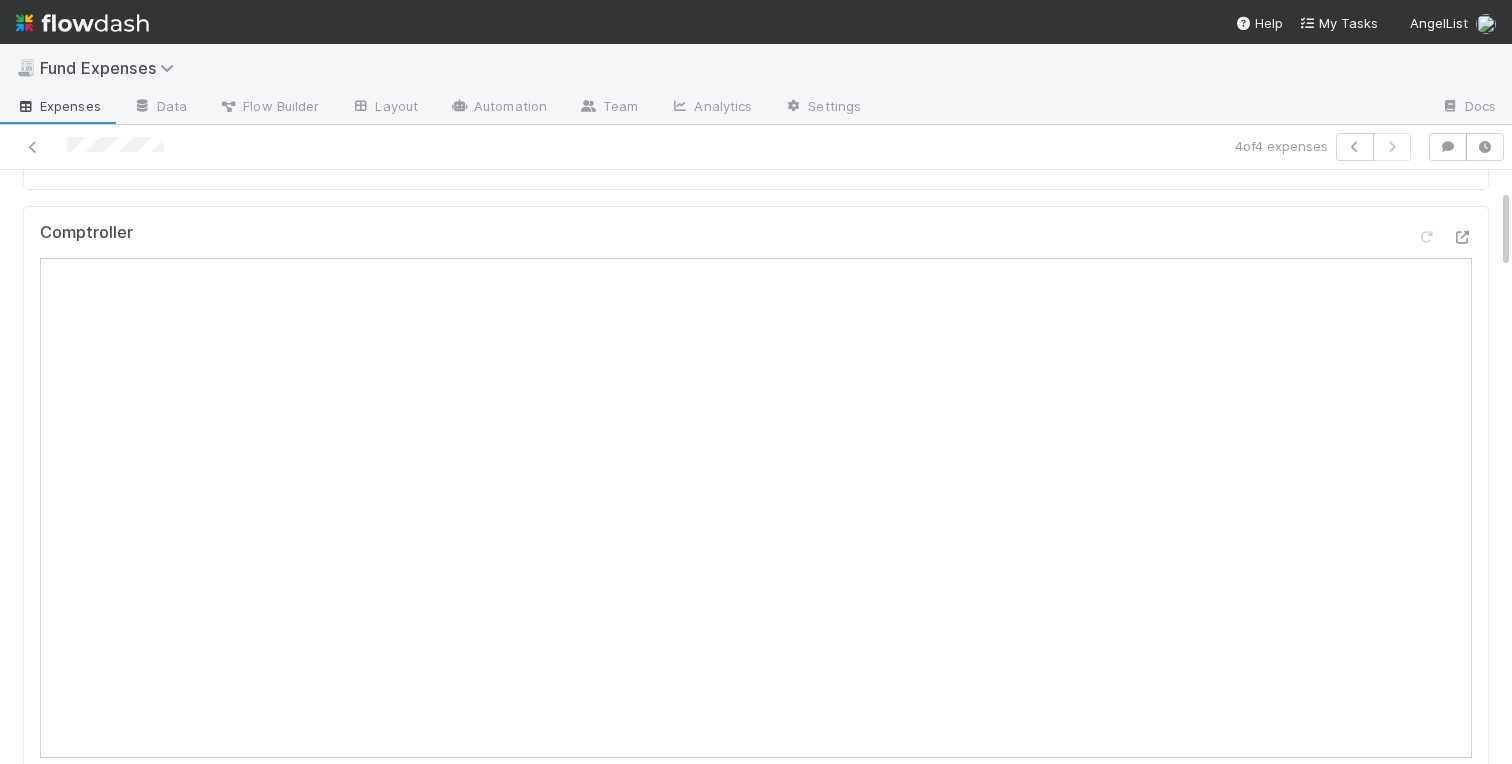 scroll, scrollTop: 157, scrollLeft: 0, axis: vertical 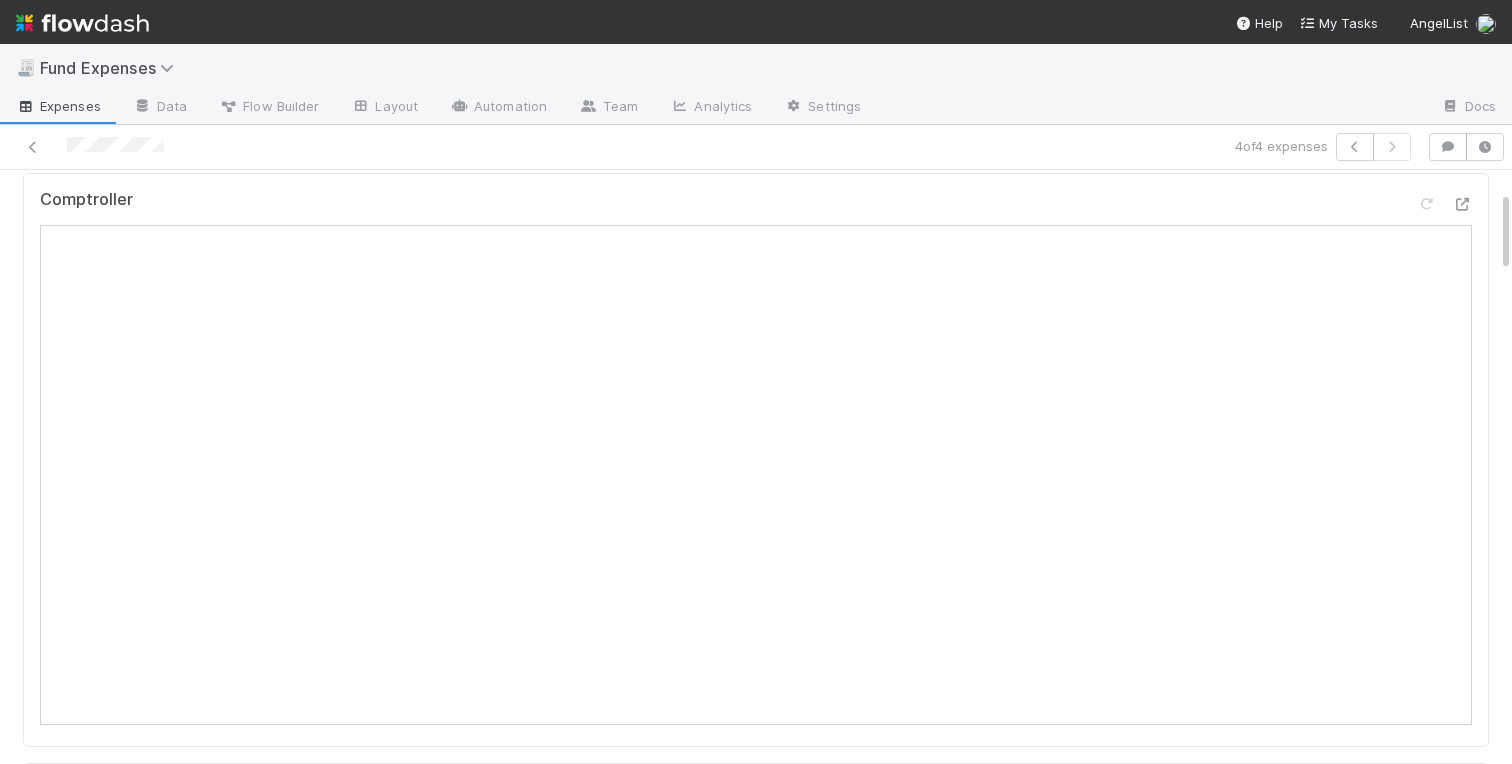 click on "Comptroller" at bounding box center [756, 460] 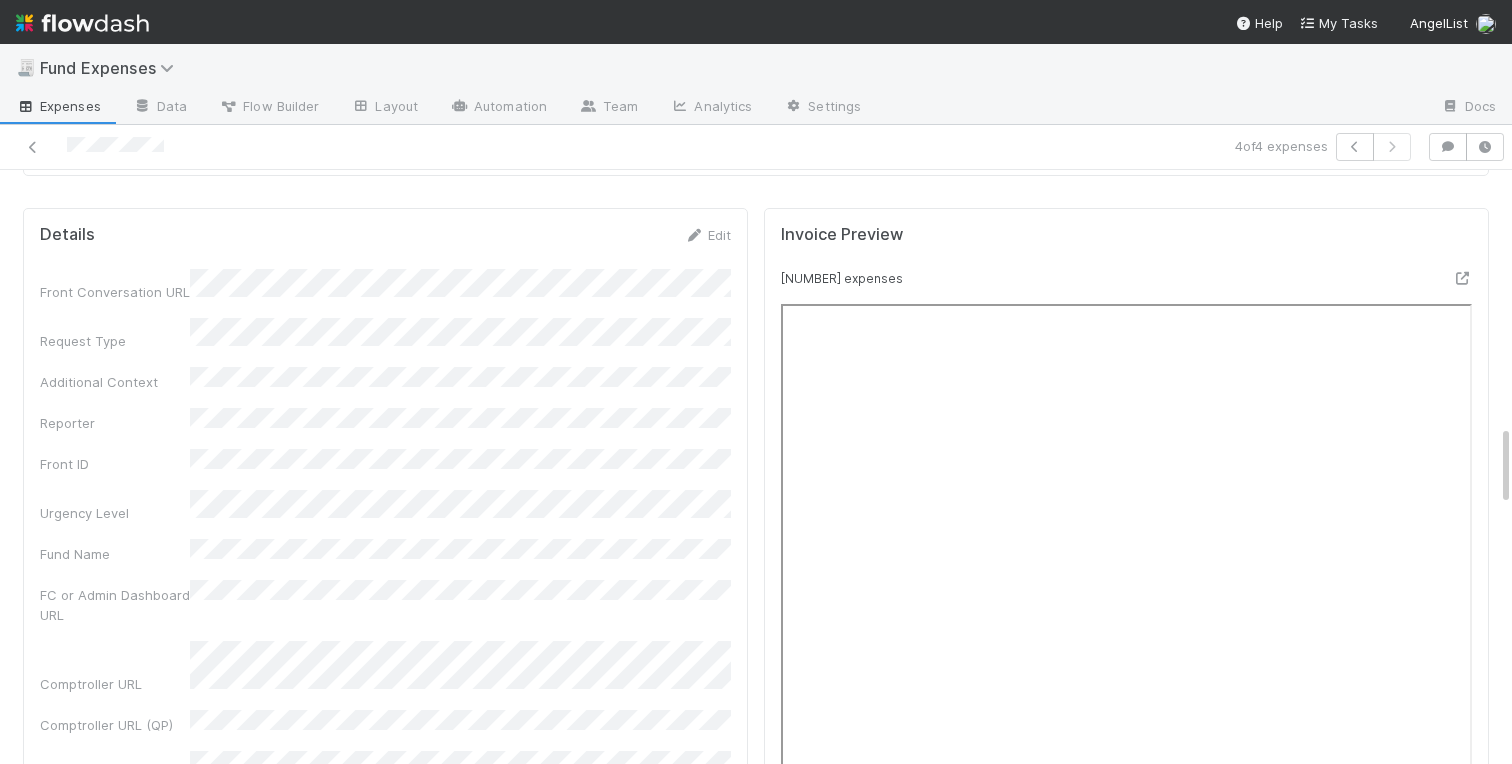 scroll, scrollTop: 1815, scrollLeft: 0, axis: vertical 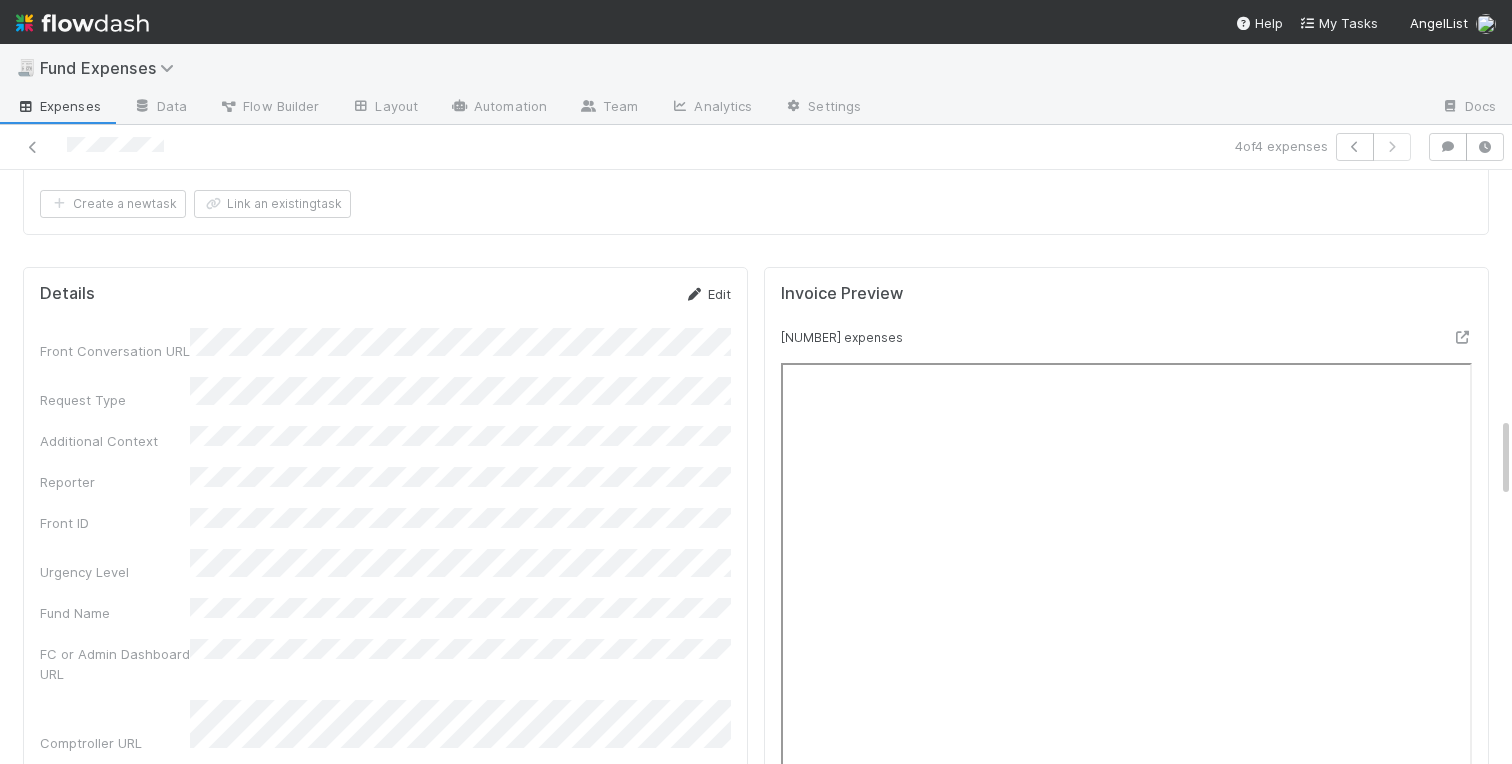 click on "Edit" at bounding box center [707, 294] 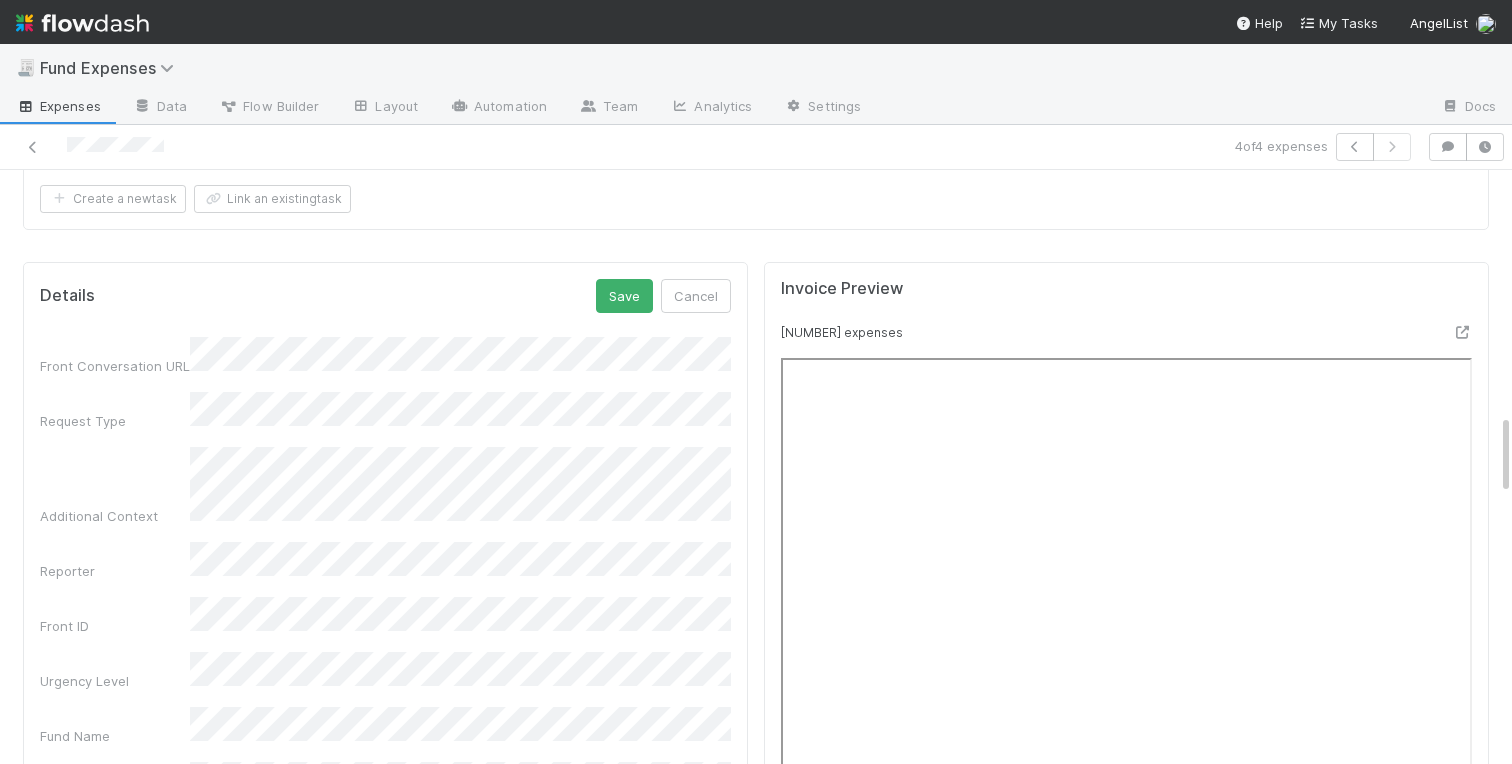 scroll, scrollTop: 1794, scrollLeft: 0, axis: vertical 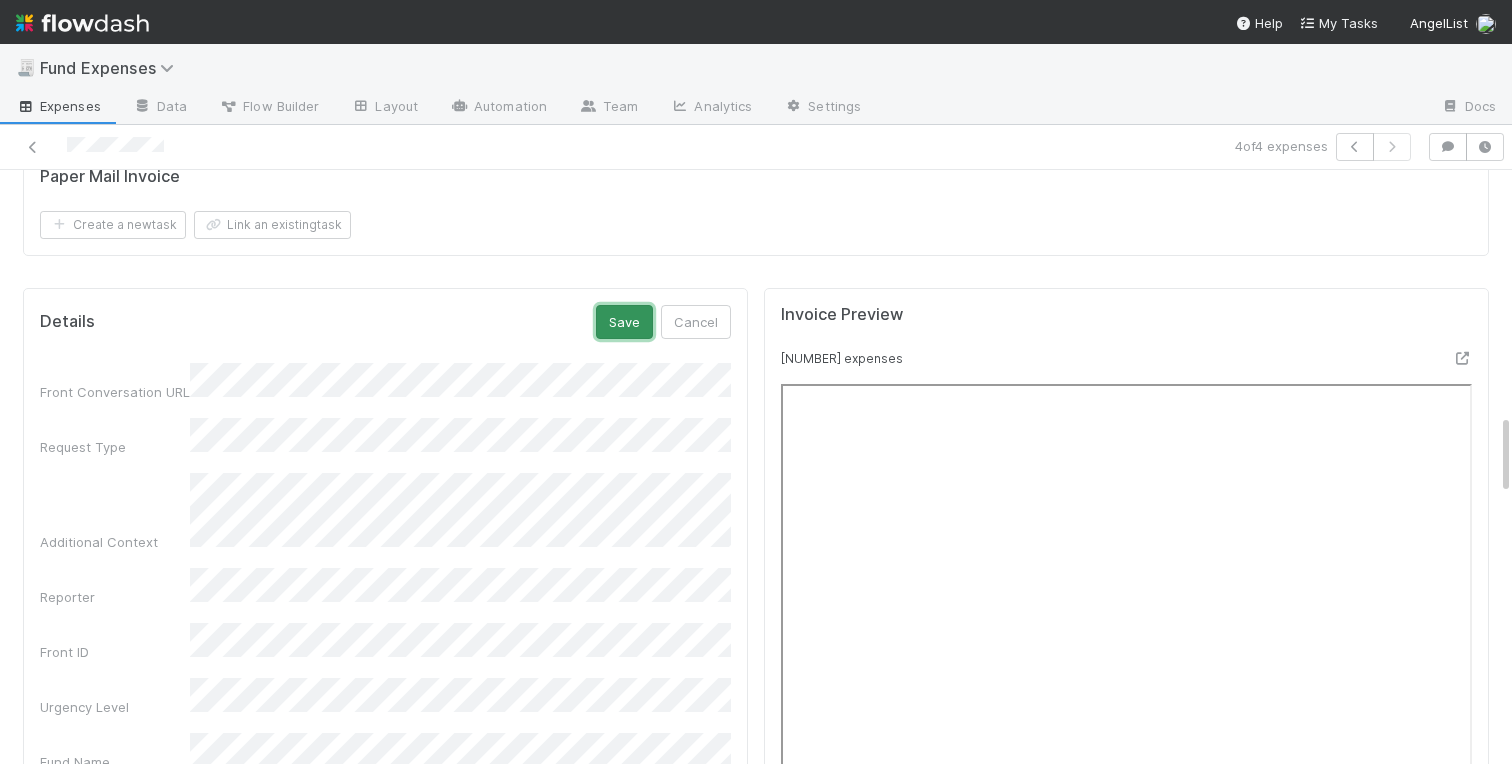 click on "Save" at bounding box center (624, 322) 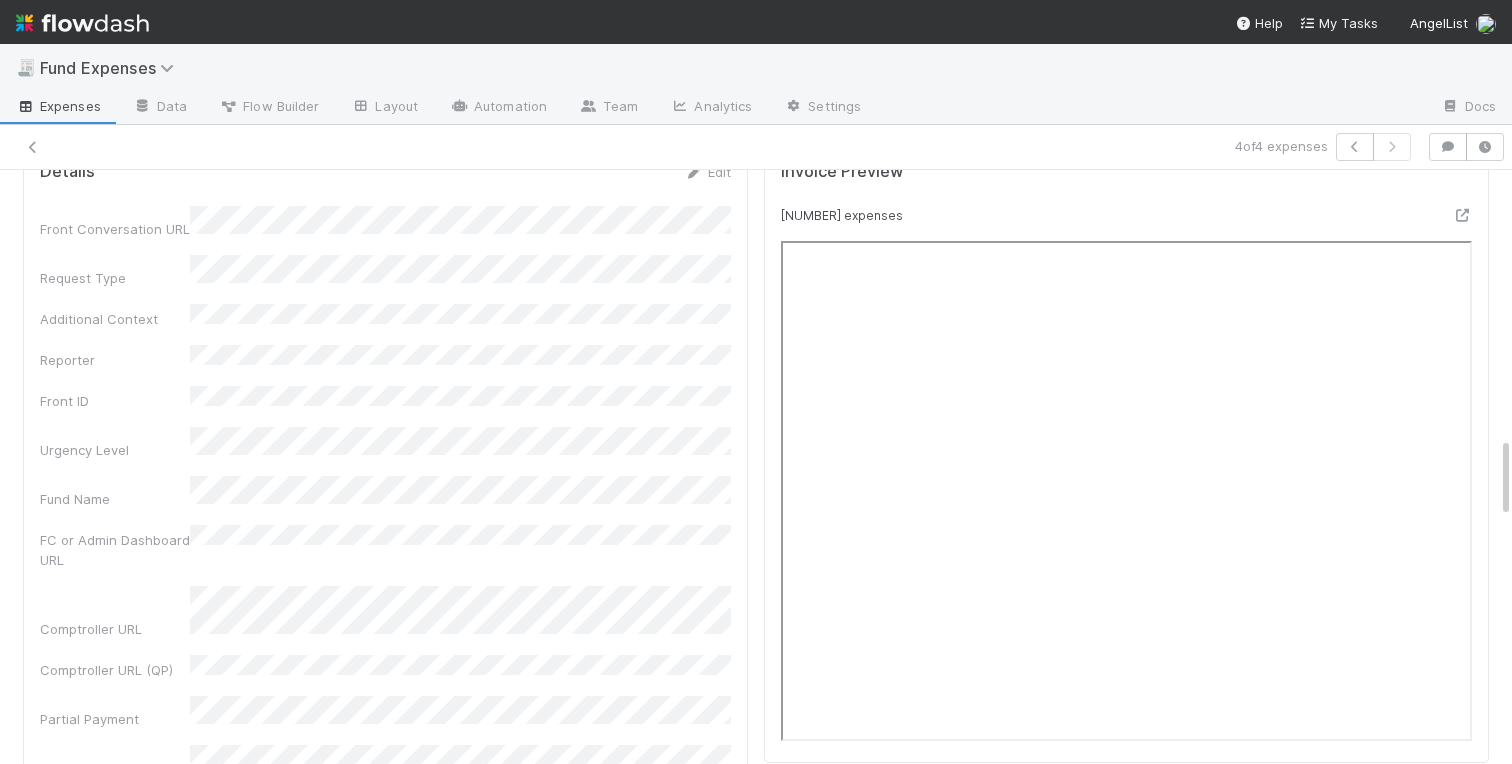 scroll, scrollTop: 1783, scrollLeft: 0, axis: vertical 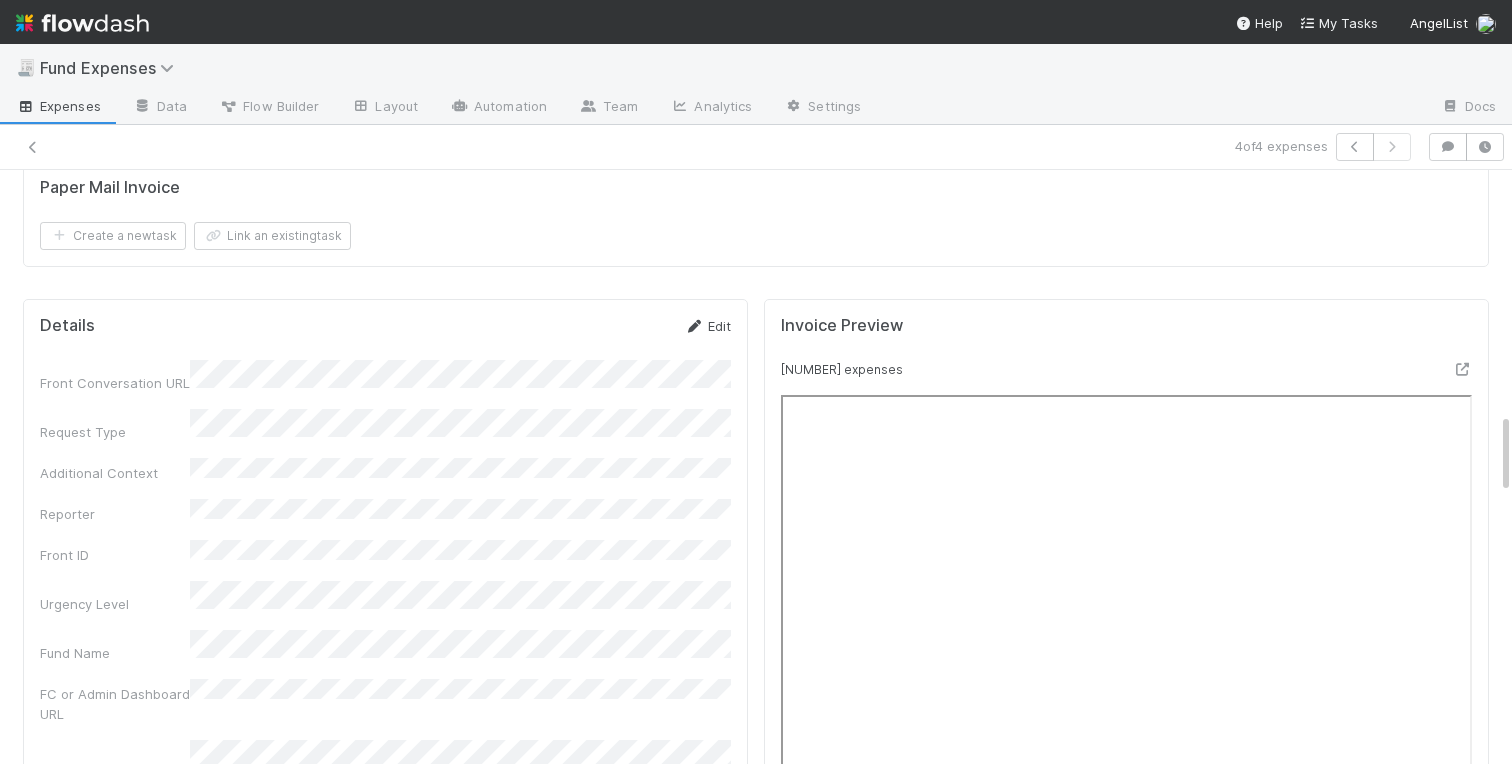 click on "Edit" at bounding box center (707, 326) 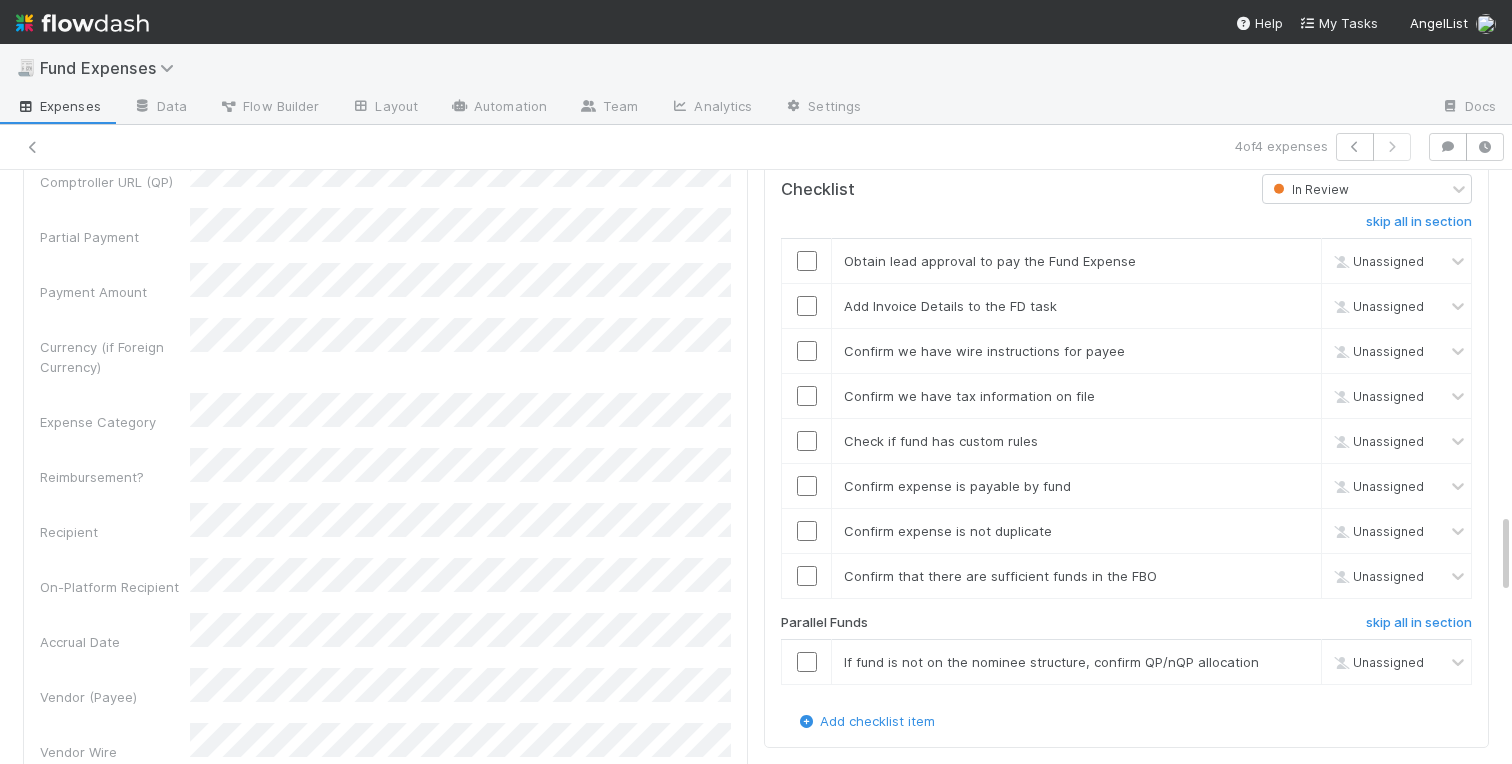 scroll, scrollTop: 2572, scrollLeft: 0, axis: vertical 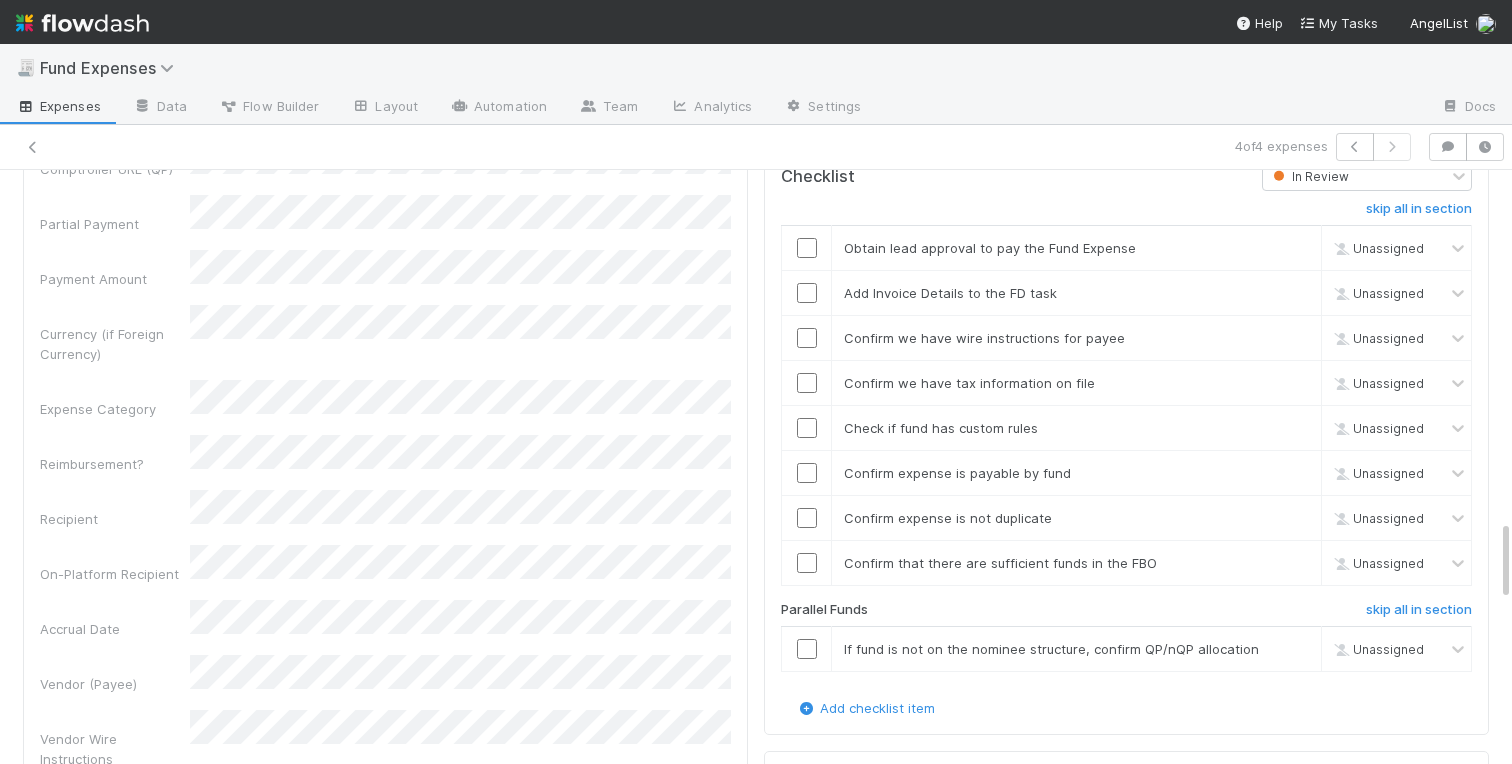 click on "Vendor (Payee)" at bounding box center (385, 674) 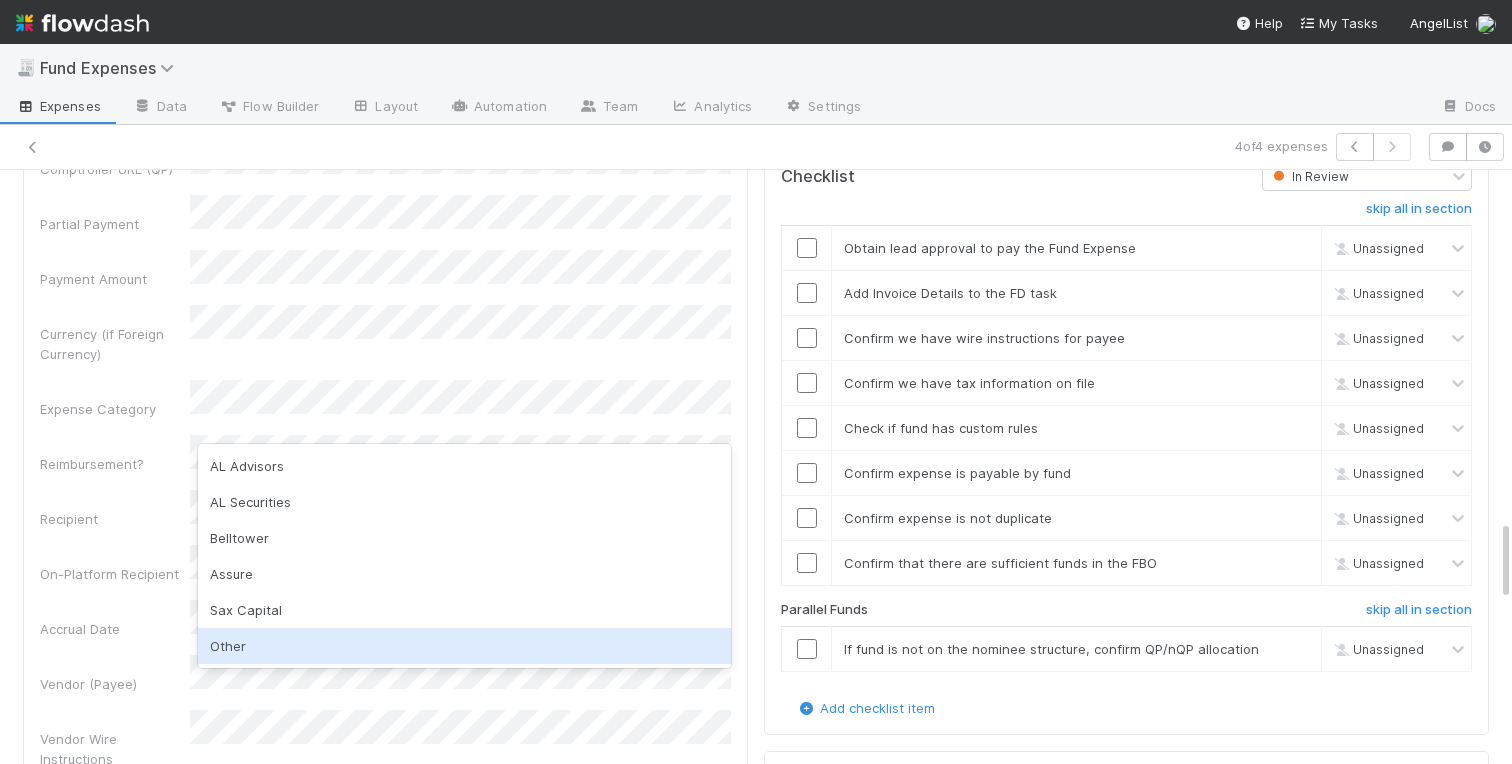 click on "Other" at bounding box center [464, 646] 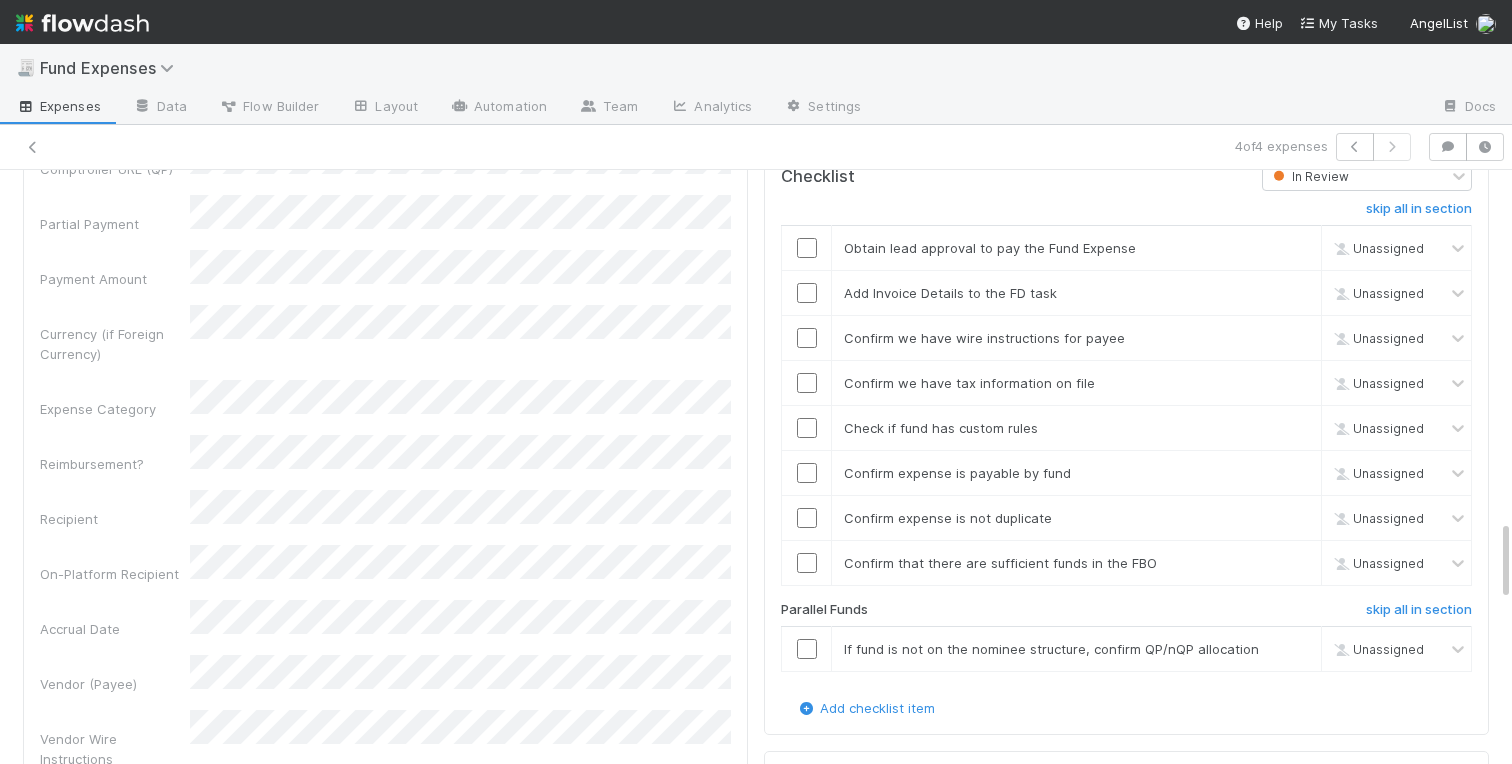 click on "Front Conversation URL  Request Type  Additional Context  Reporter  Front ID  Urgency Level  Fund Name  FC or Admin Dashboard URL  Comptroller URL  Comptroller URL (QP)  Partial Payment  Payment Amount   Currency (if Foreign Currency)  Expense Category  Reimbursement?  Recipient  On-Platform Recipient  Accrual Date  Vendor (Payee)  Vendor Wire Instructions  3PC Invoice  Invoice   Invoice Attachment  Vendor Tax Information  Fund Documents  Outgoing Wire ID - Primary   Outgoing Wire ID - Secondary (QP)   _3pc?  ACH  Funding Account  Wire  Incoming Wire ID (3PC)  MP Fees Paid via TPC  Created On  Legal Launchpad Ticket  OC Ticket  Notes for Banking  Non-standard review   Expense Definition & Special Rules  Treasury Transfer Request  test field  Sanity Check Notes  Special Rules / Context  IOS Owner Slack ID   Altius Support  Create Invoice" at bounding box center (385, 873) 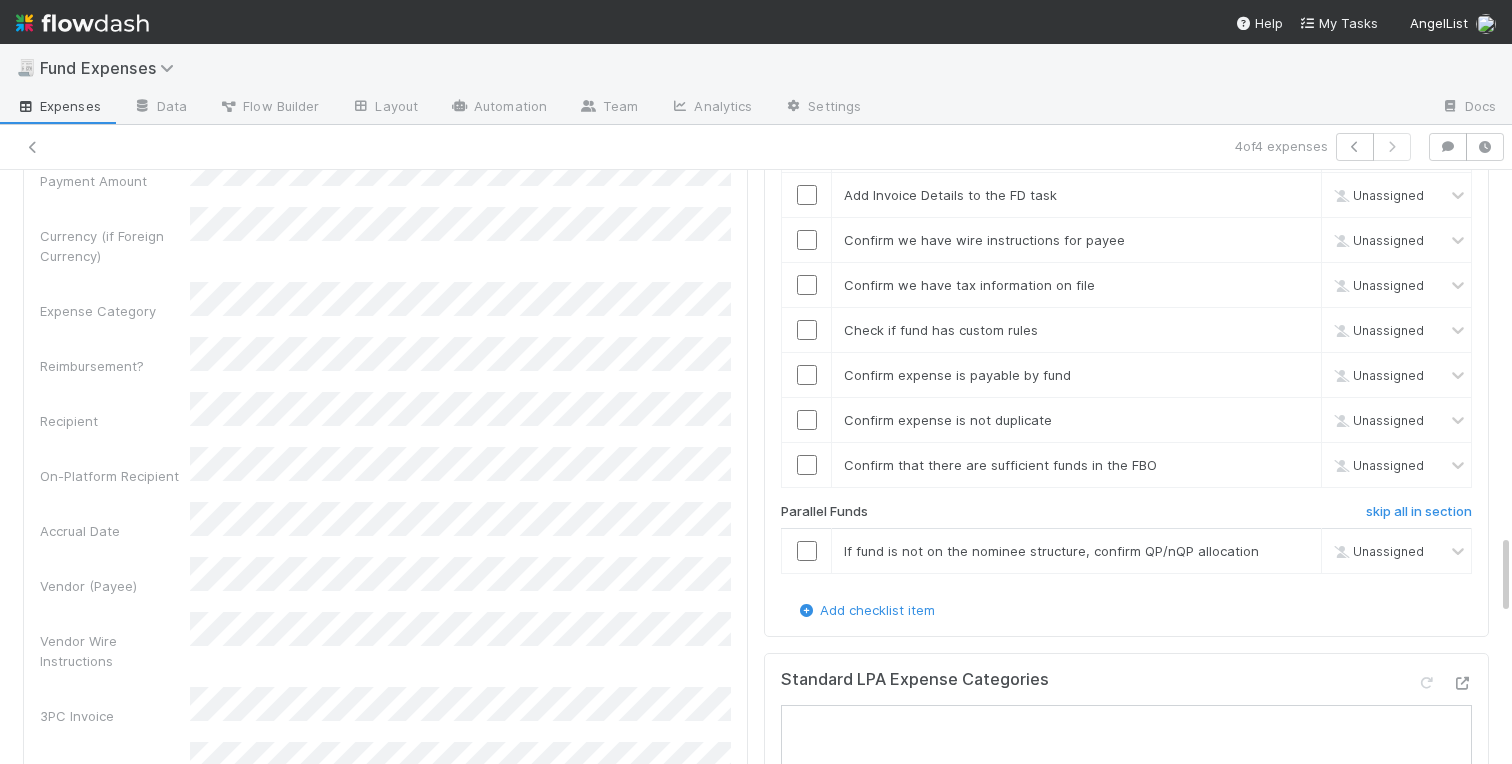scroll, scrollTop: 2680, scrollLeft: 0, axis: vertical 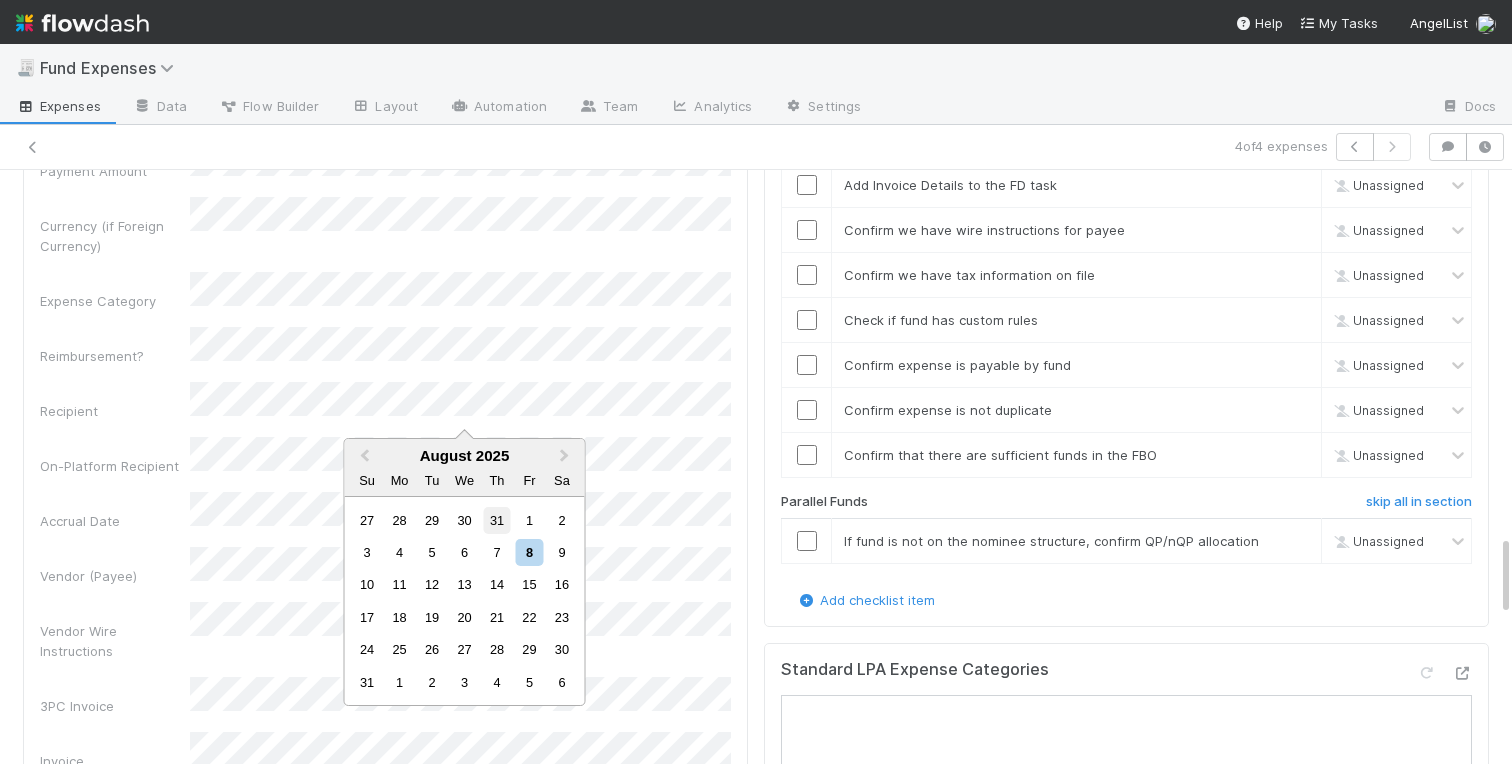 click on "31" at bounding box center (496, 520) 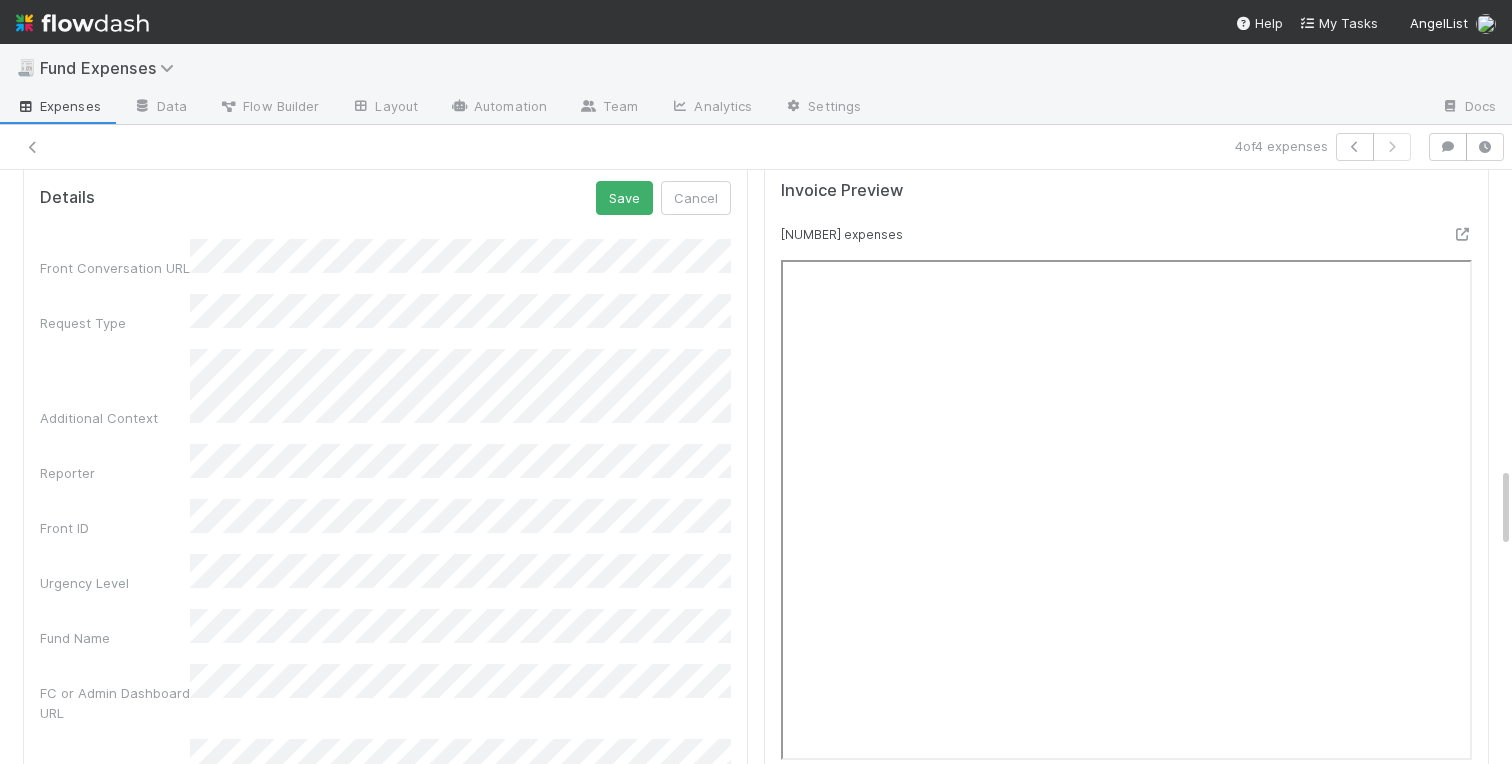 scroll, scrollTop: 1884, scrollLeft: 0, axis: vertical 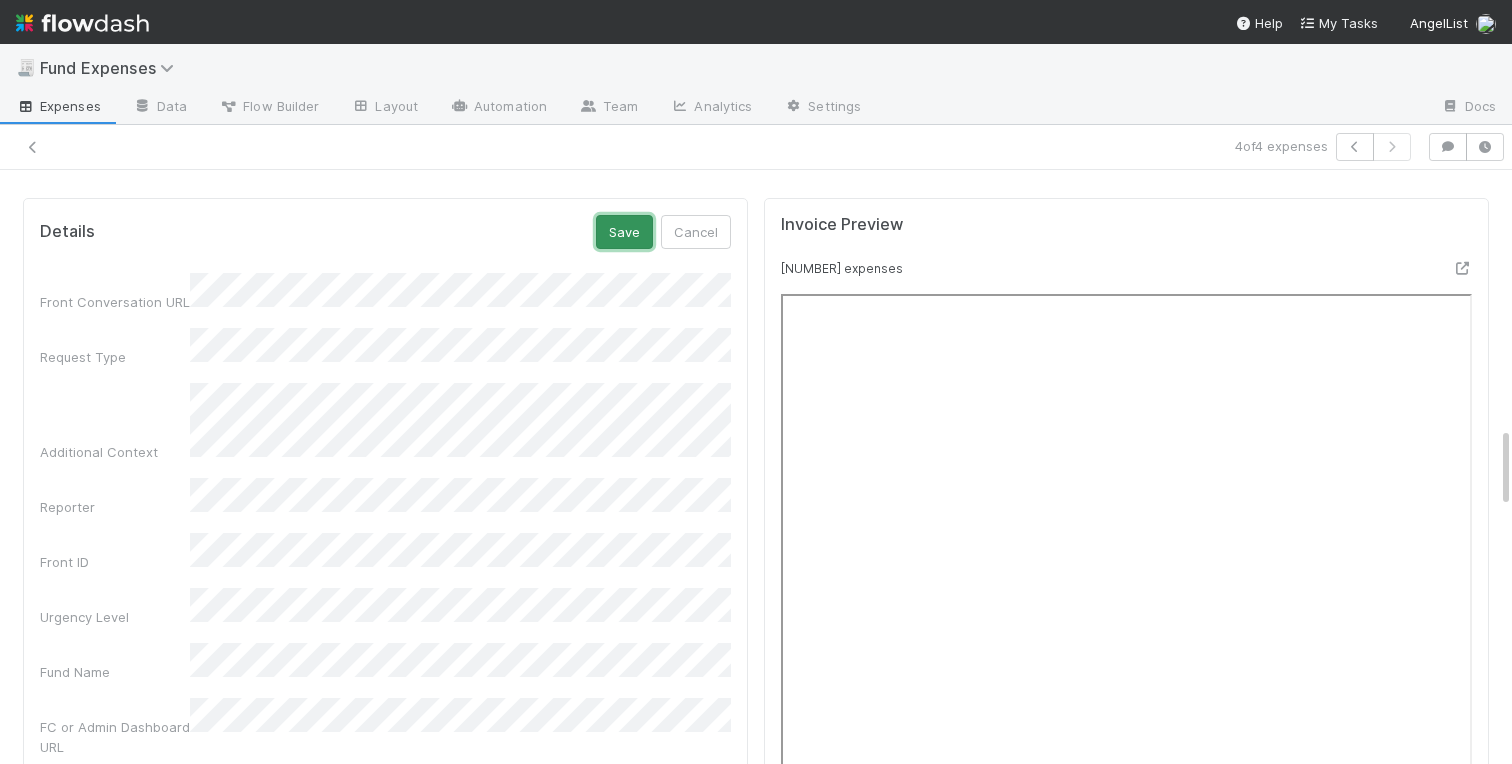 click on "Save" at bounding box center (624, 232) 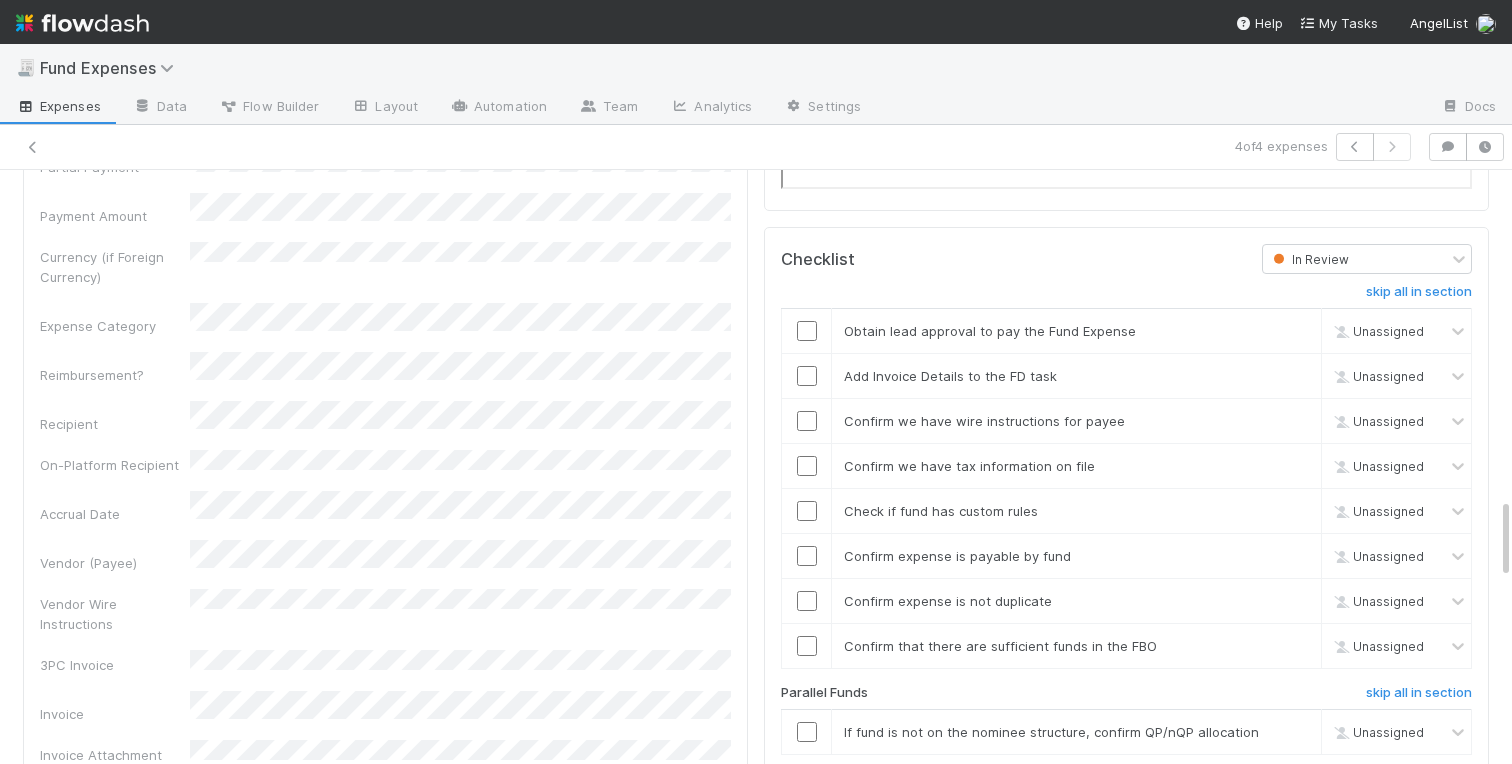 scroll, scrollTop: 2599, scrollLeft: 0, axis: vertical 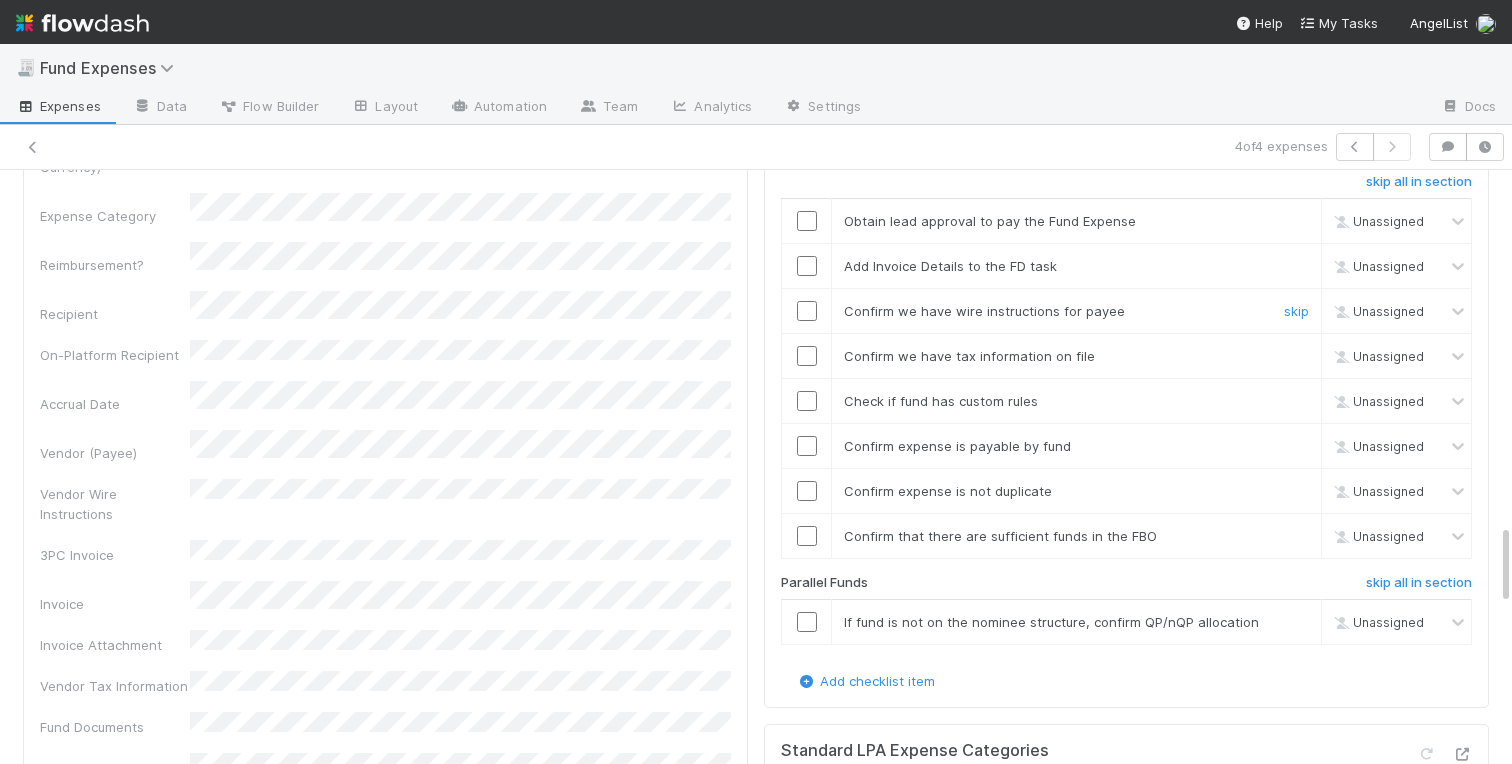 click at bounding box center (807, 311) 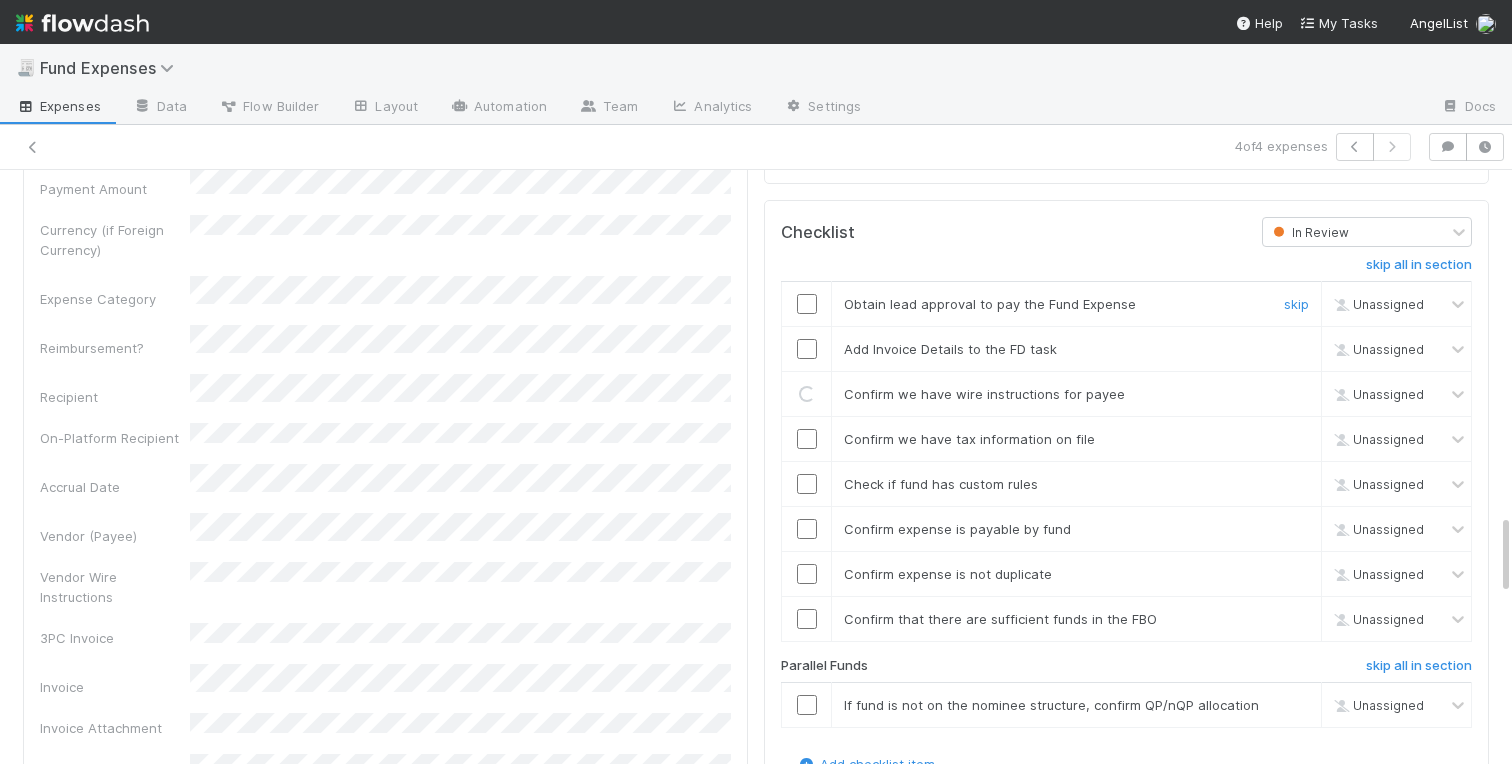 scroll, scrollTop: 2504, scrollLeft: 0, axis: vertical 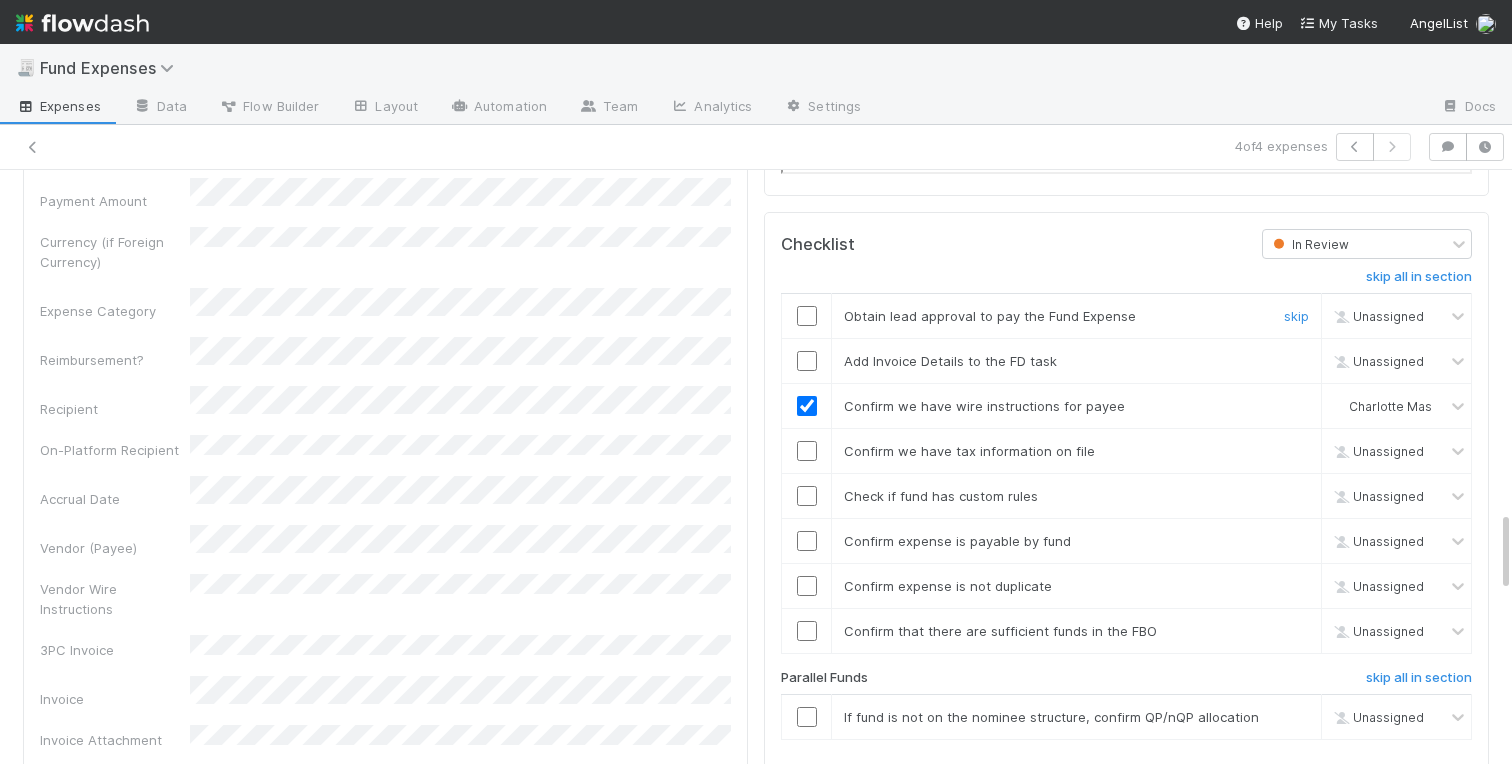 click at bounding box center [807, 316] 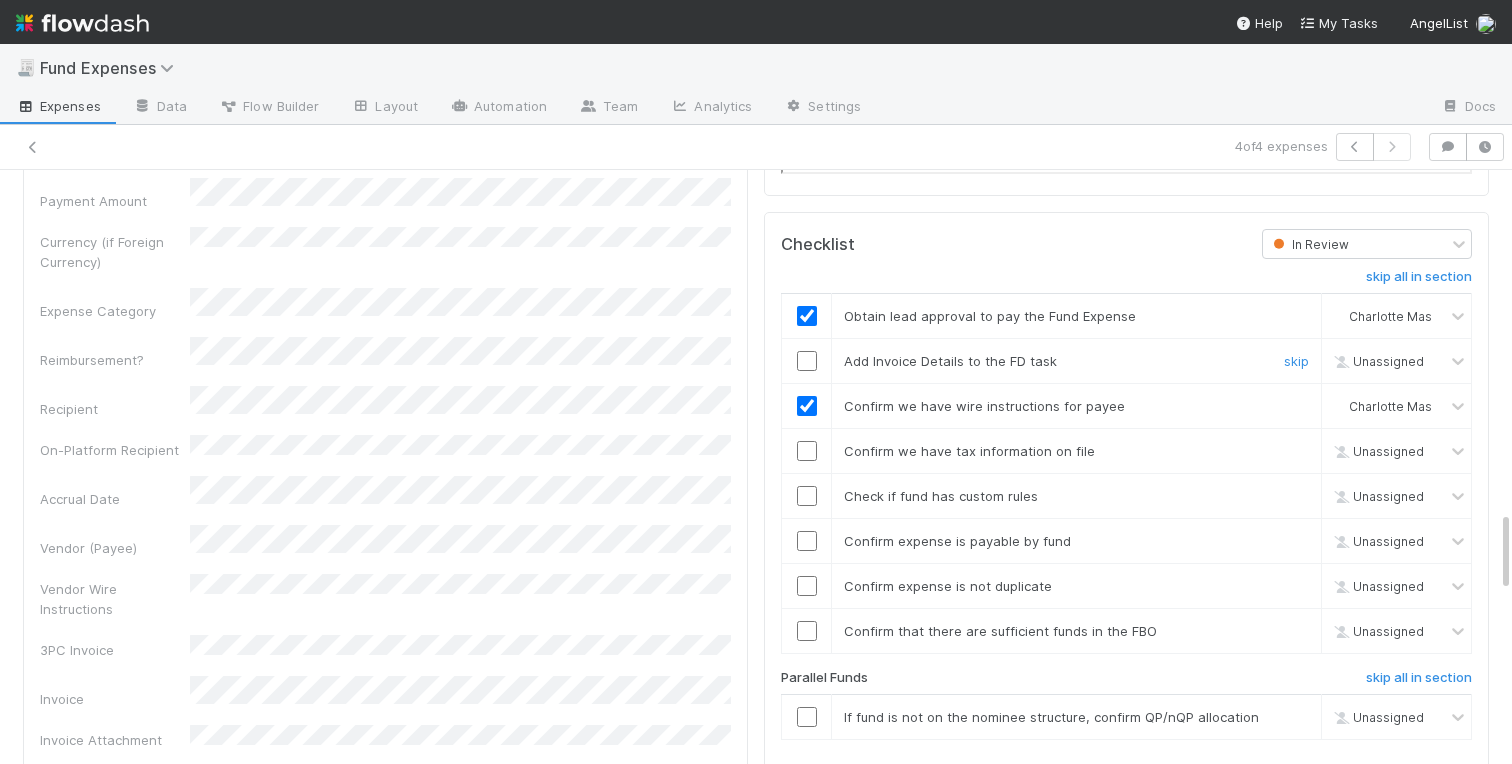 click at bounding box center (807, 361) 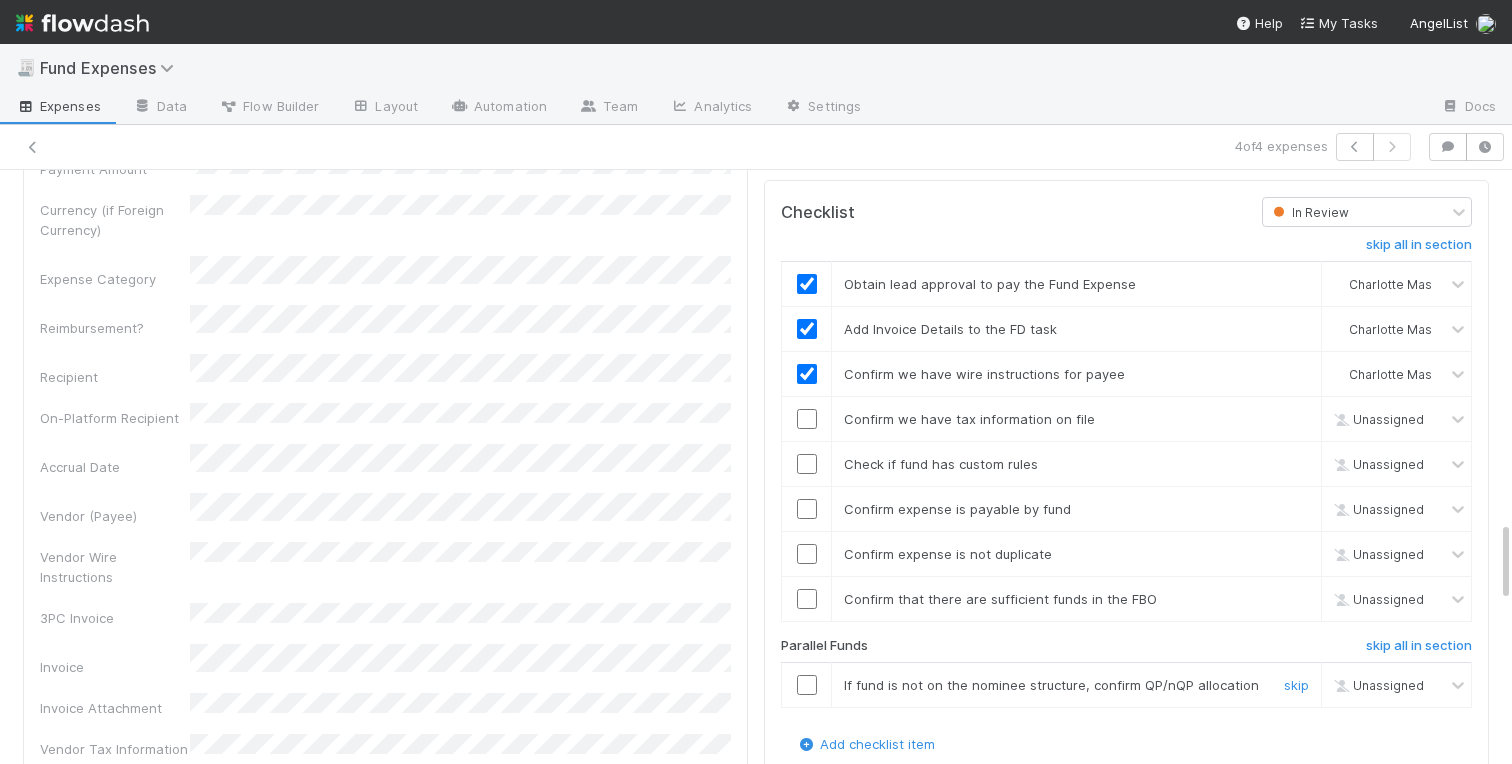 scroll, scrollTop: 2578, scrollLeft: 0, axis: vertical 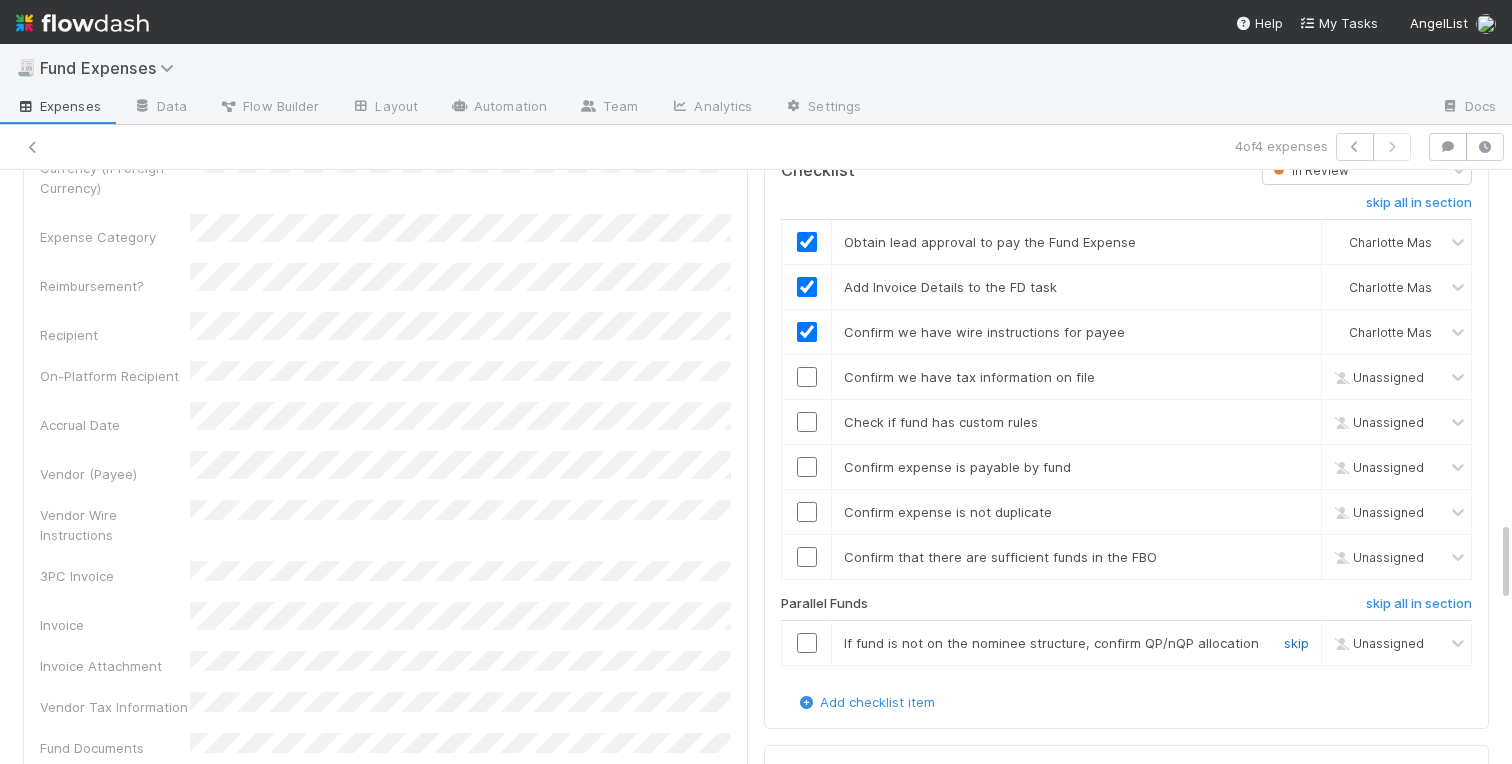 click on "skip" at bounding box center [1296, 643] 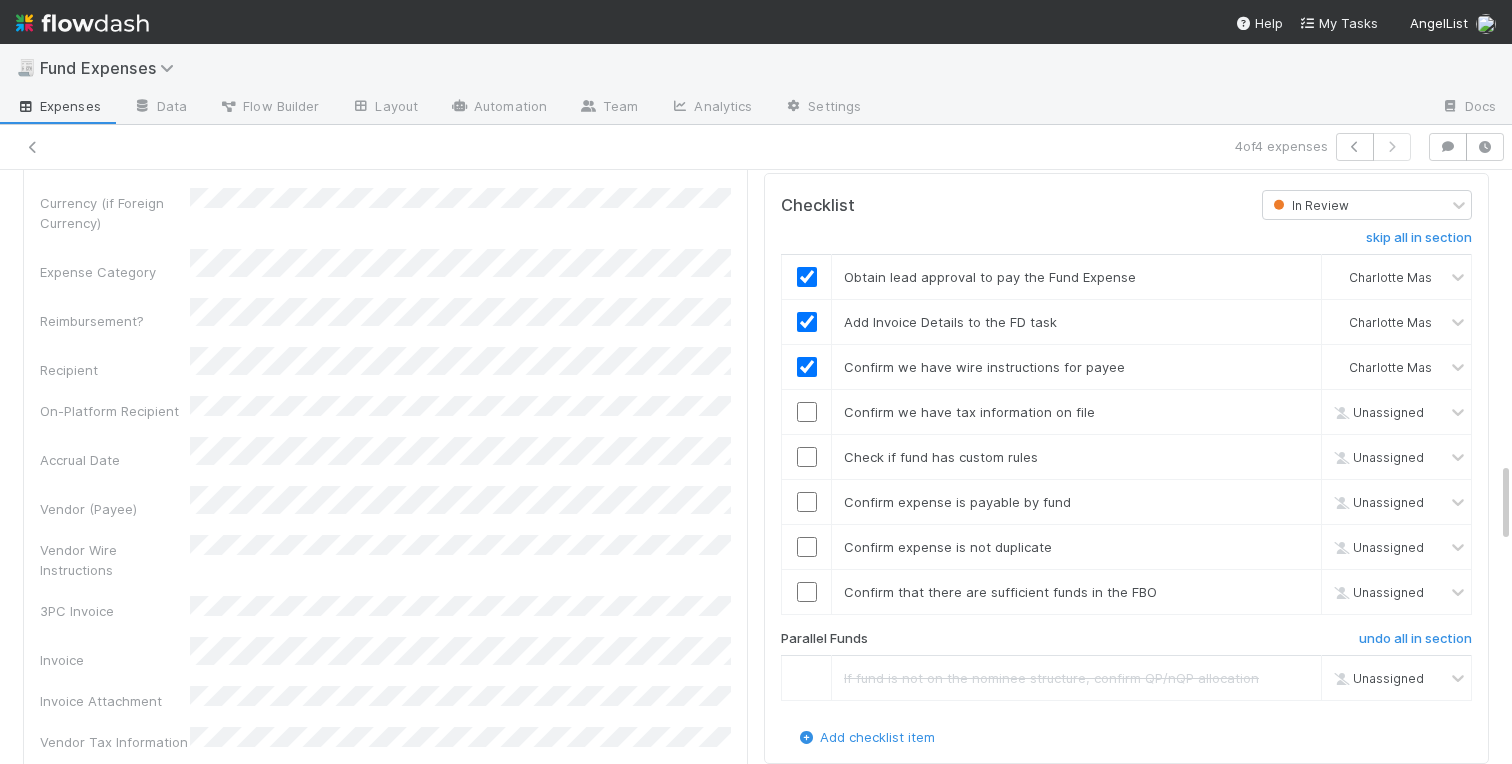scroll, scrollTop: 2641, scrollLeft: 0, axis: vertical 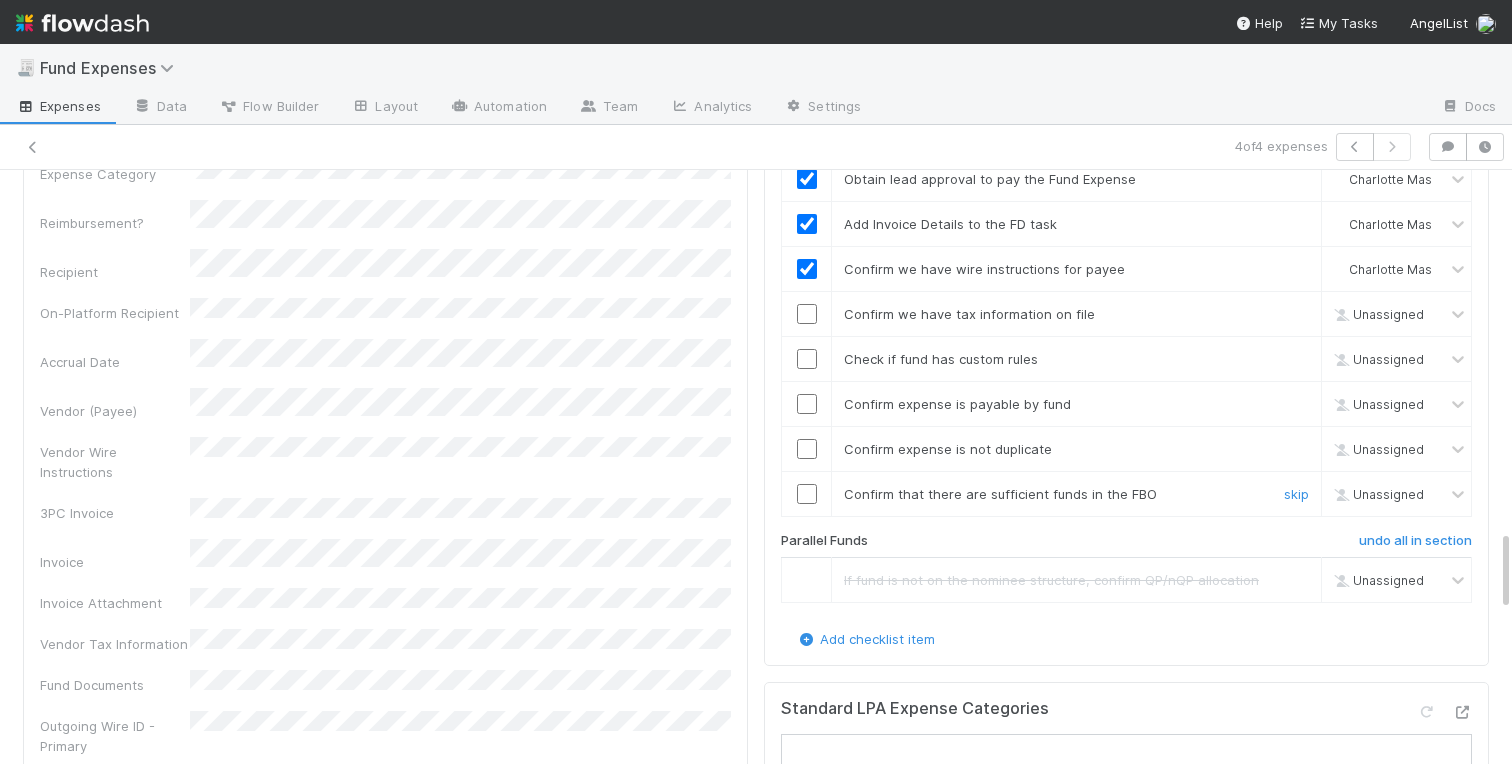 click at bounding box center (807, 494) 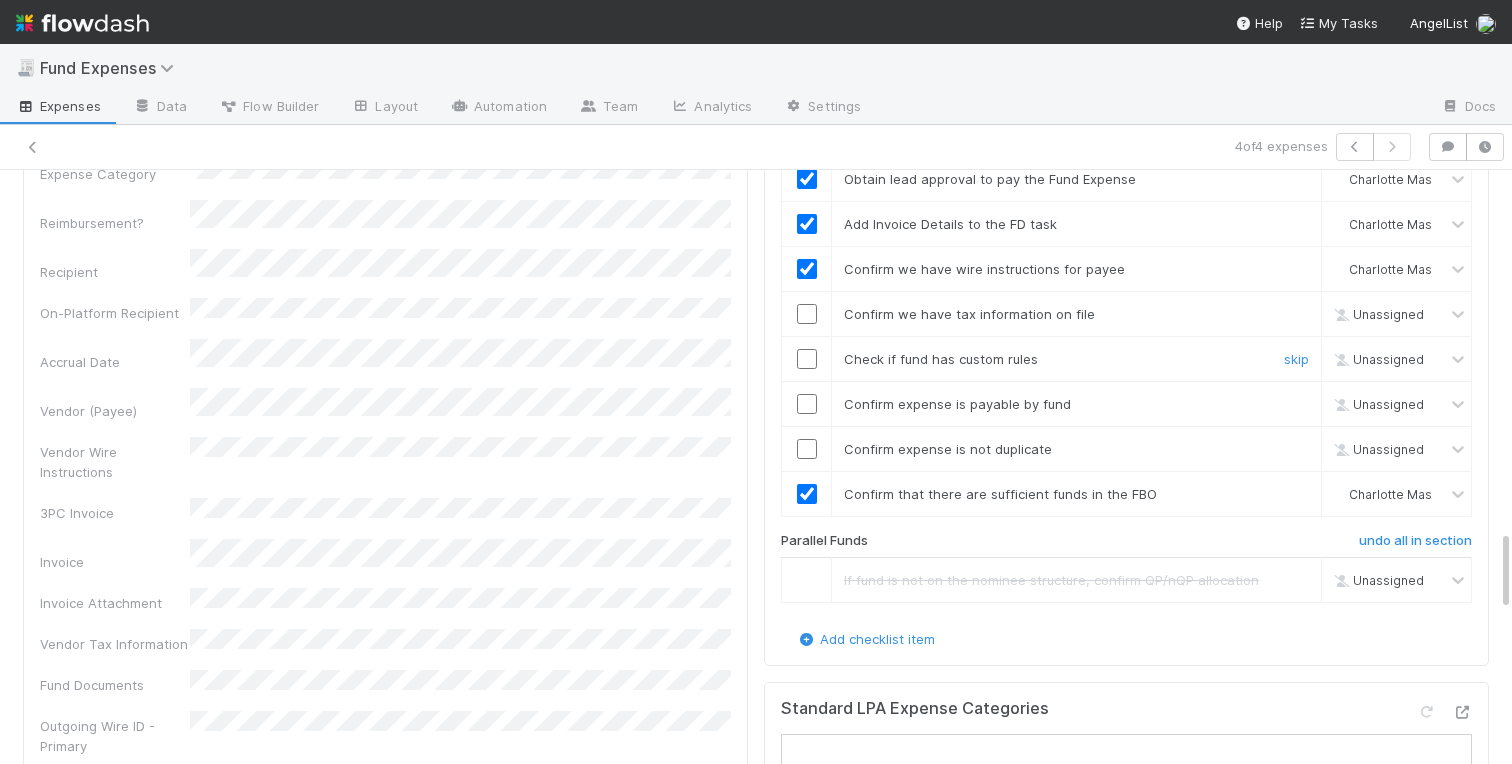 click at bounding box center [807, 359] 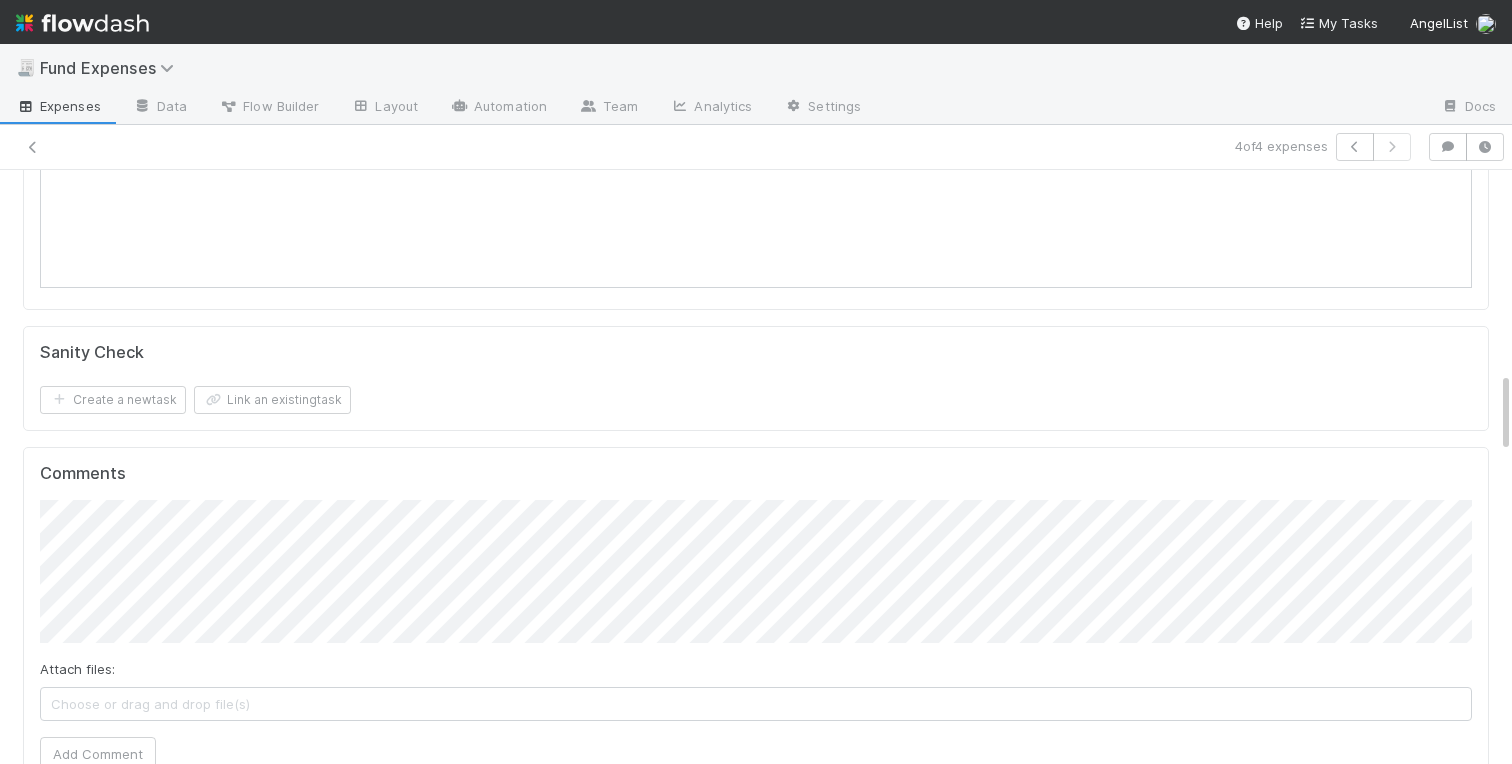 scroll, scrollTop: 0, scrollLeft: 0, axis: both 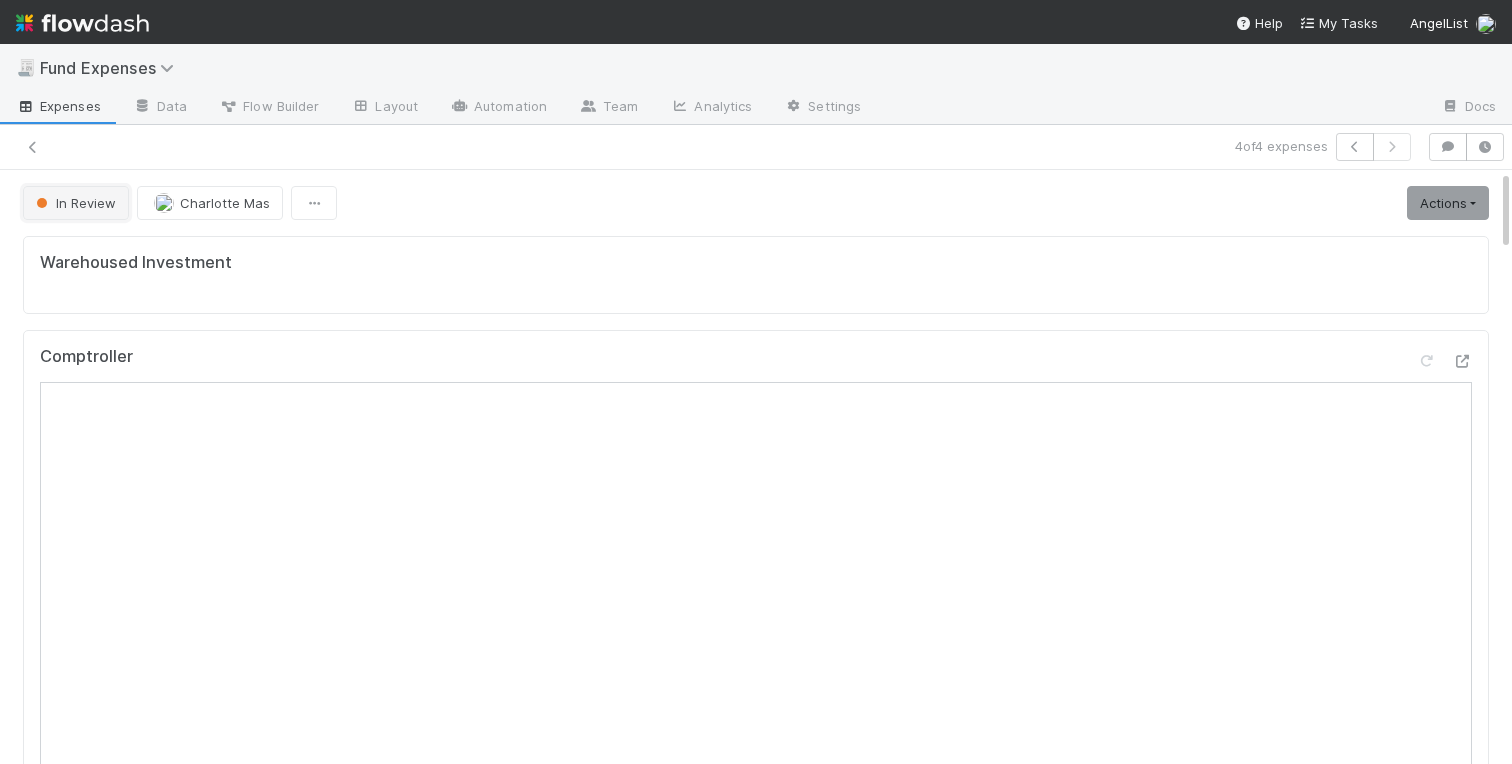 click on "In Review" at bounding box center (74, 203) 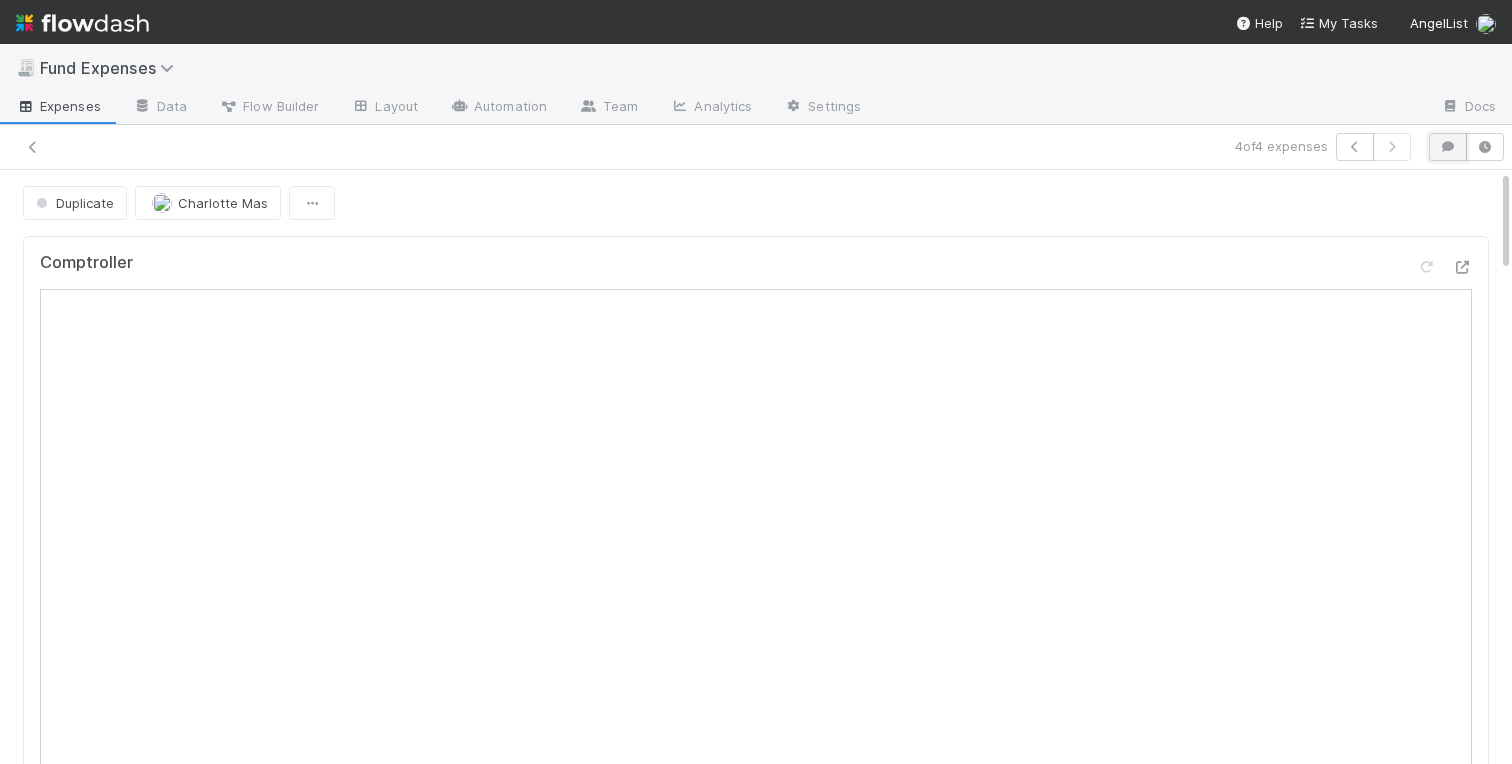 click at bounding box center (1448, 147) 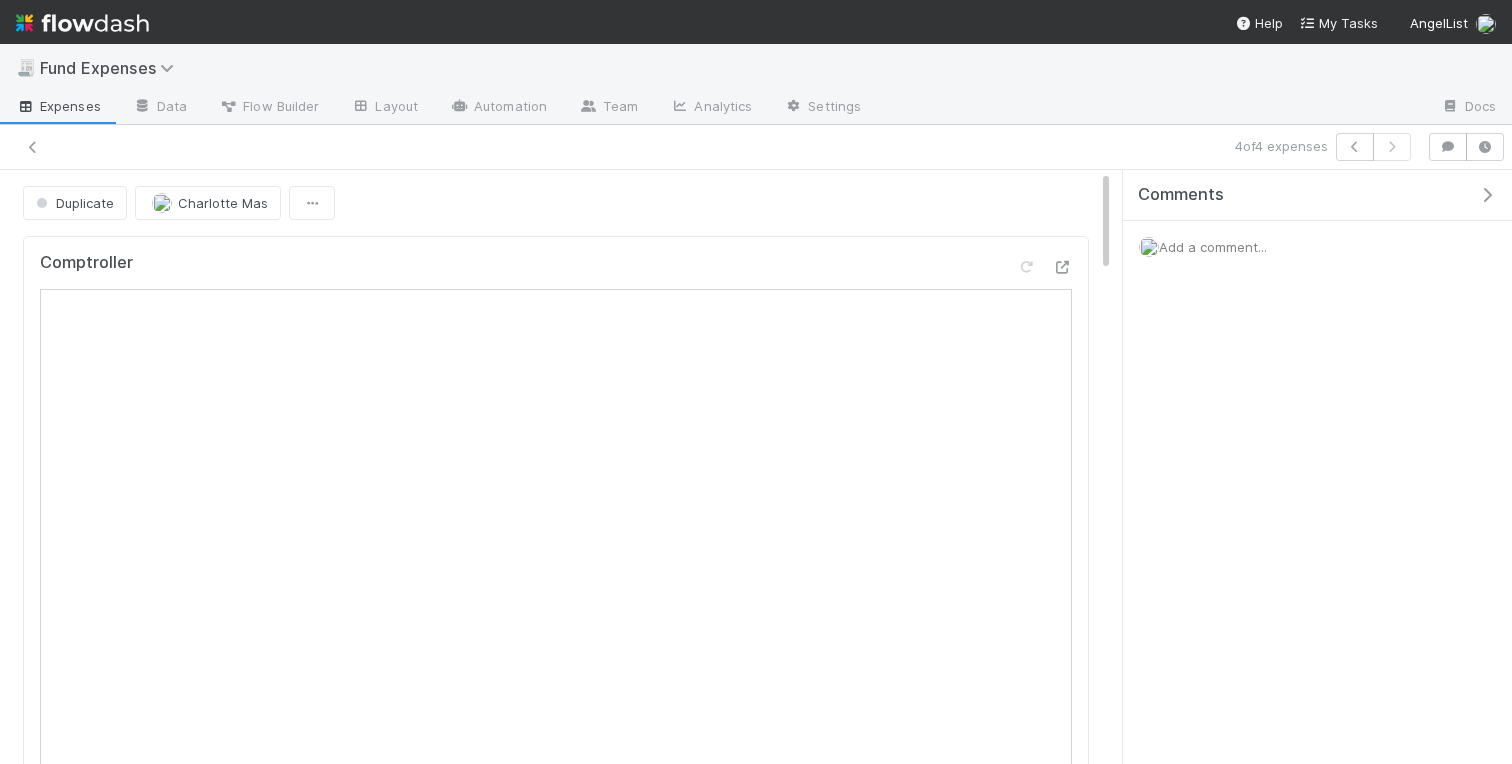 click on "Add a comment..." at bounding box center [1213, 247] 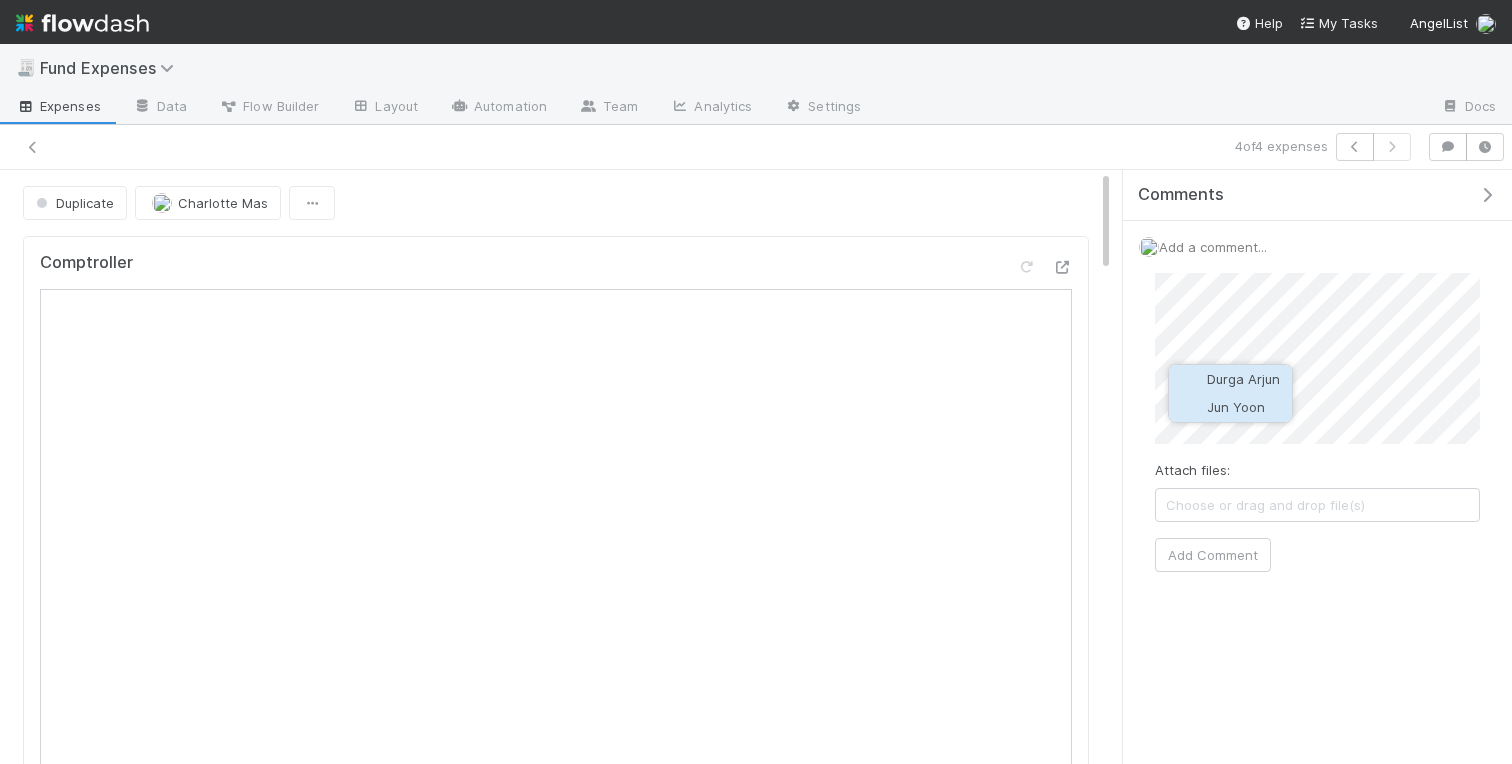 click on "Jun Yoon" at bounding box center (1236, 407) 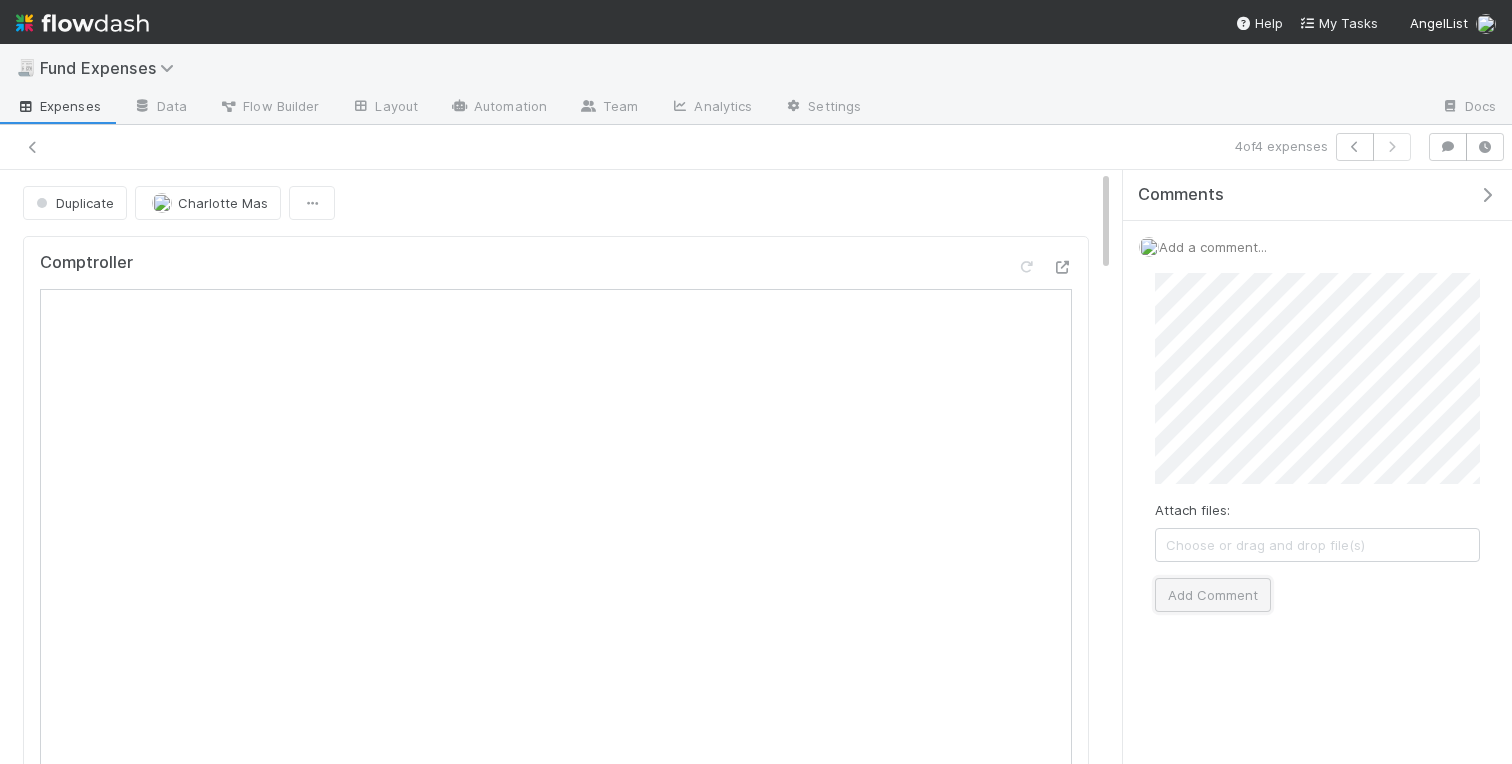 click on "Add Comment" at bounding box center [1213, 595] 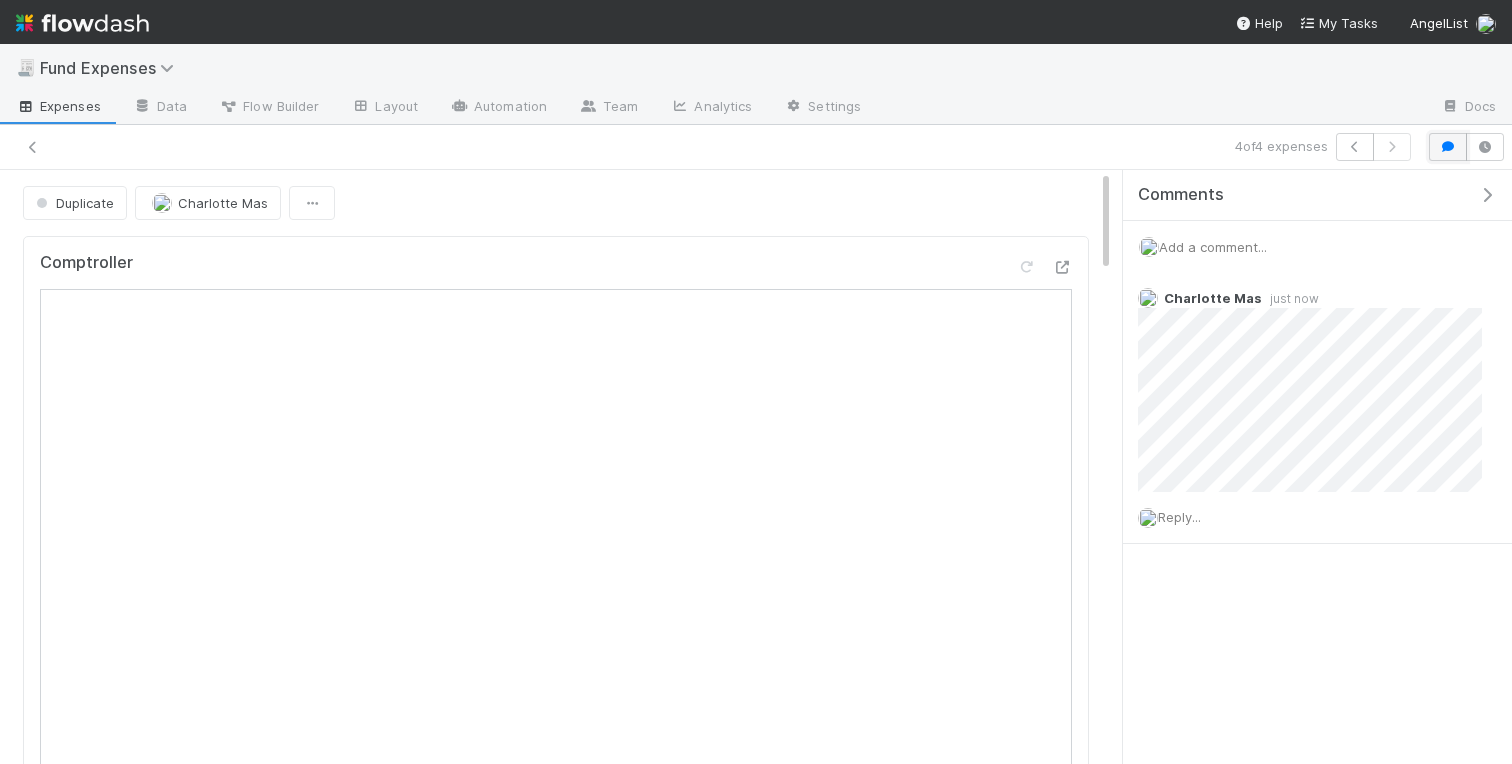 click at bounding box center (1448, 147) 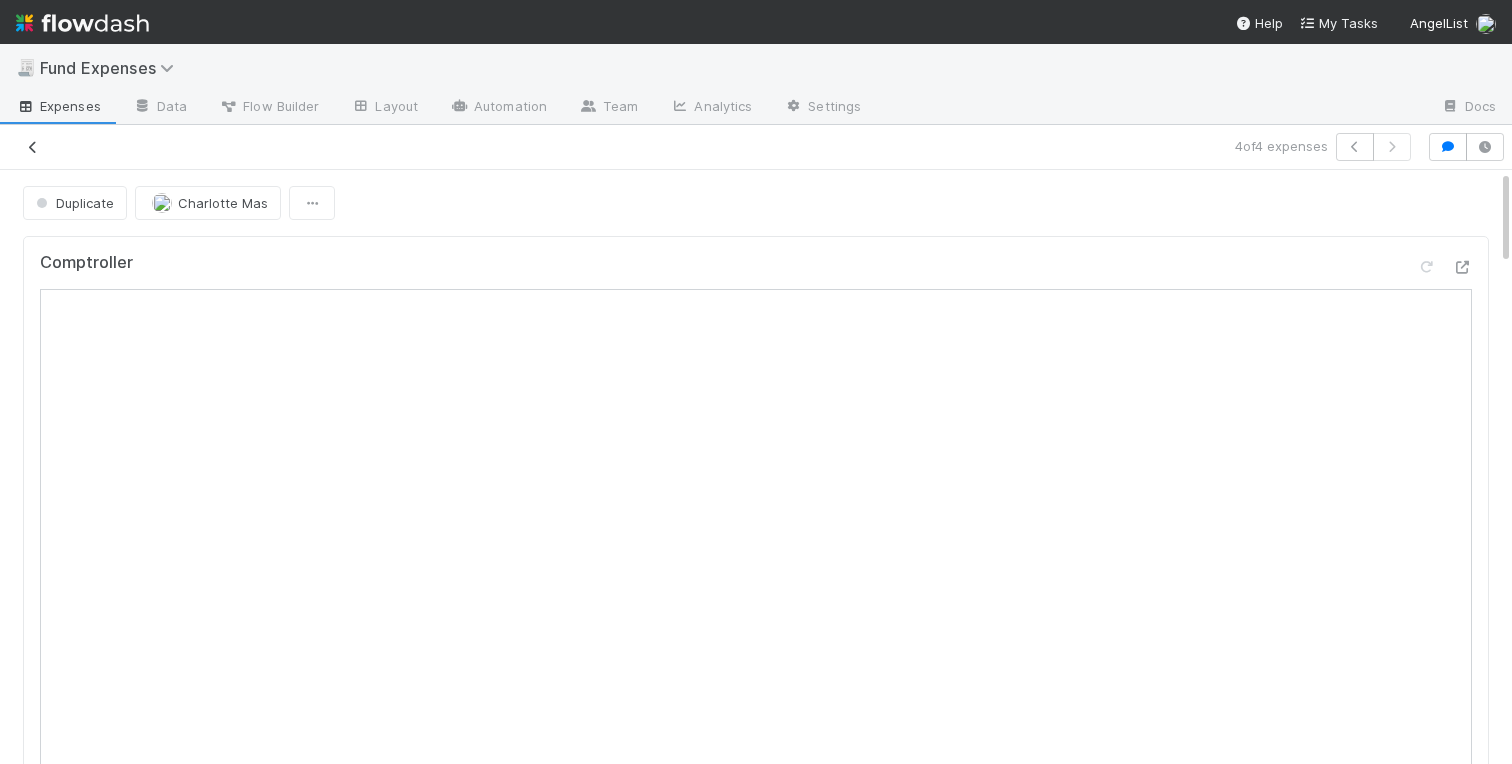 click at bounding box center [33, 147] 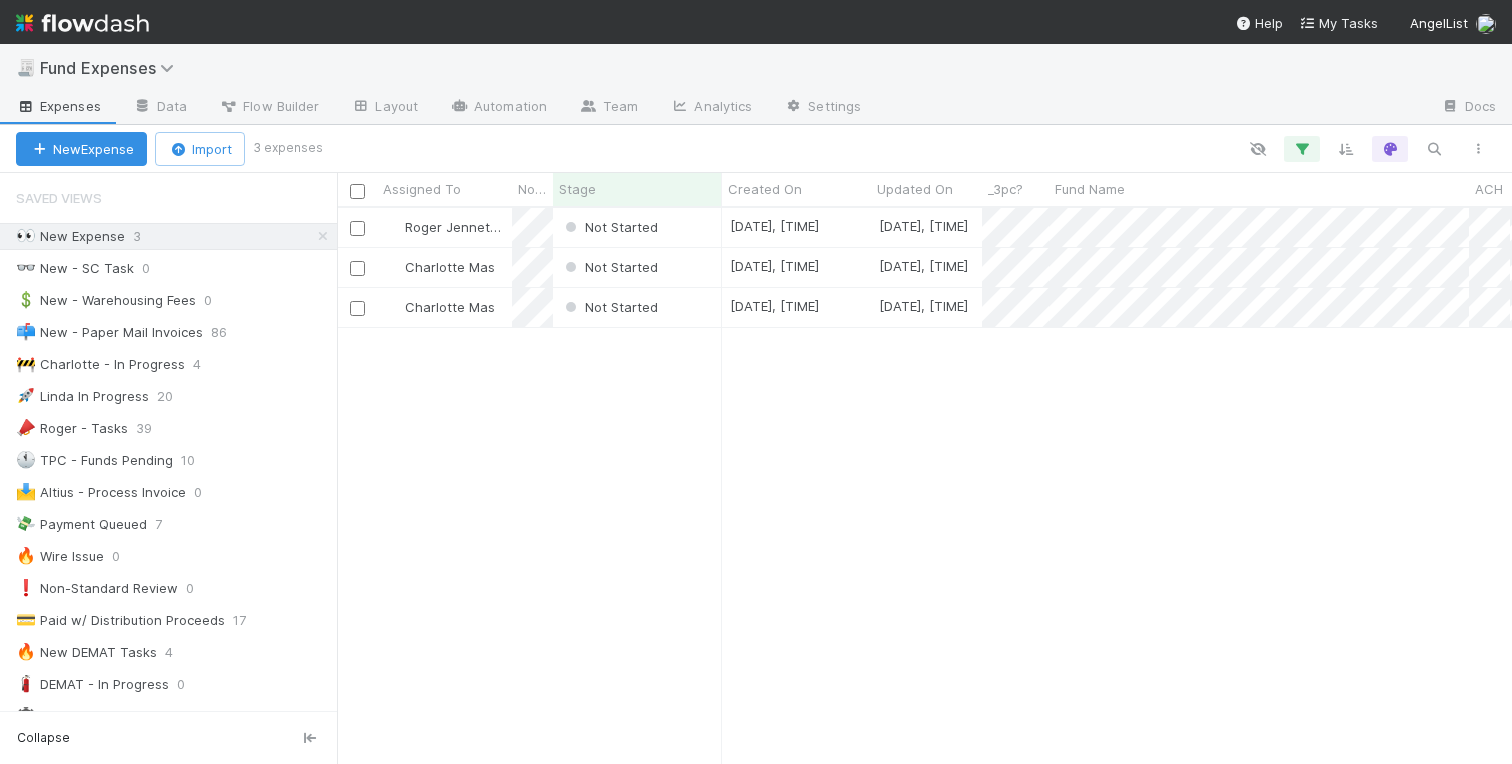 scroll, scrollTop: 555, scrollLeft: 1175, axis: both 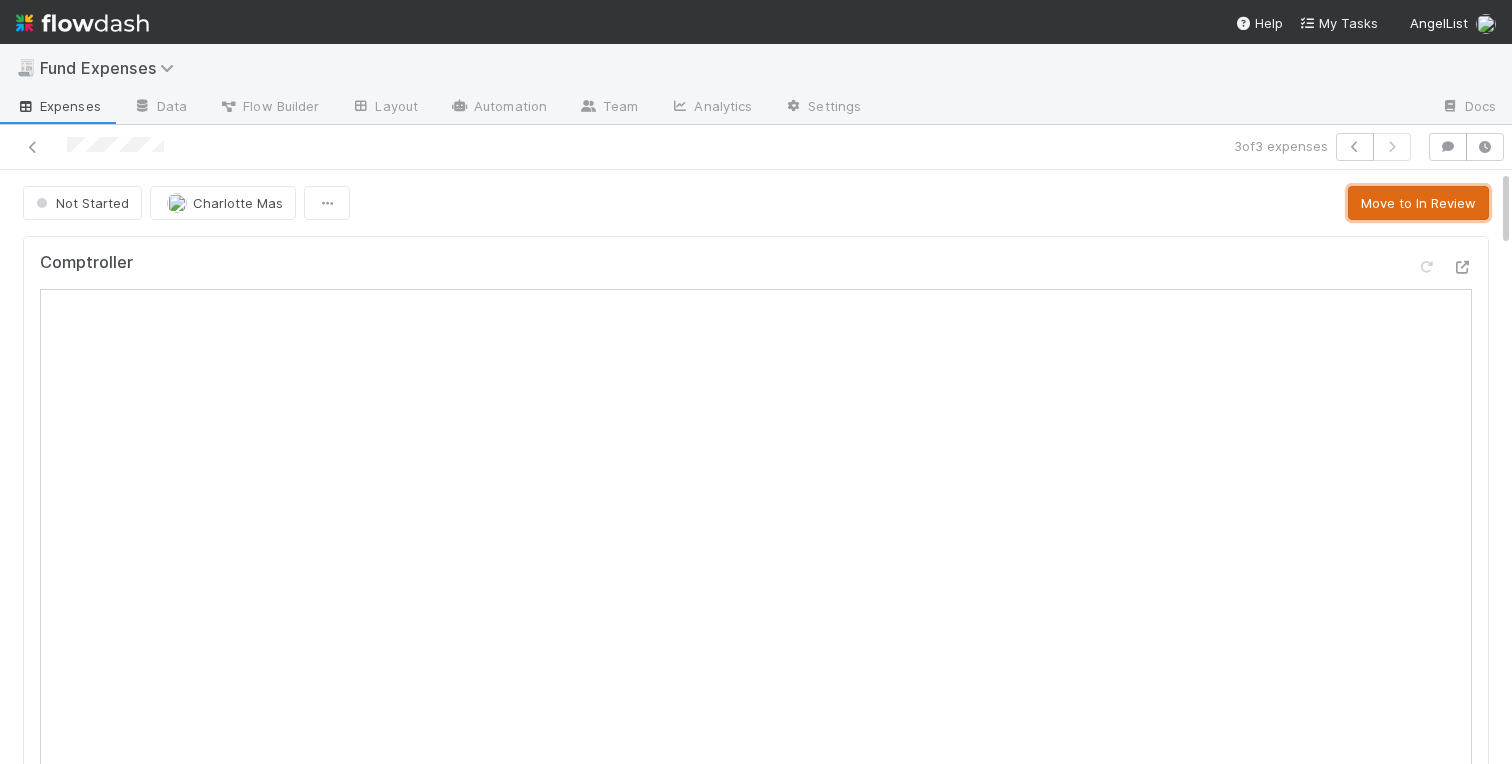 click on "Move to In Review" at bounding box center (1418, 203) 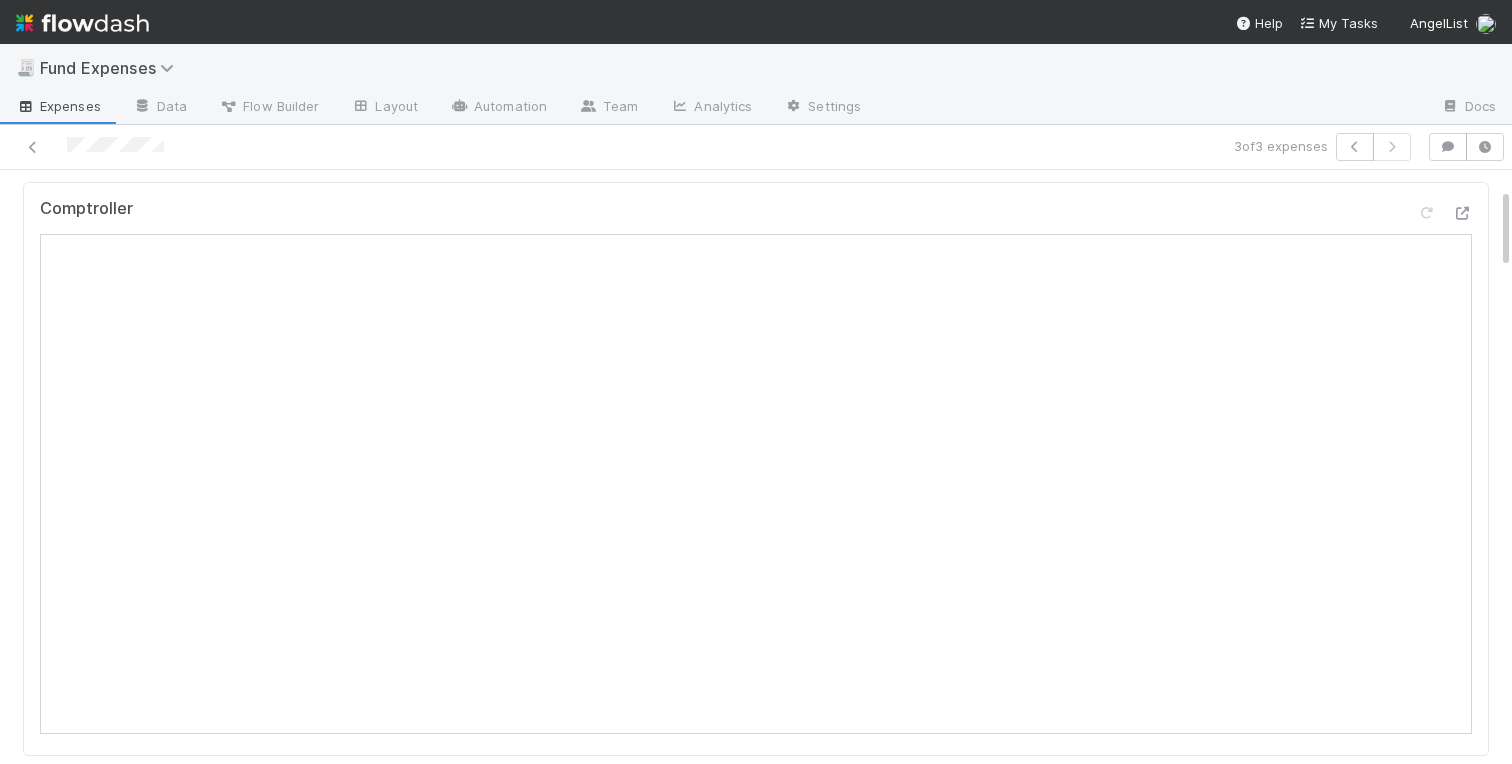 scroll, scrollTop: 0, scrollLeft: 0, axis: both 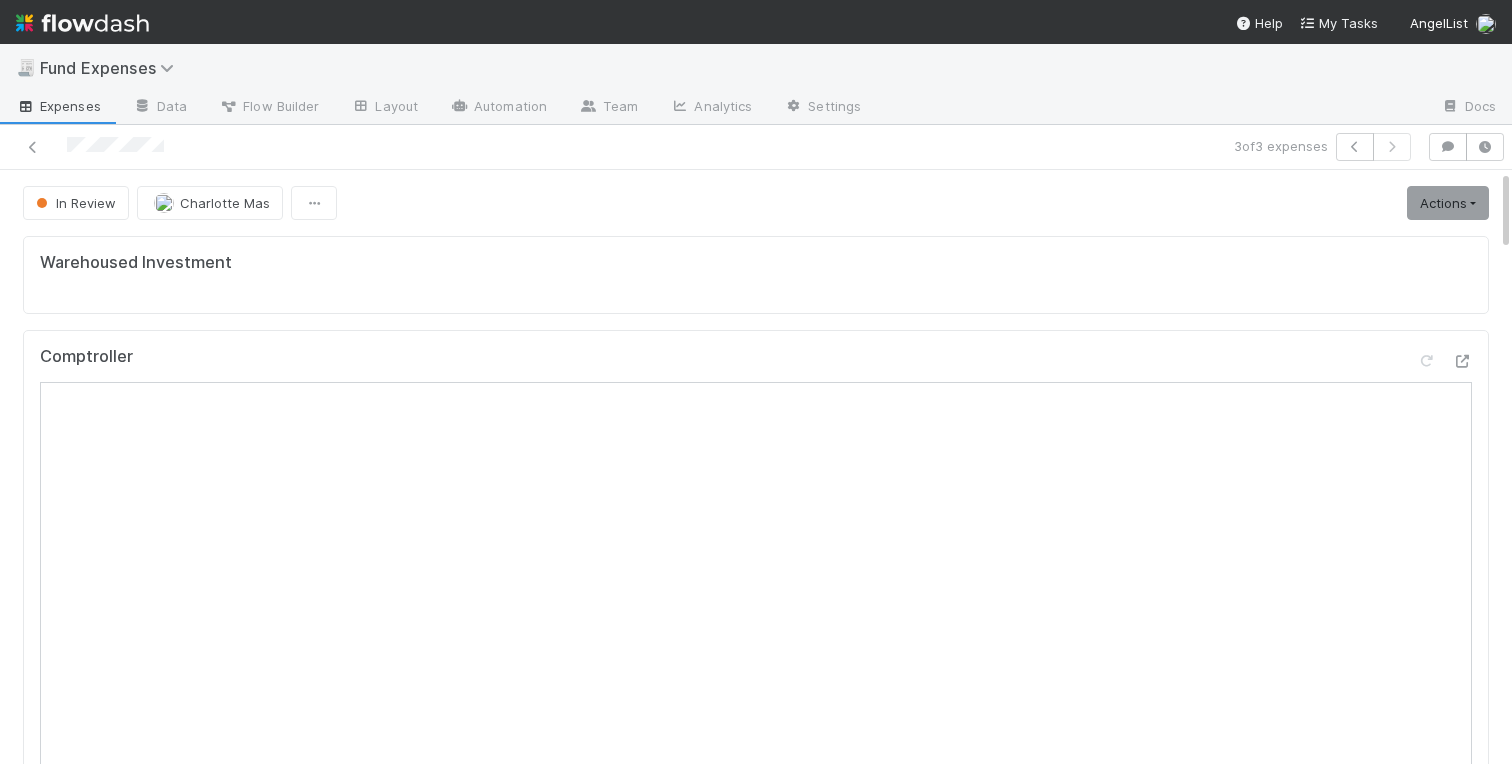 click on "Warehoused Investment   Comptroller Fund Expenses - Custom Rules Sanity Check    Create a new  task Link an existing  task Comments Attach files: Choose or drag and drop file(s) Add Comment Linked Workflow Tasks You do not have access to the   Belltower Administrative Fee Contributions   workflow. Paper Mail Invoice   Create a new  task Link an existing  task" at bounding box center [756, 1151] 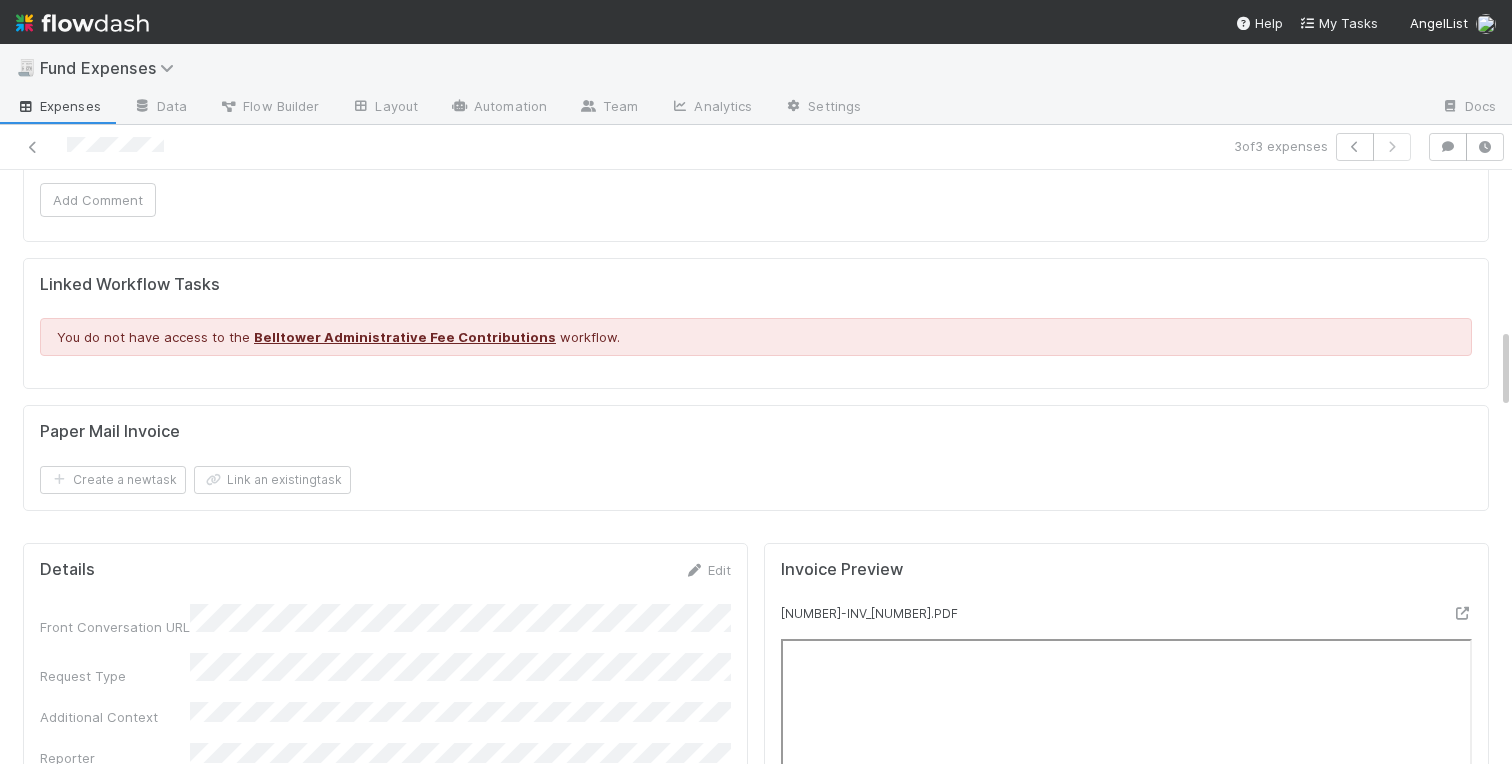 scroll, scrollTop: 1630, scrollLeft: 0, axis: vertical 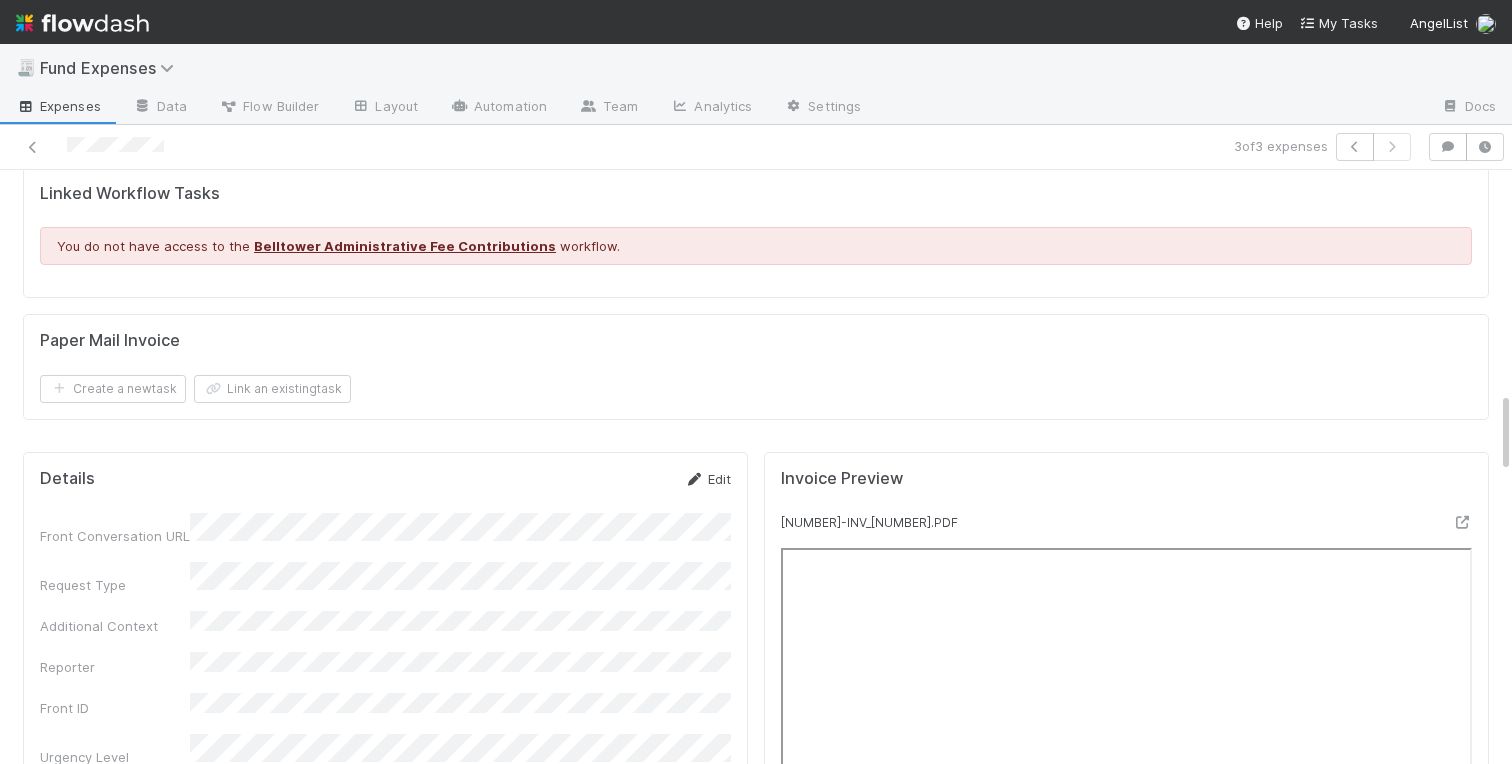click at bounding box center (694, 479) 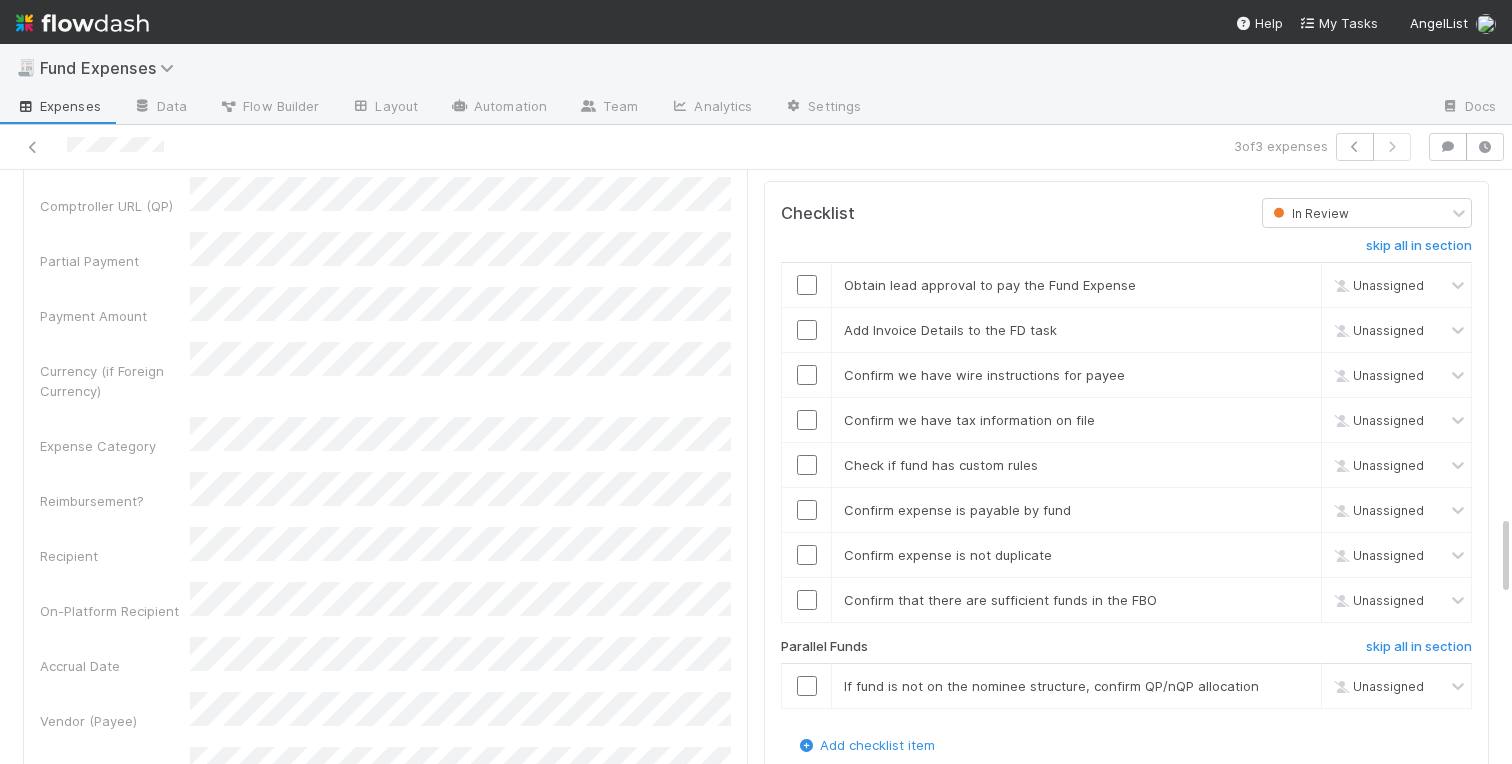 scroll, scrollTop: 2538, scrollLeft: 0, axis: vertical 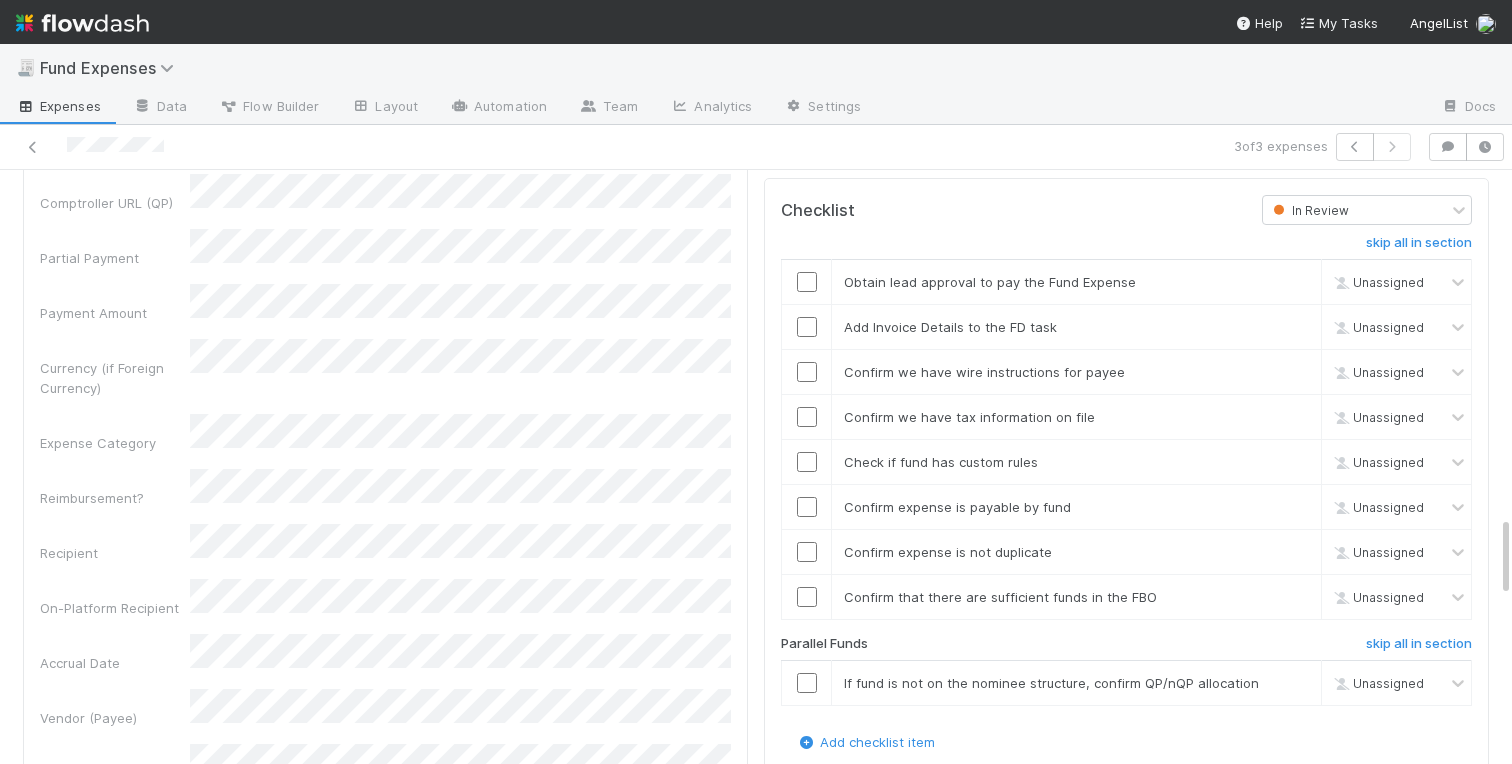 click on "Vendor (Payee)" at bounding box center [385, 708] 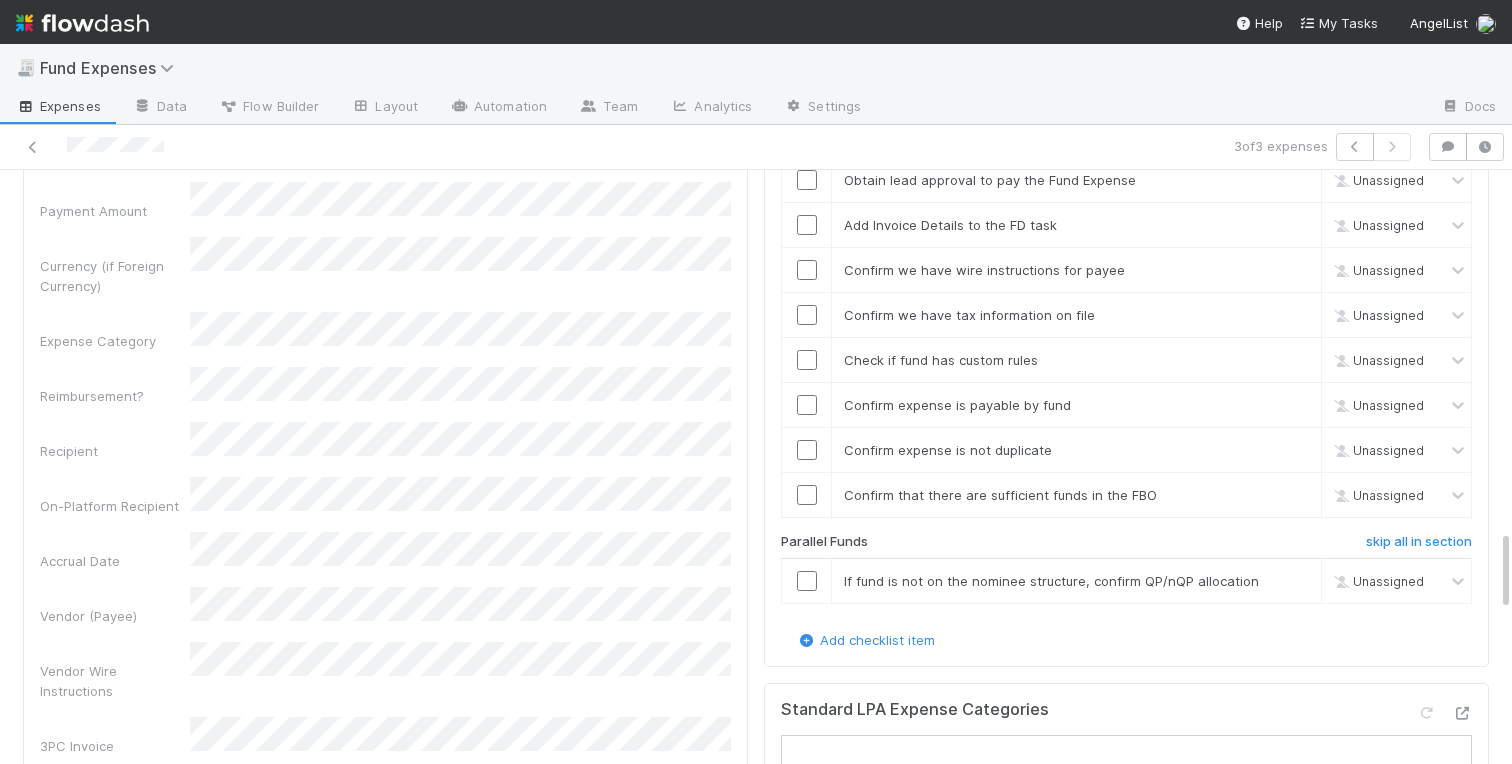 scroll, scrollTop: 2664, scrollLeft: 0, axis: vertical 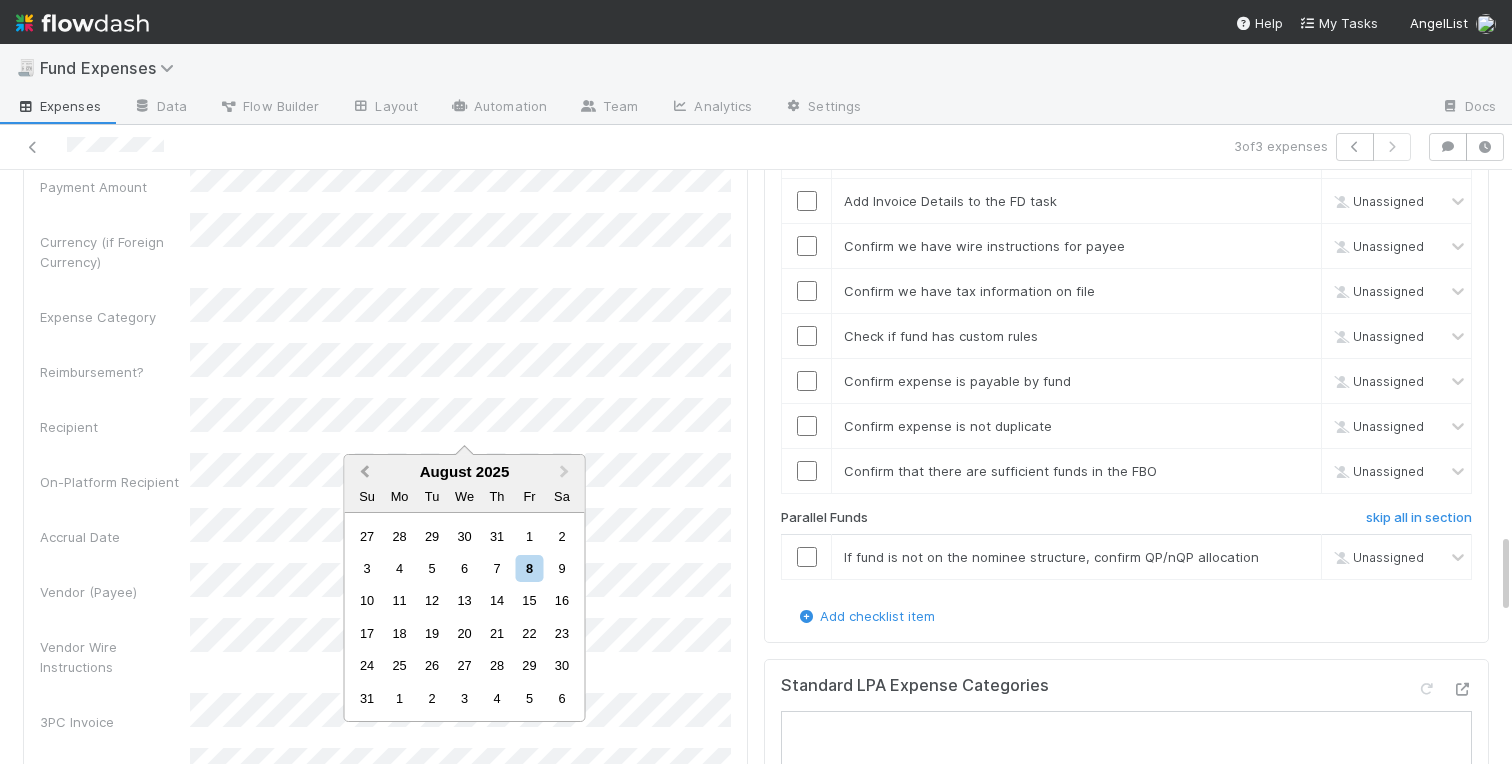 click on "Previous Month" at bounding box center [365, 472] 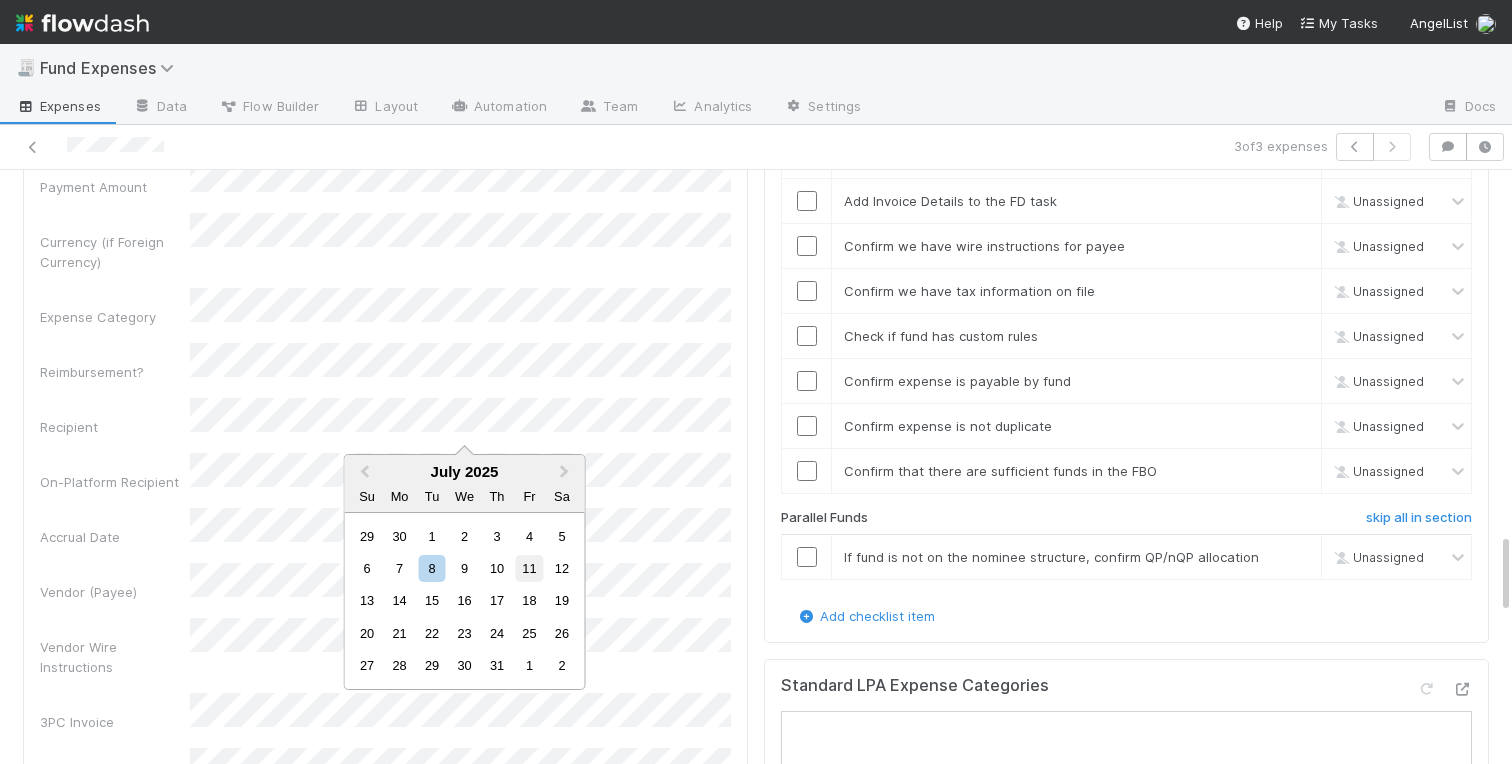 click on "11" at bounding box center (529, 568) 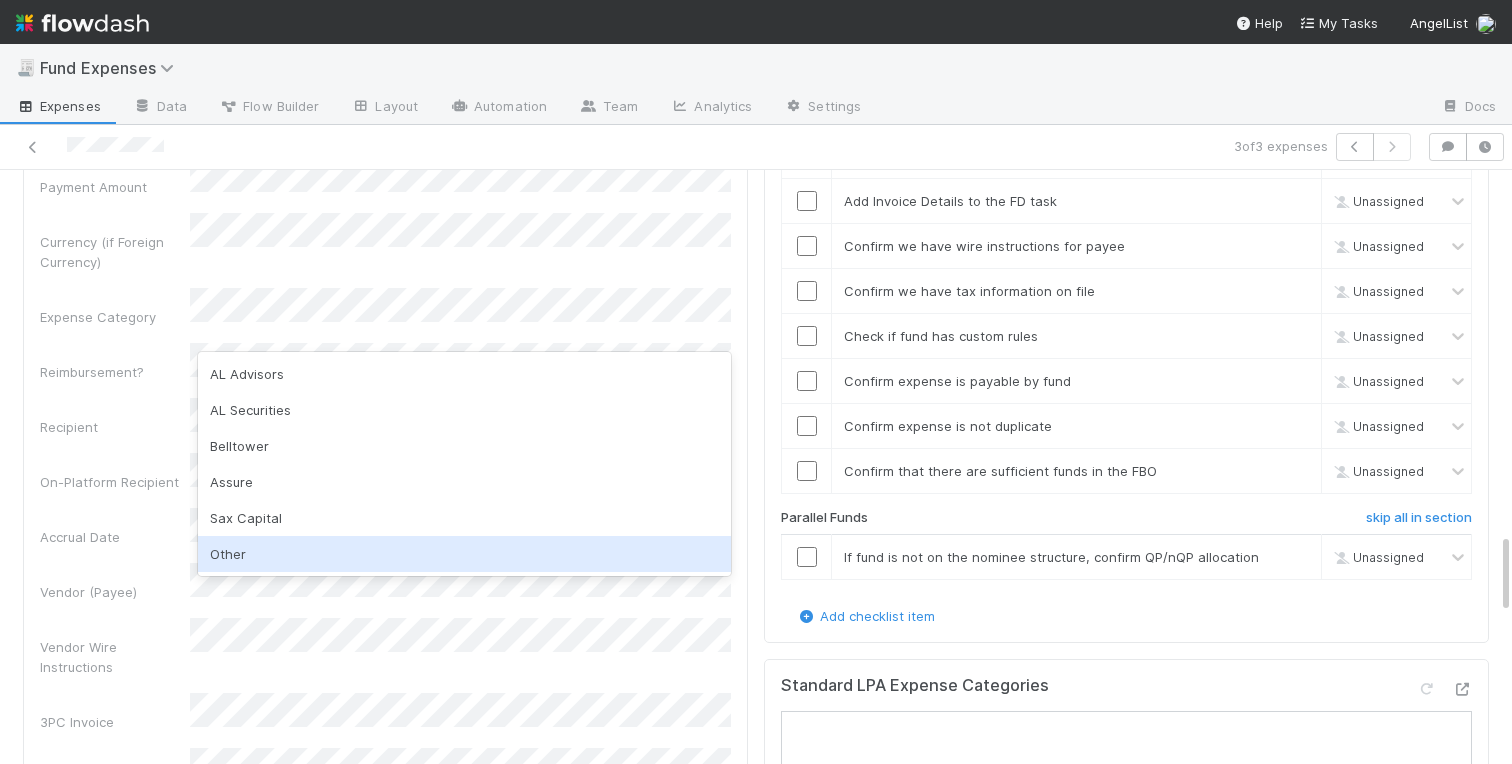 click on "Other" at bounding box center (464, 554) 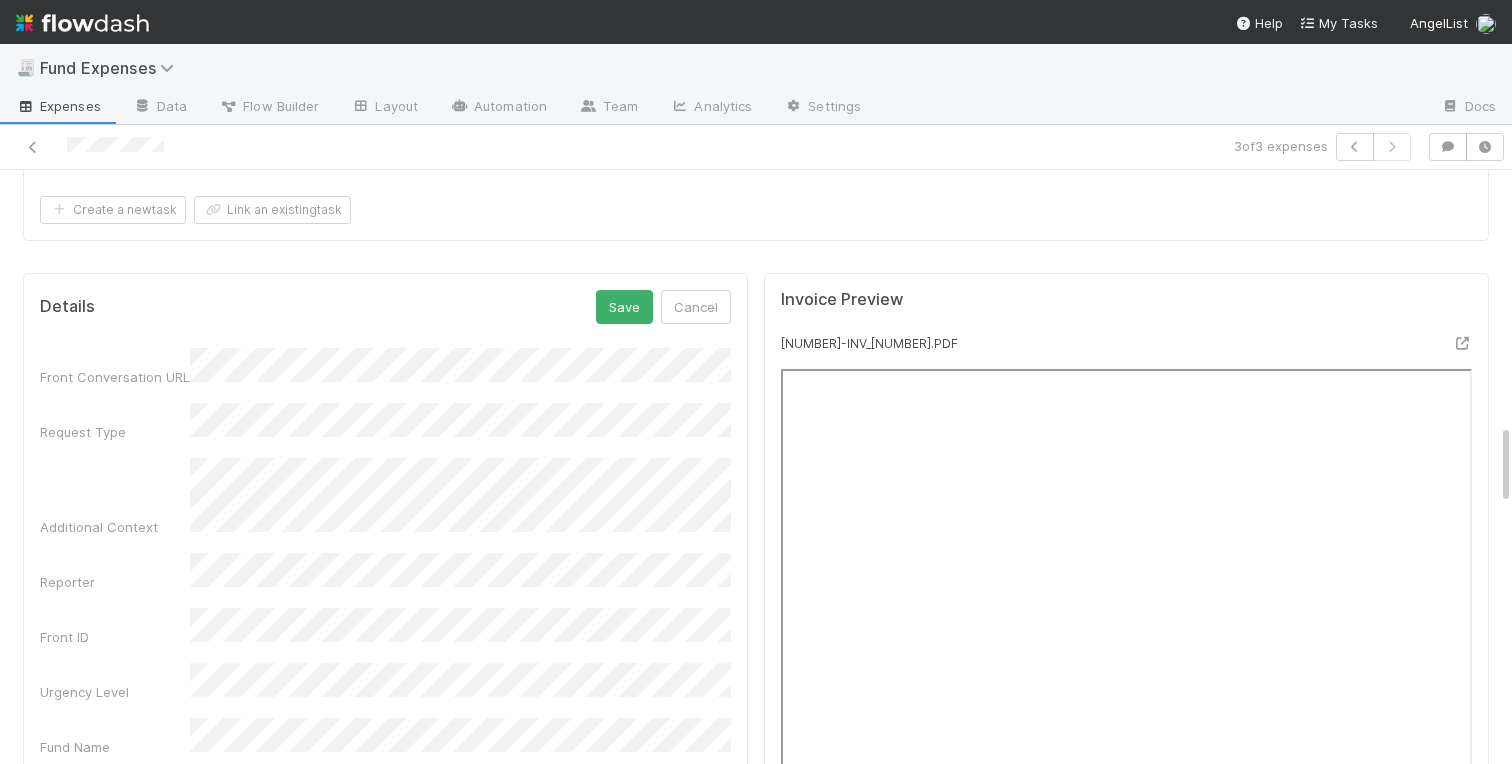 scroll, scrollTop: 1786, scrollLeft: 0, axis: vertical 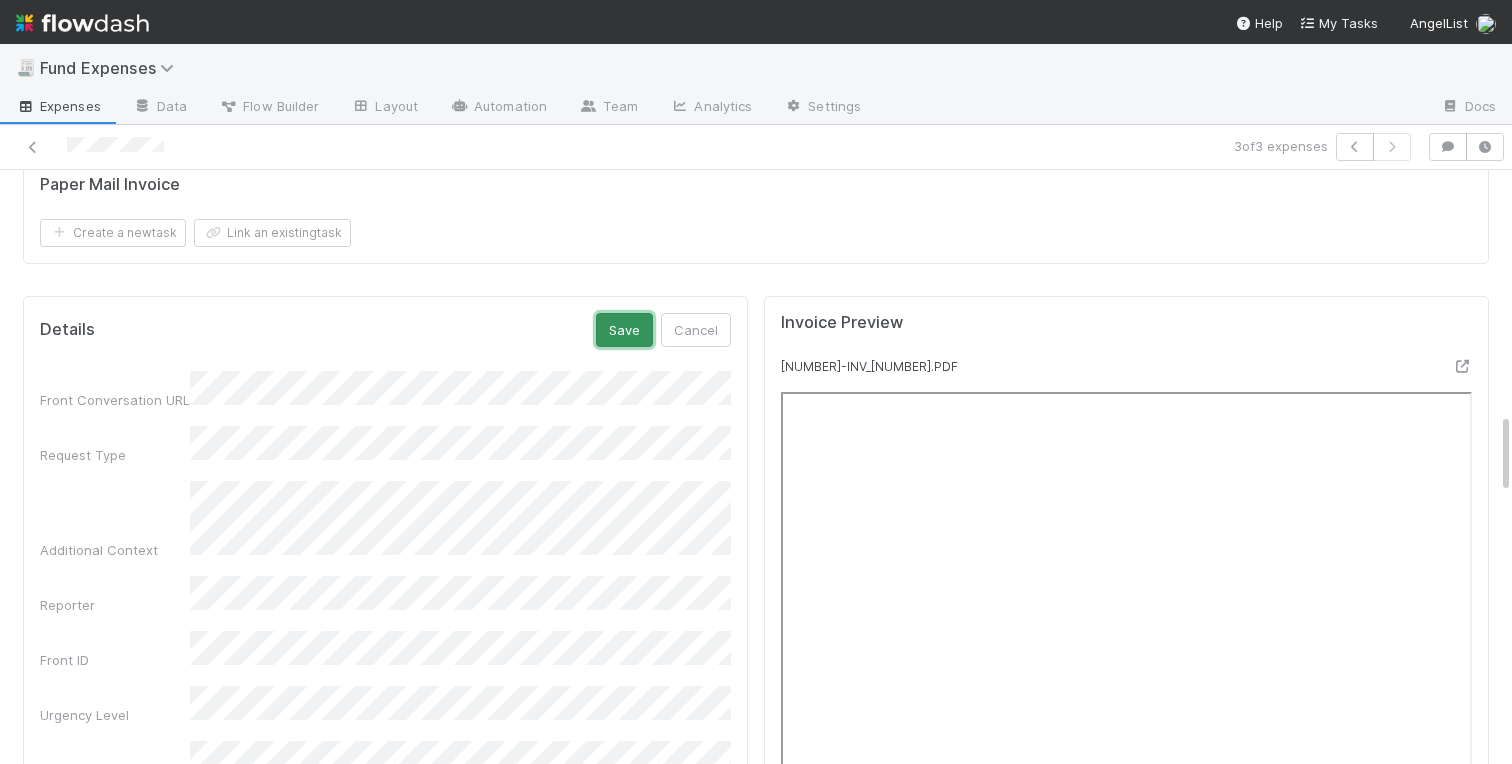 click on "Save" at bounding box center [624, 330] 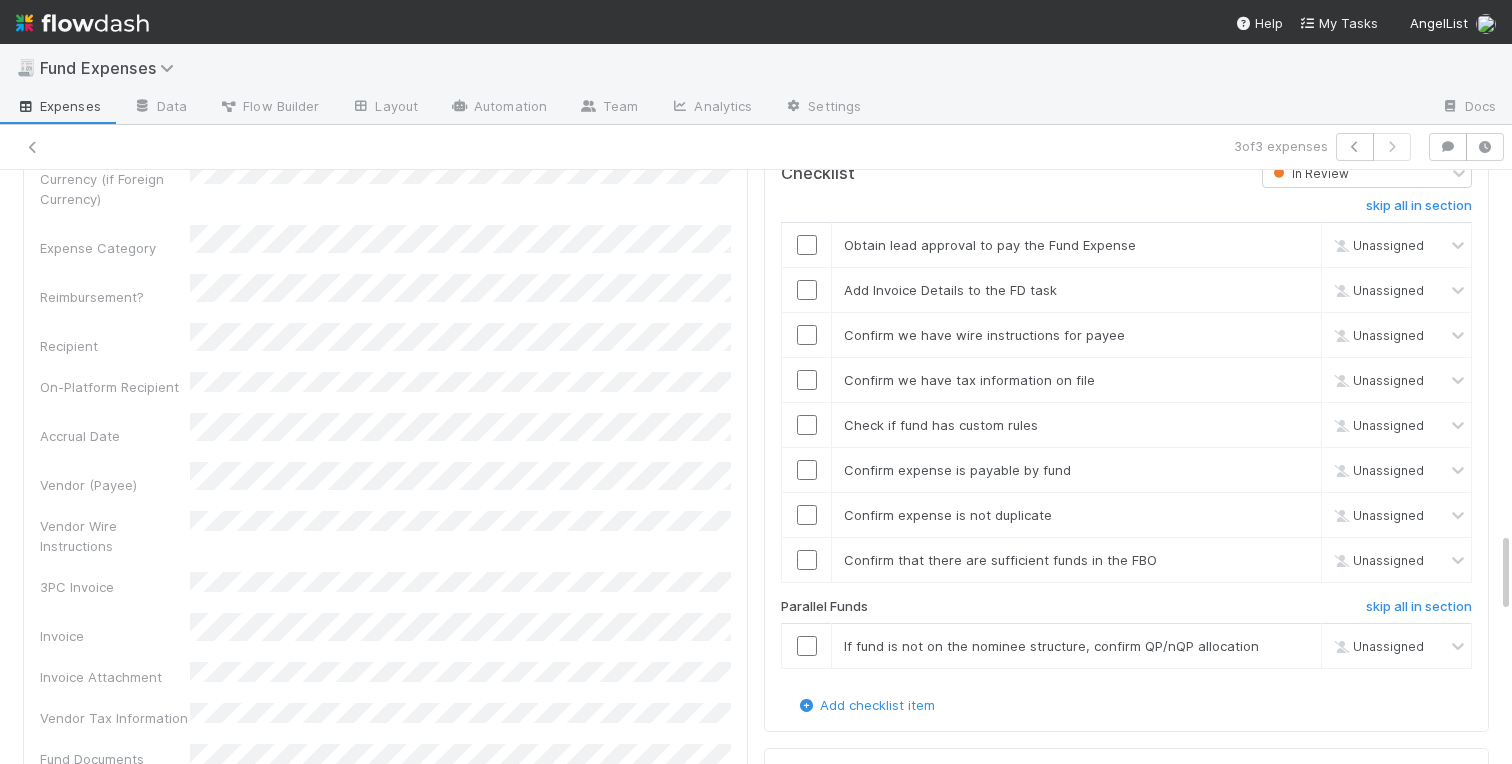 scroll, scrollTop: 2519, scrollLeft: 0, axis: vertical 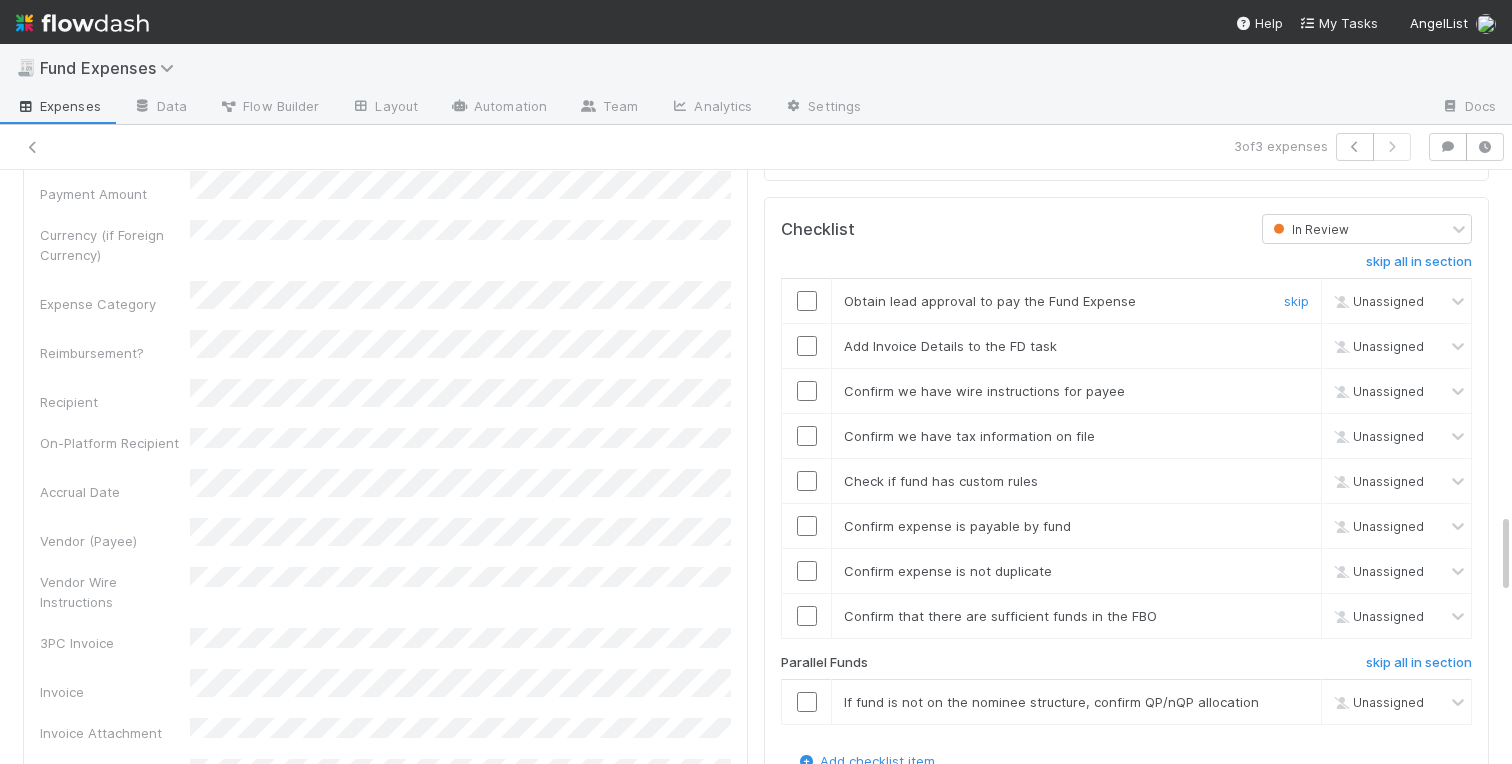 click at bounding box center [807, 301] 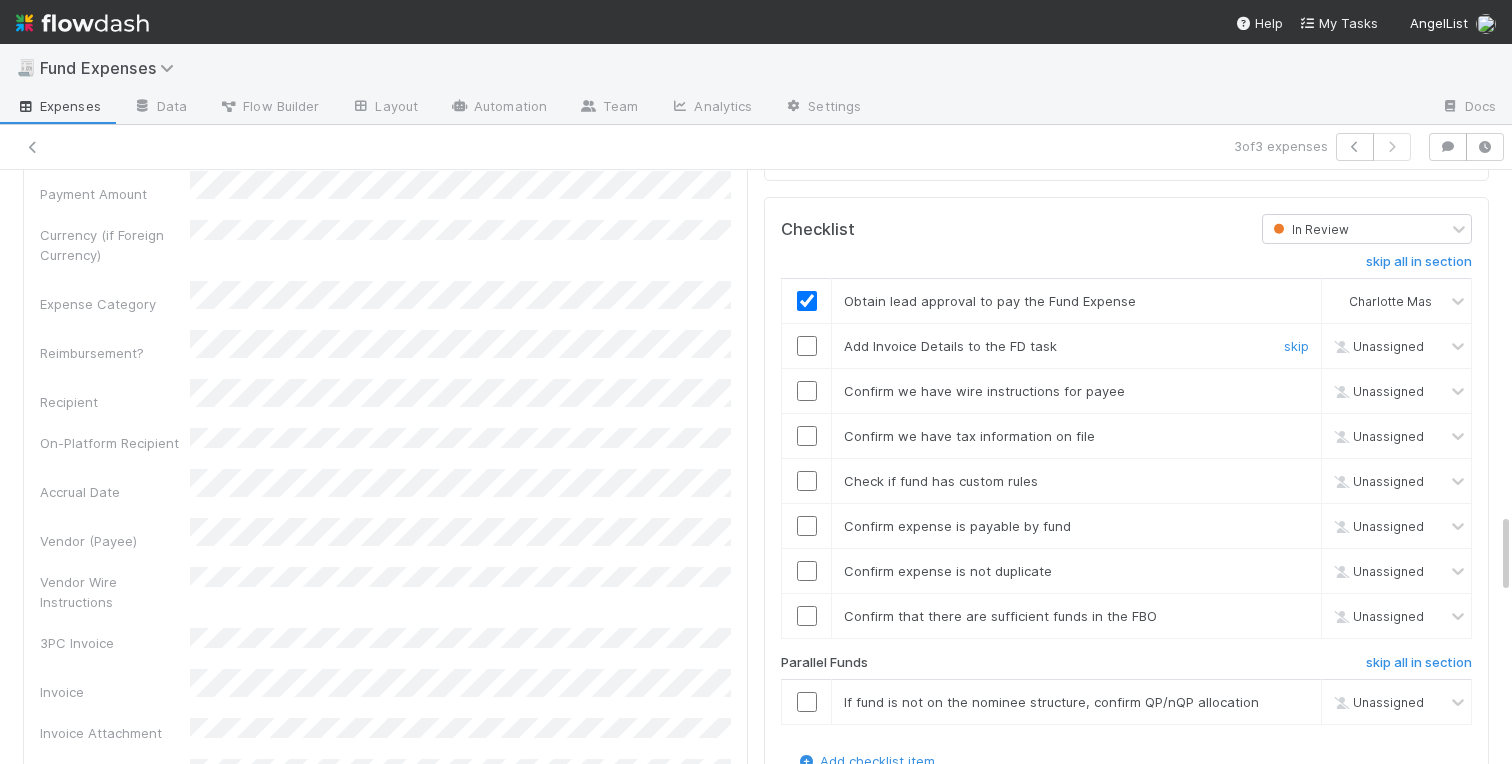 click at bounding box center (807, 346) 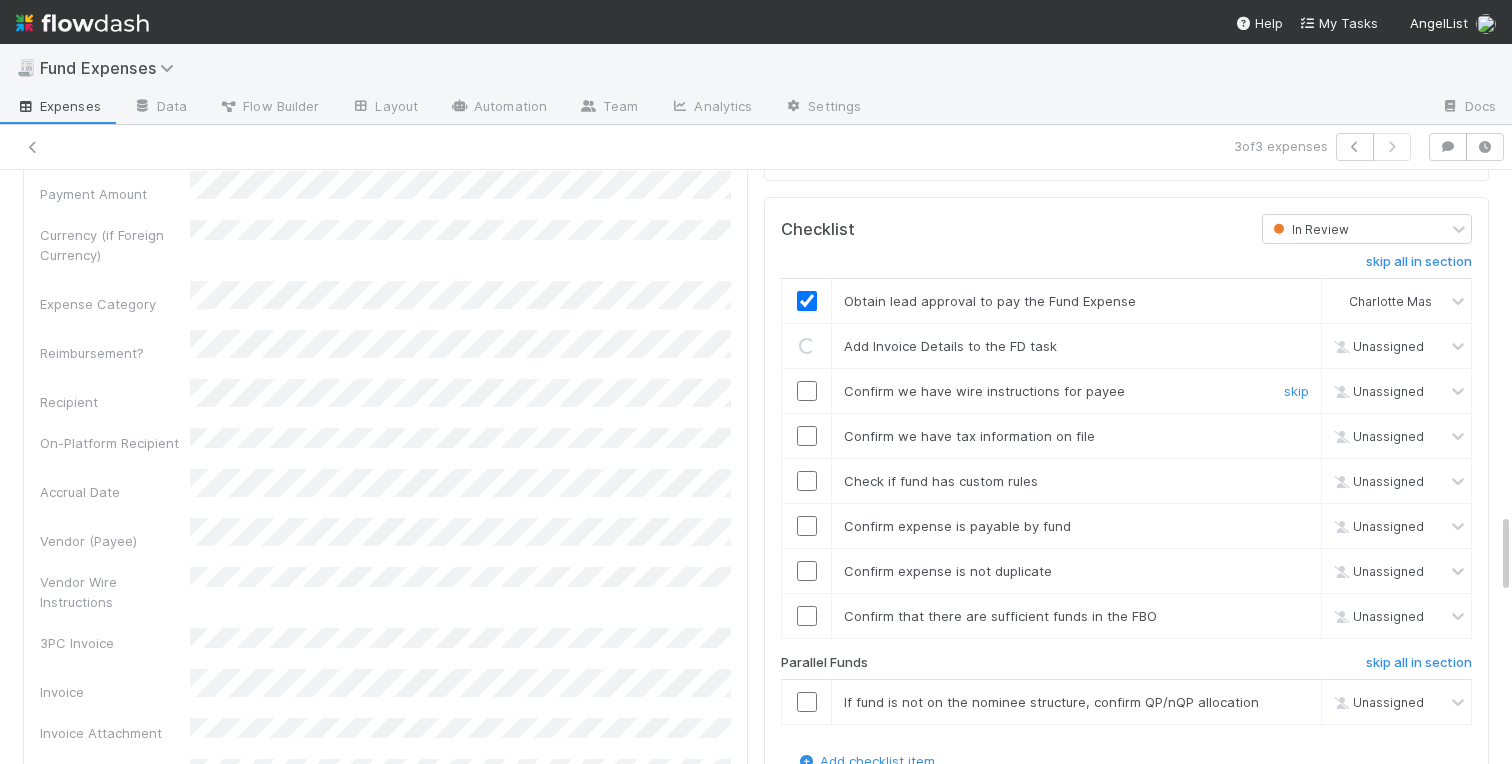 click at bounding box center (807, 391) 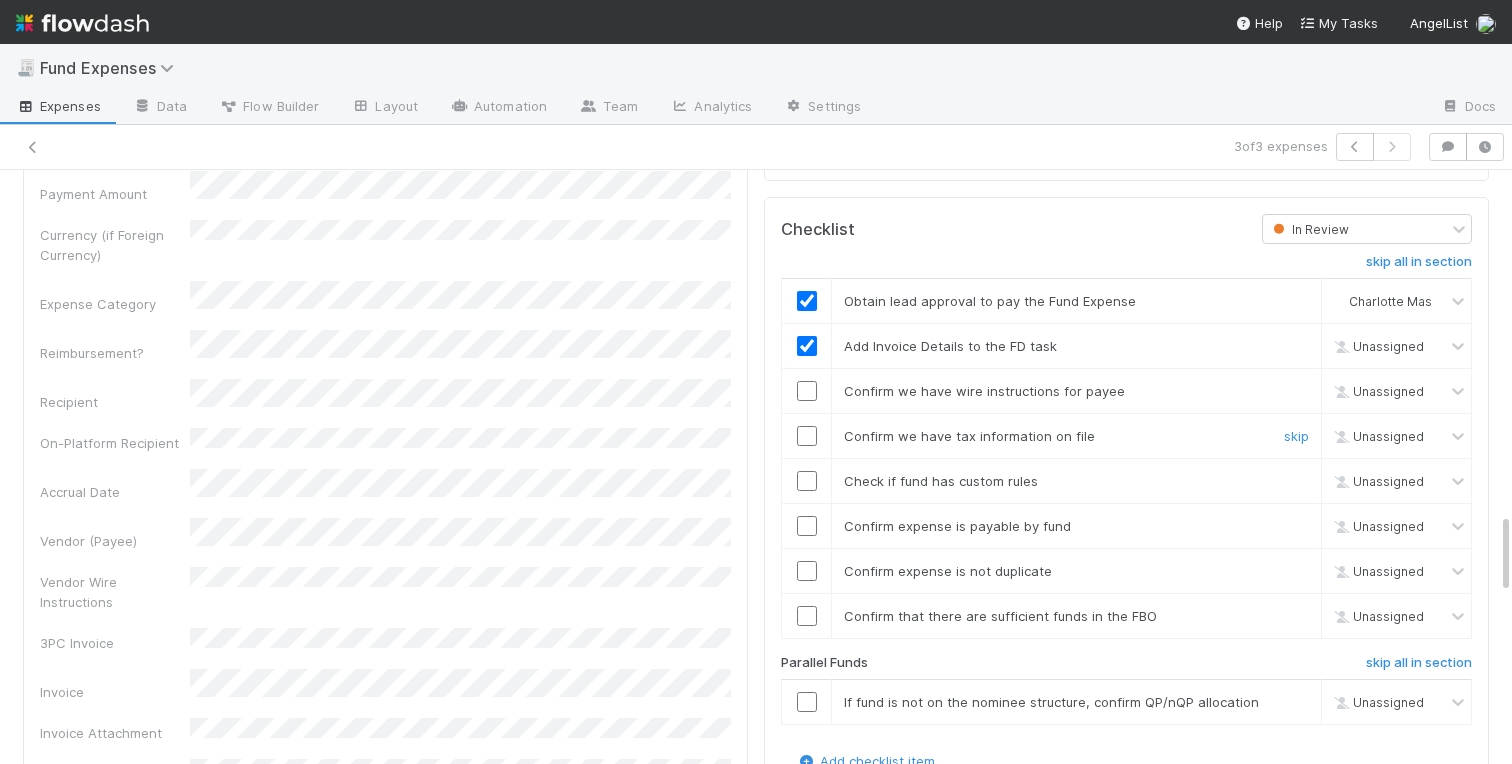 checkbox on "true" 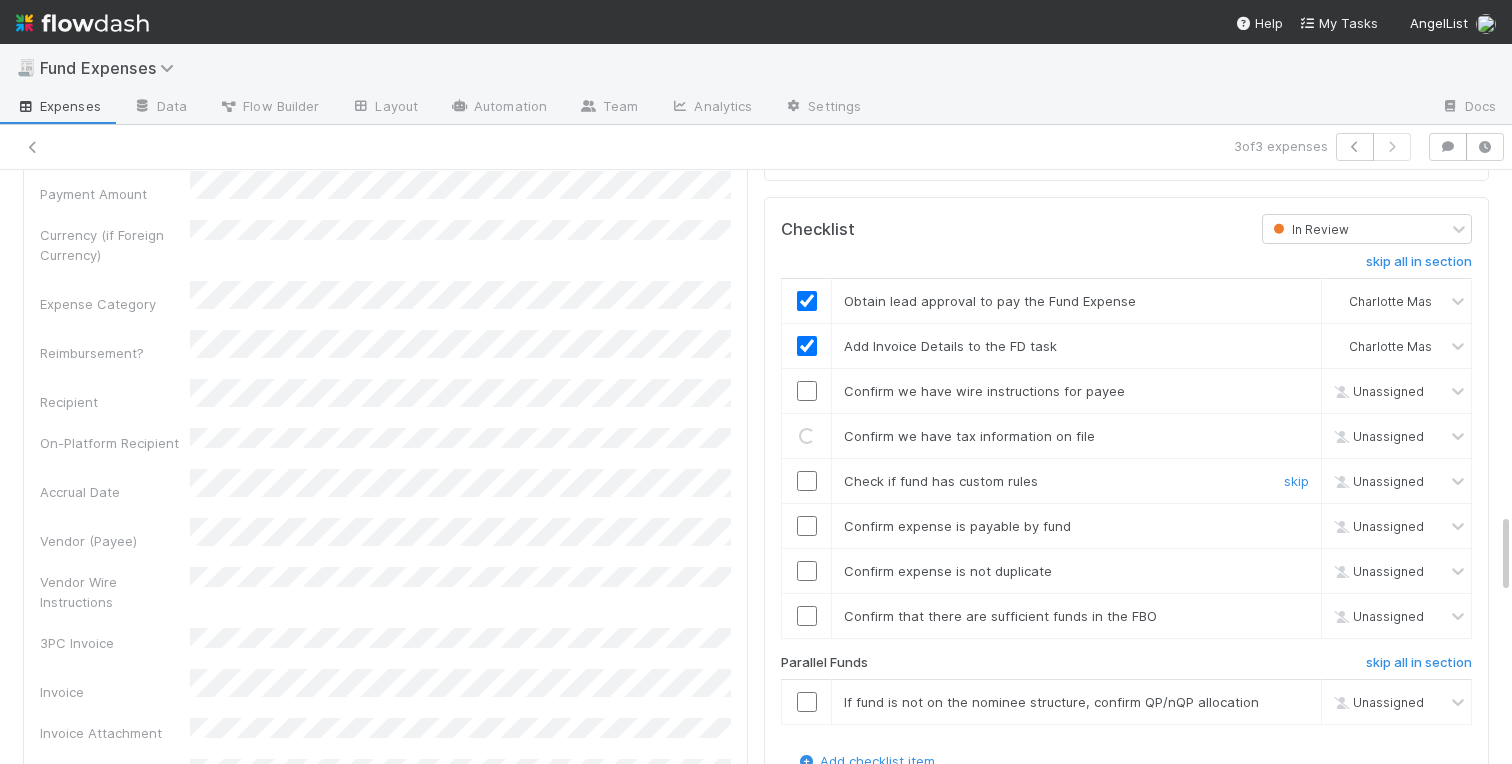 click at bounding box center [807, 481] 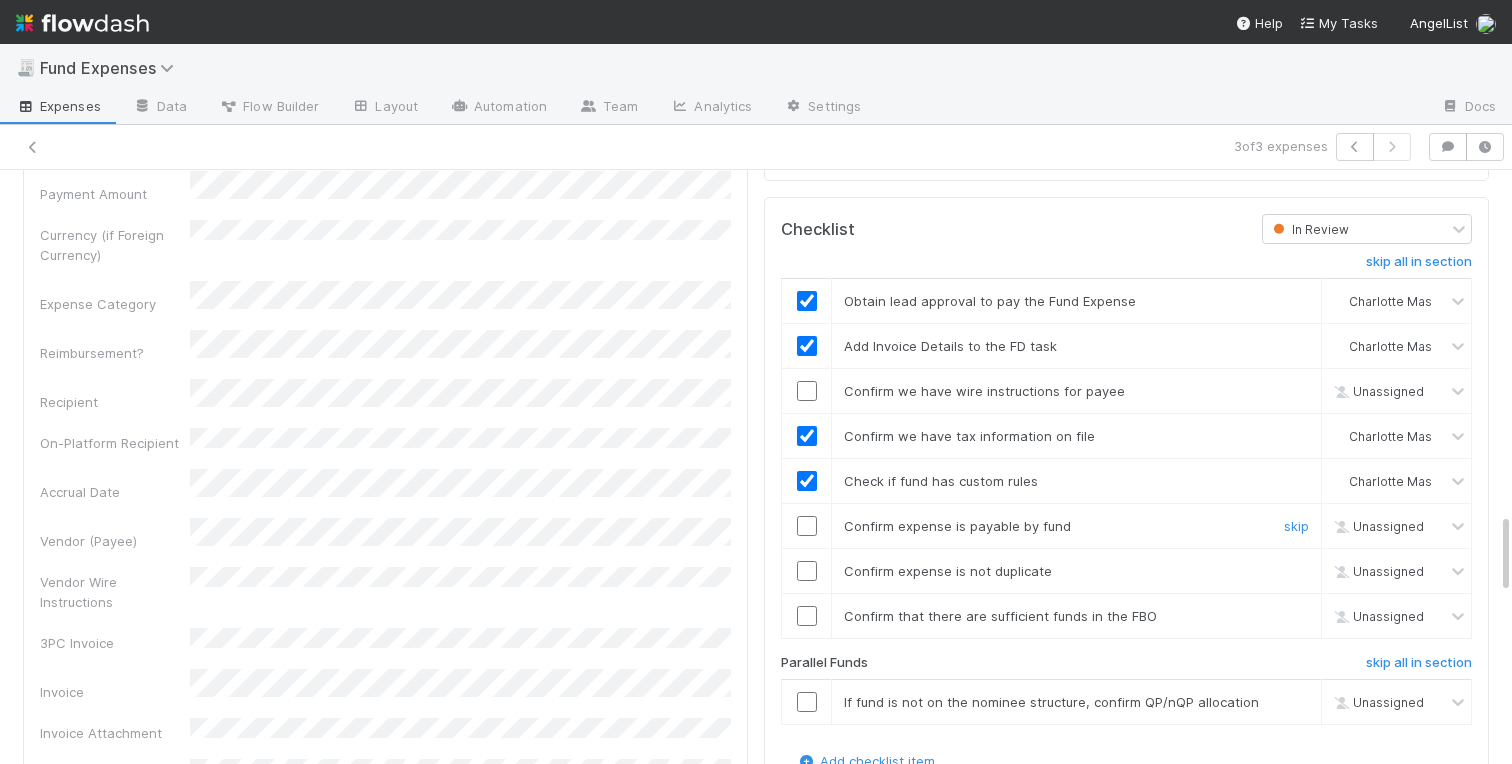 click at bounding box center [807, 526] 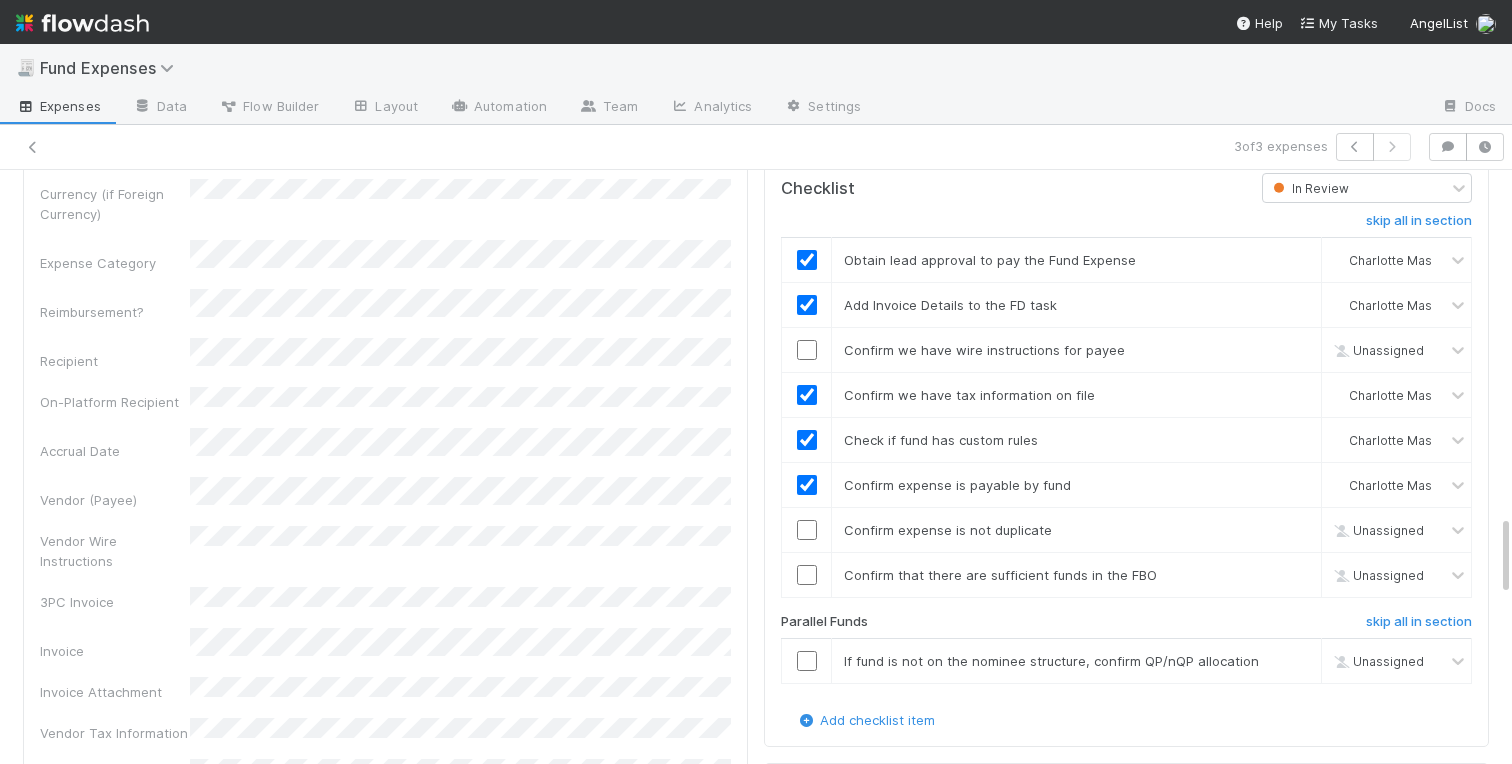 scroll, scrollTop: 2610, scrollLeft: 0, axis: vertical 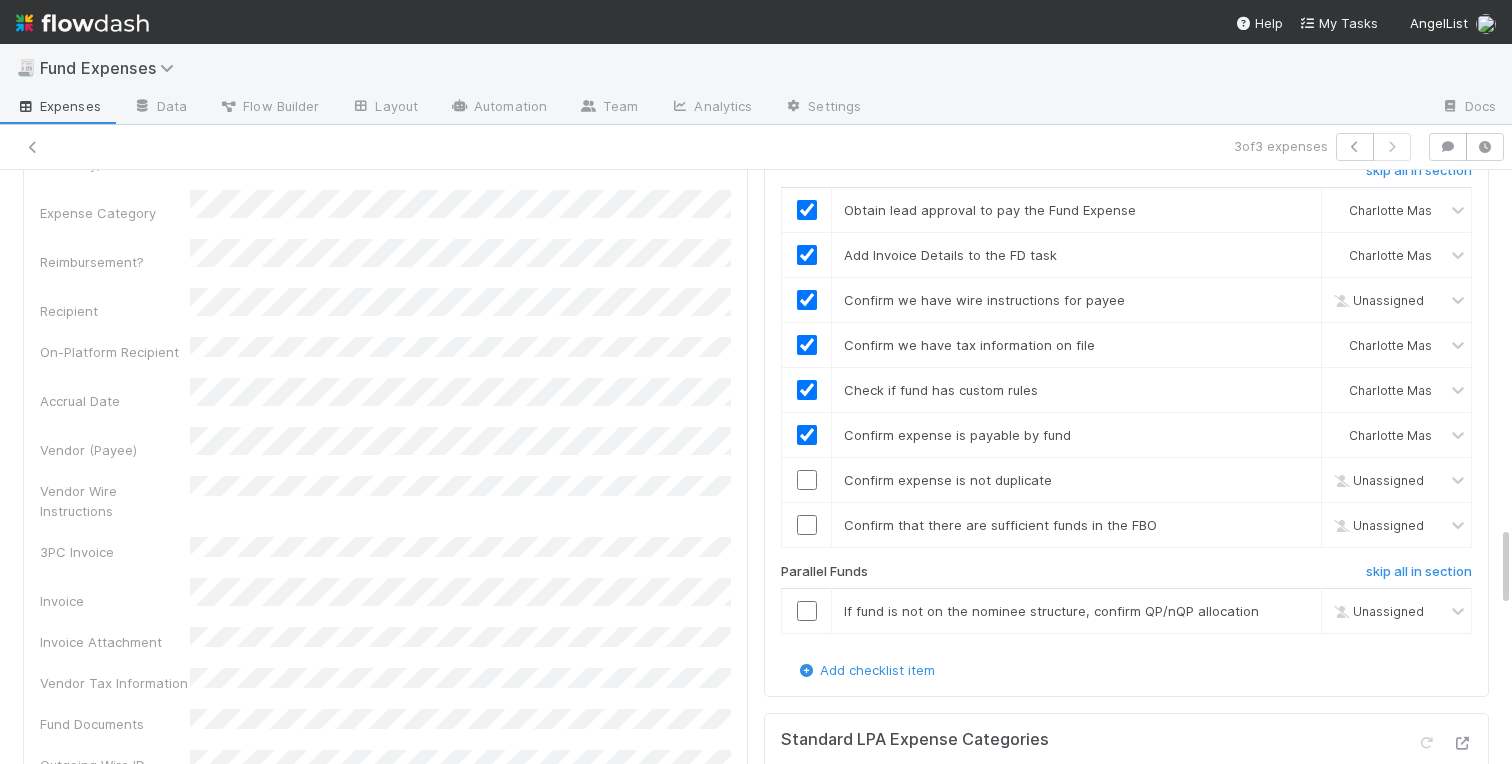 checkbox on "true" 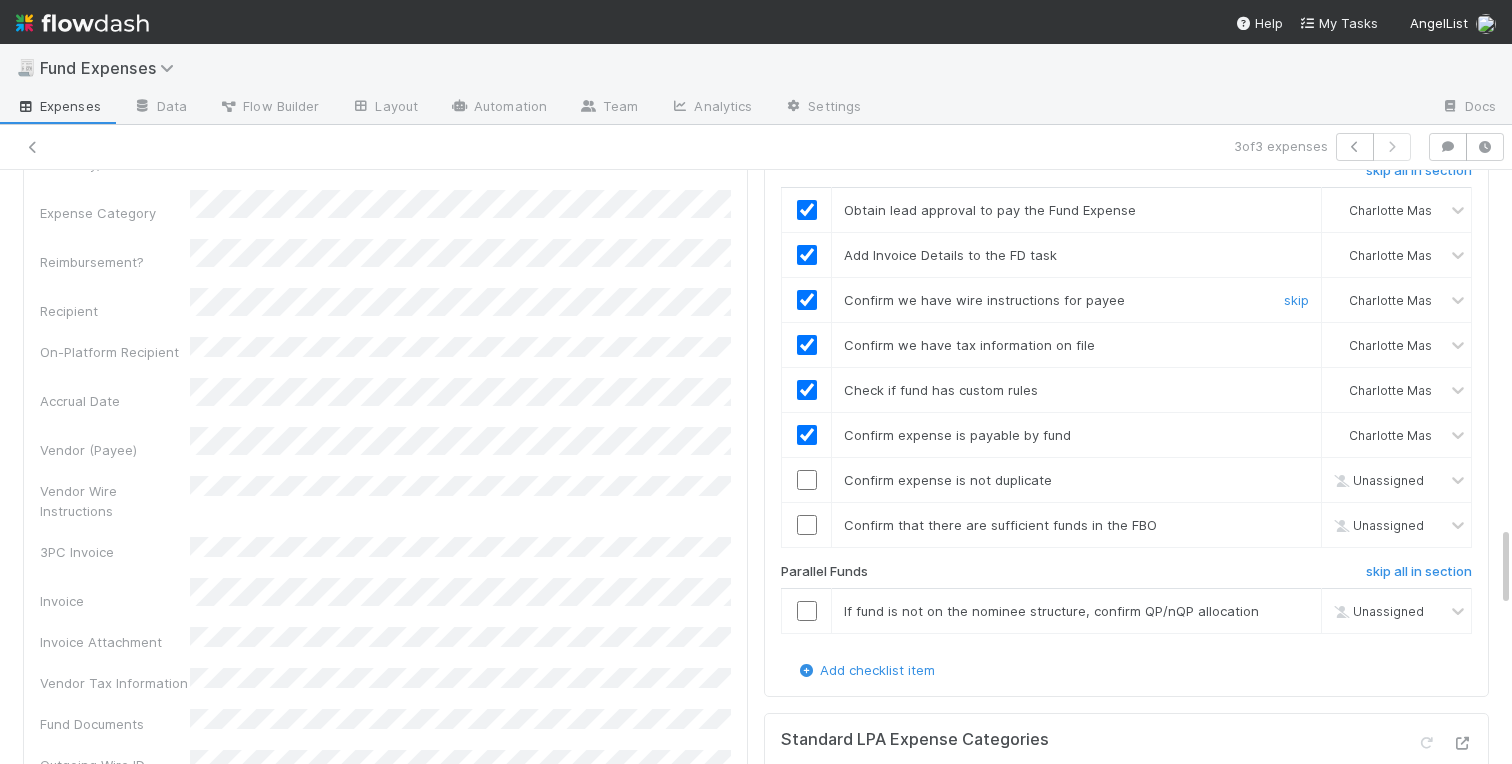 click at bounding box center [807, 300] 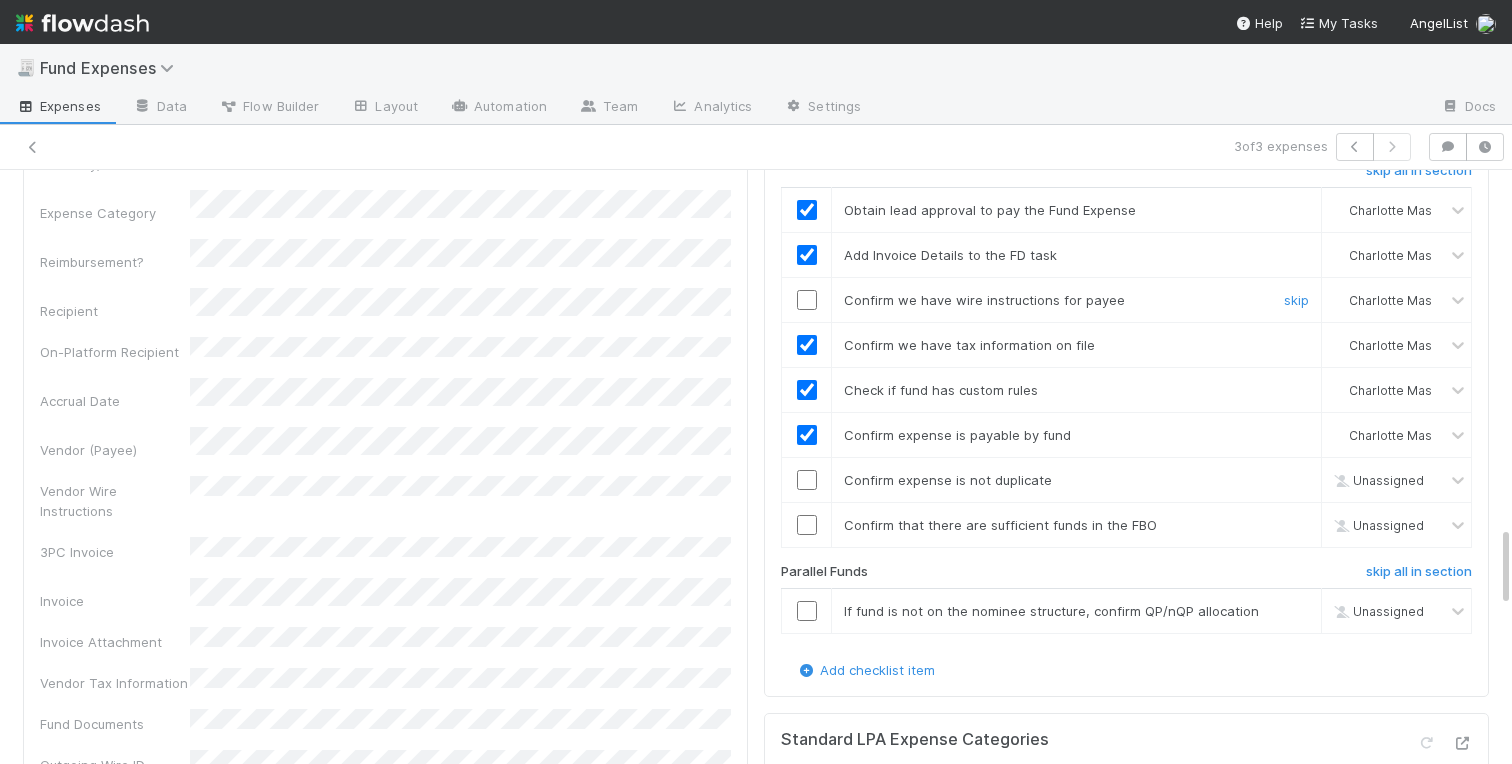 click at bounding box center (807, 300) 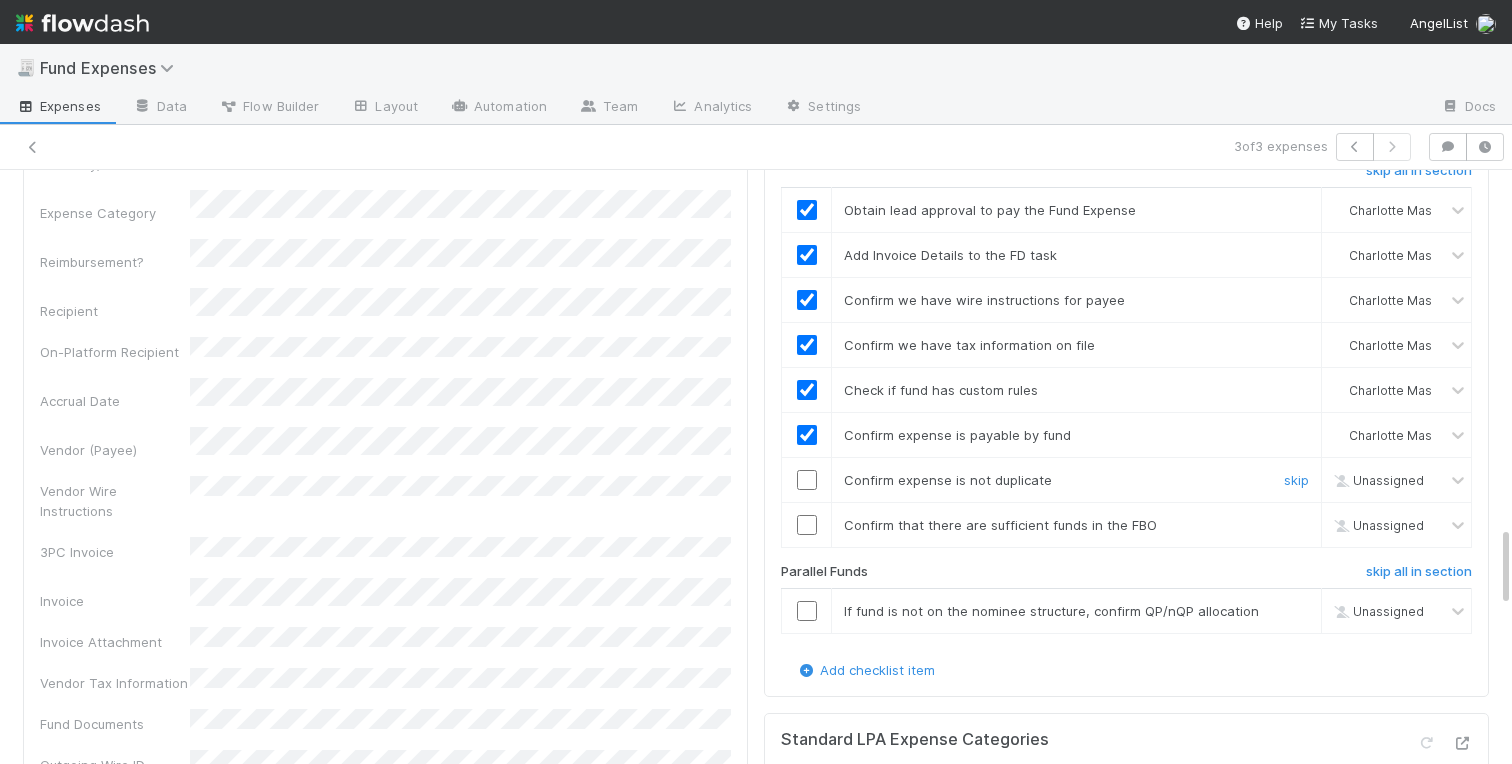 click at bounding box center (807, 480) 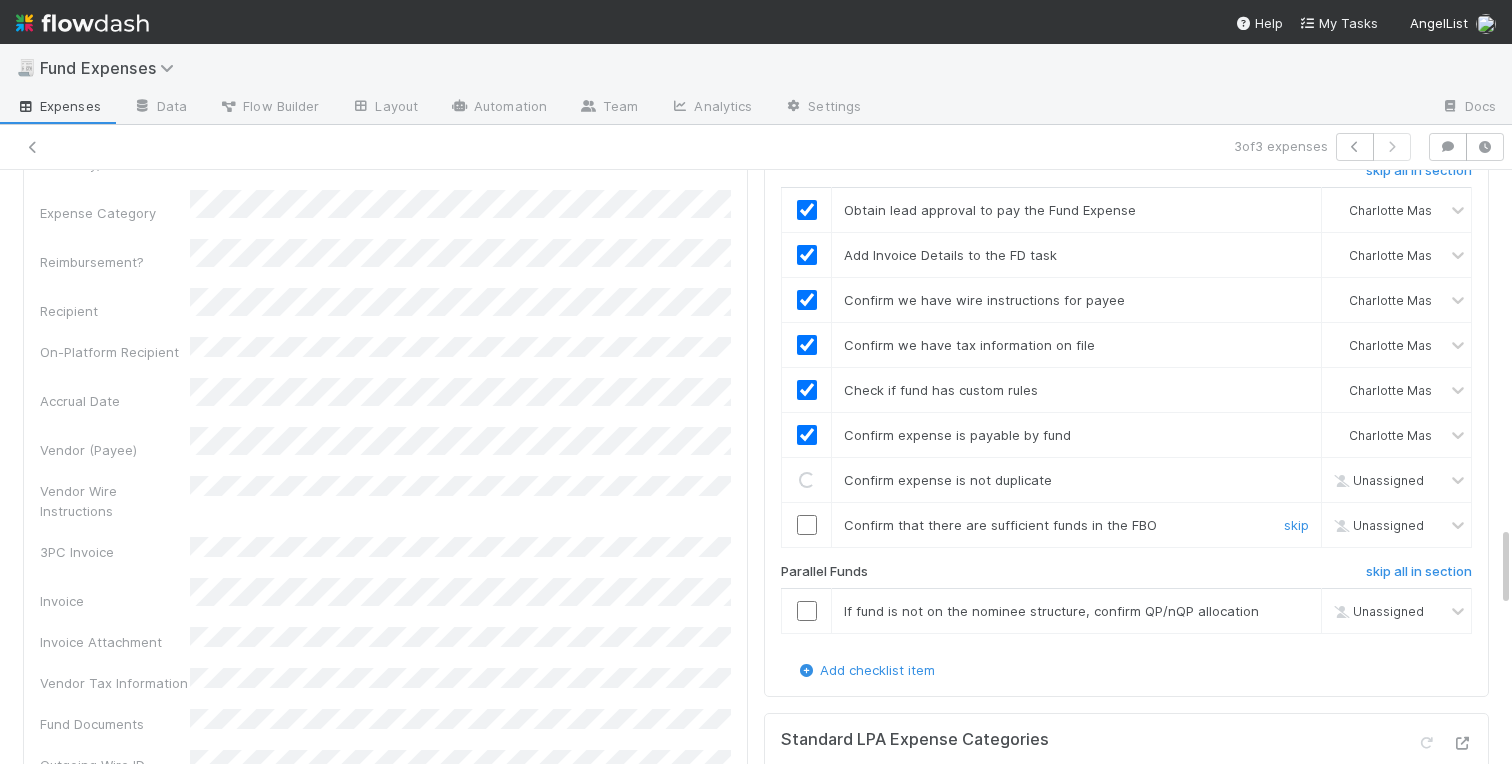 click at bounding box center (807, 525) 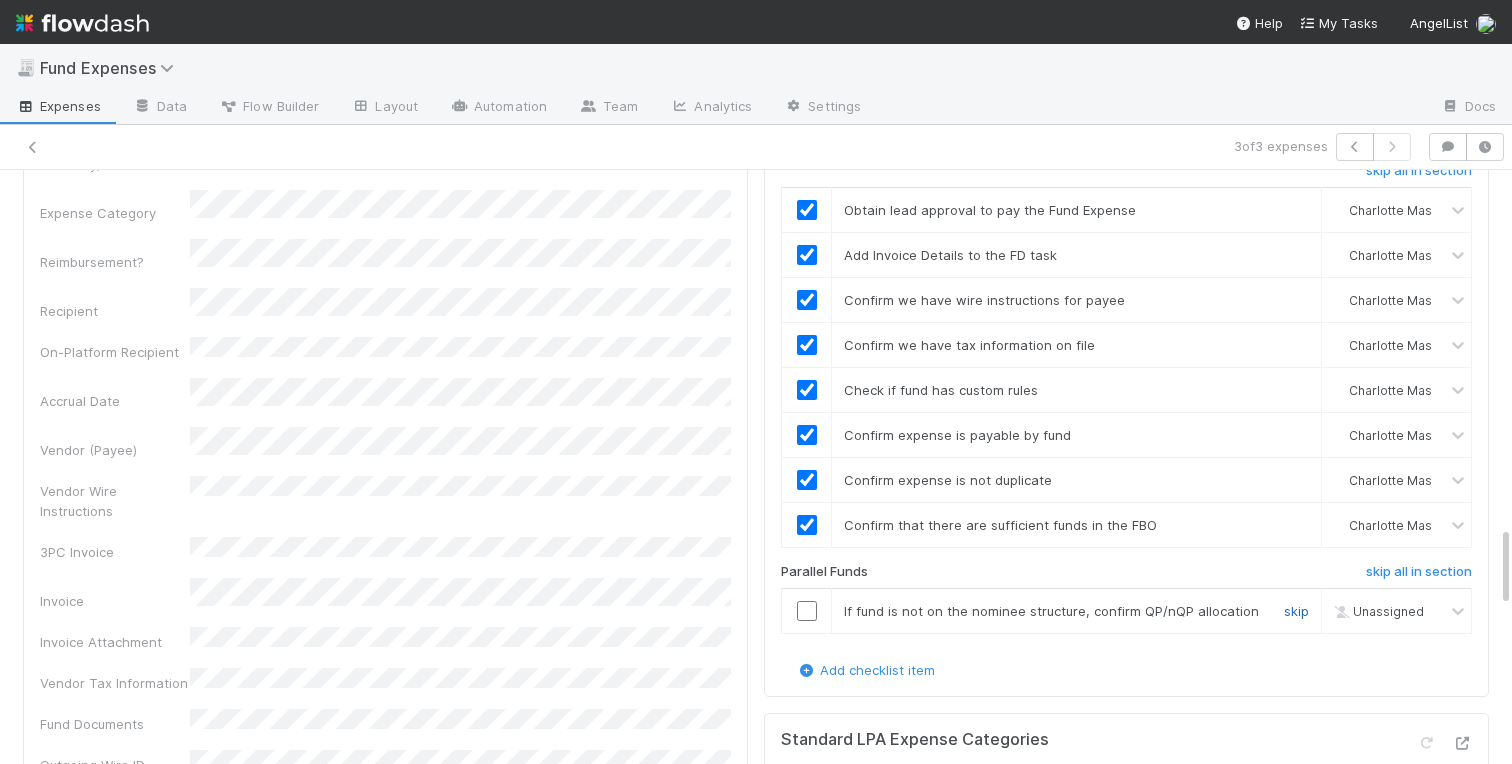 click on "skip" at bounding box center [1296, 611] 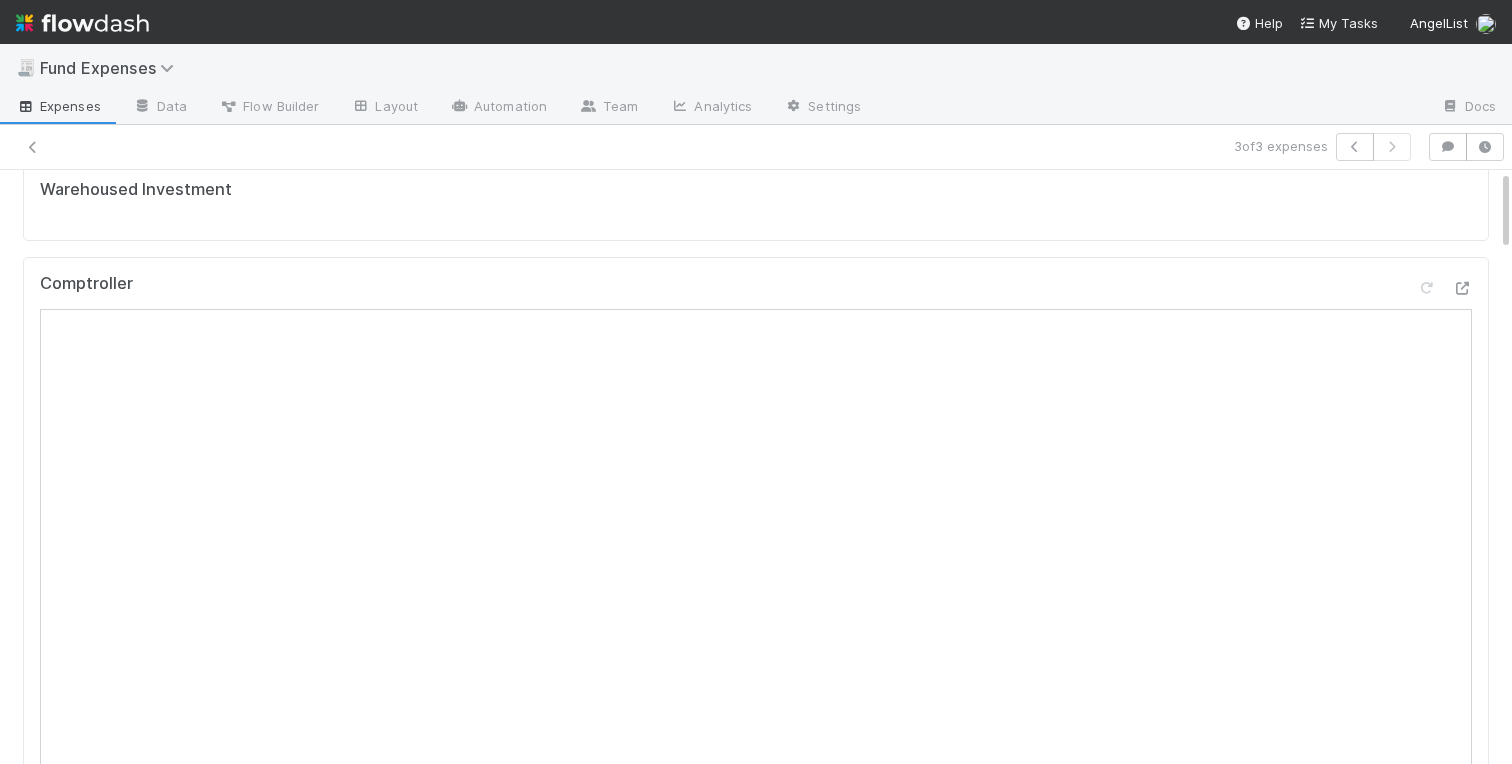 scroll, scrollTop: 0, scrollLeft: 0, axis: both 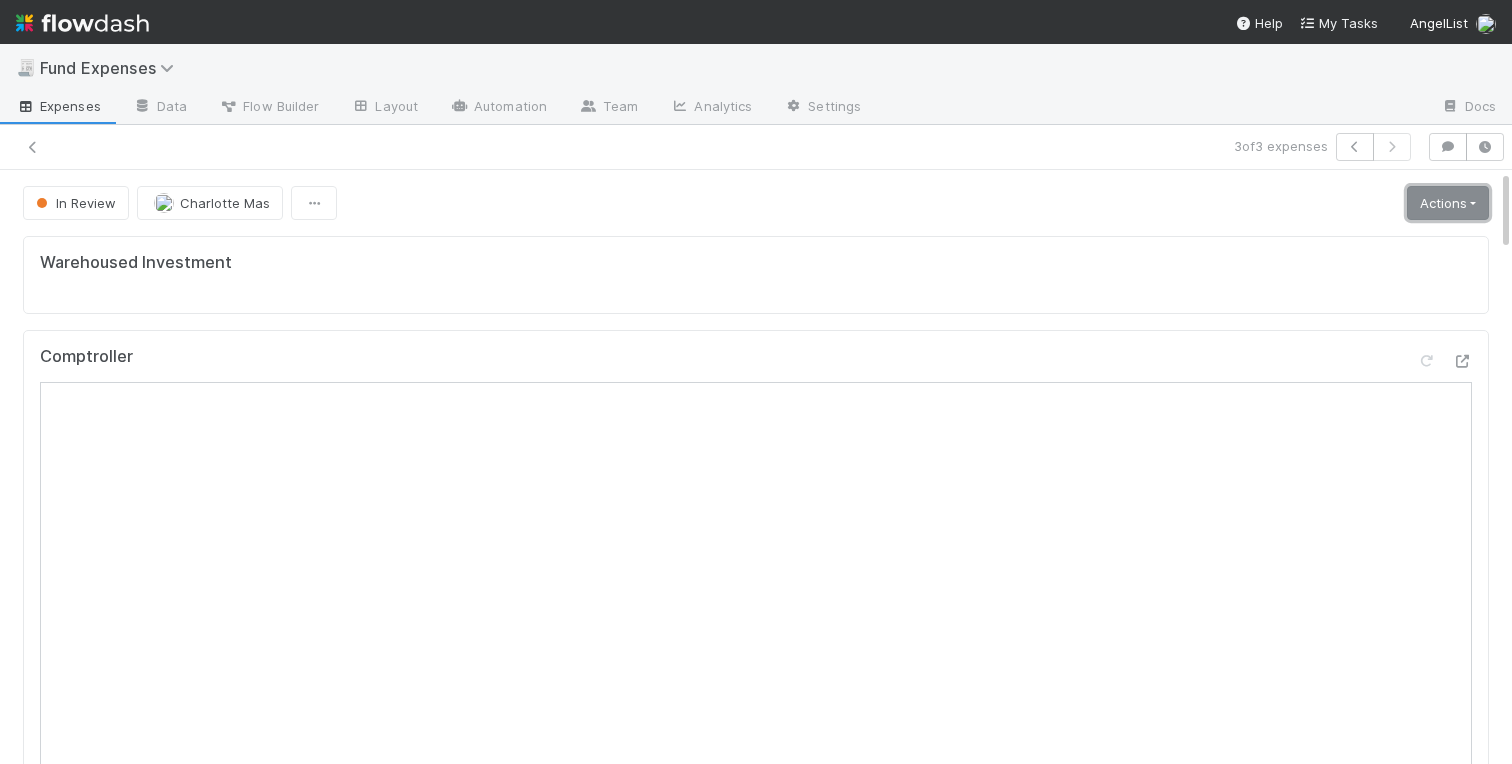 click on "Actions" at bounding box center [1448, 203] 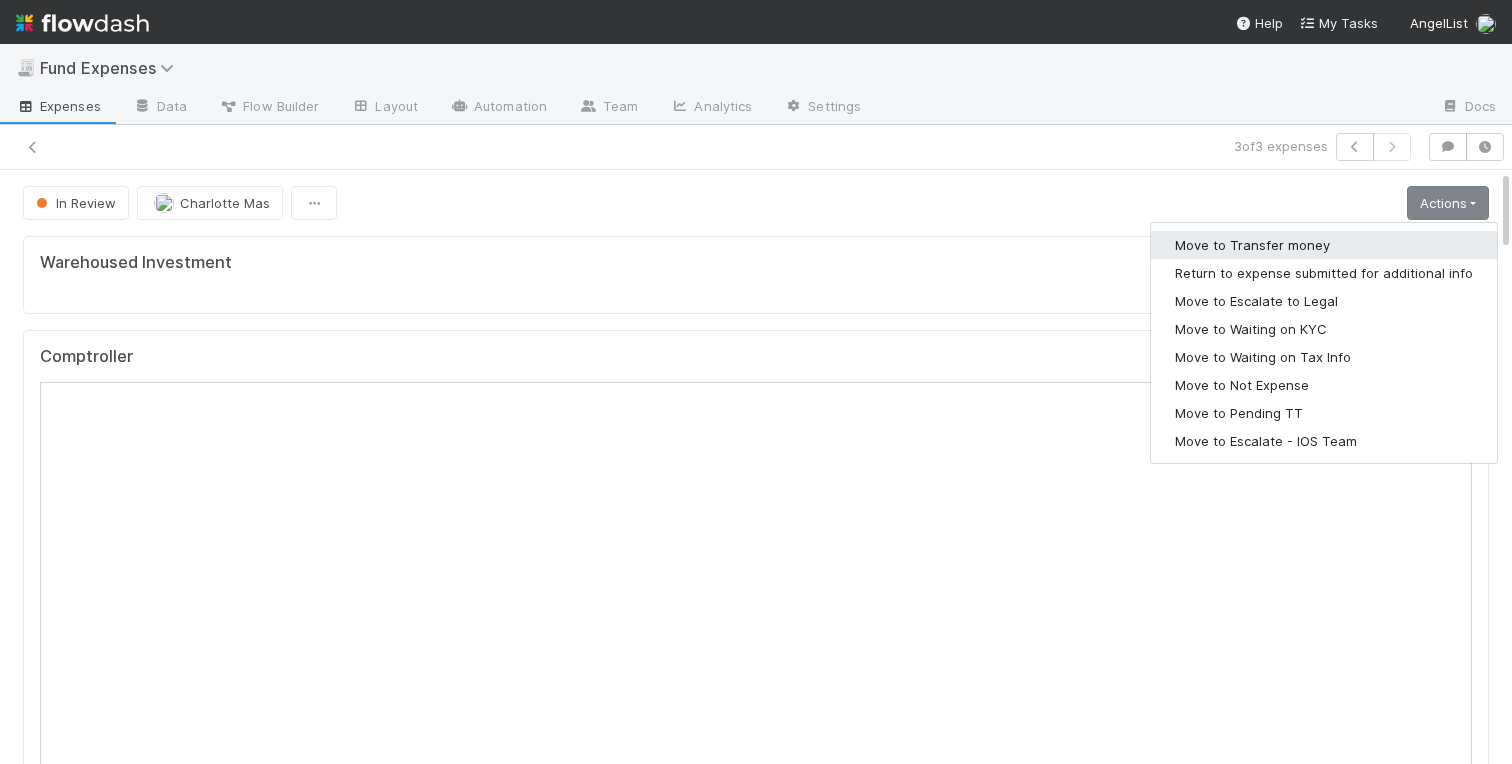 click on "Move to Transfer money" at bounding box center [1324, 245] 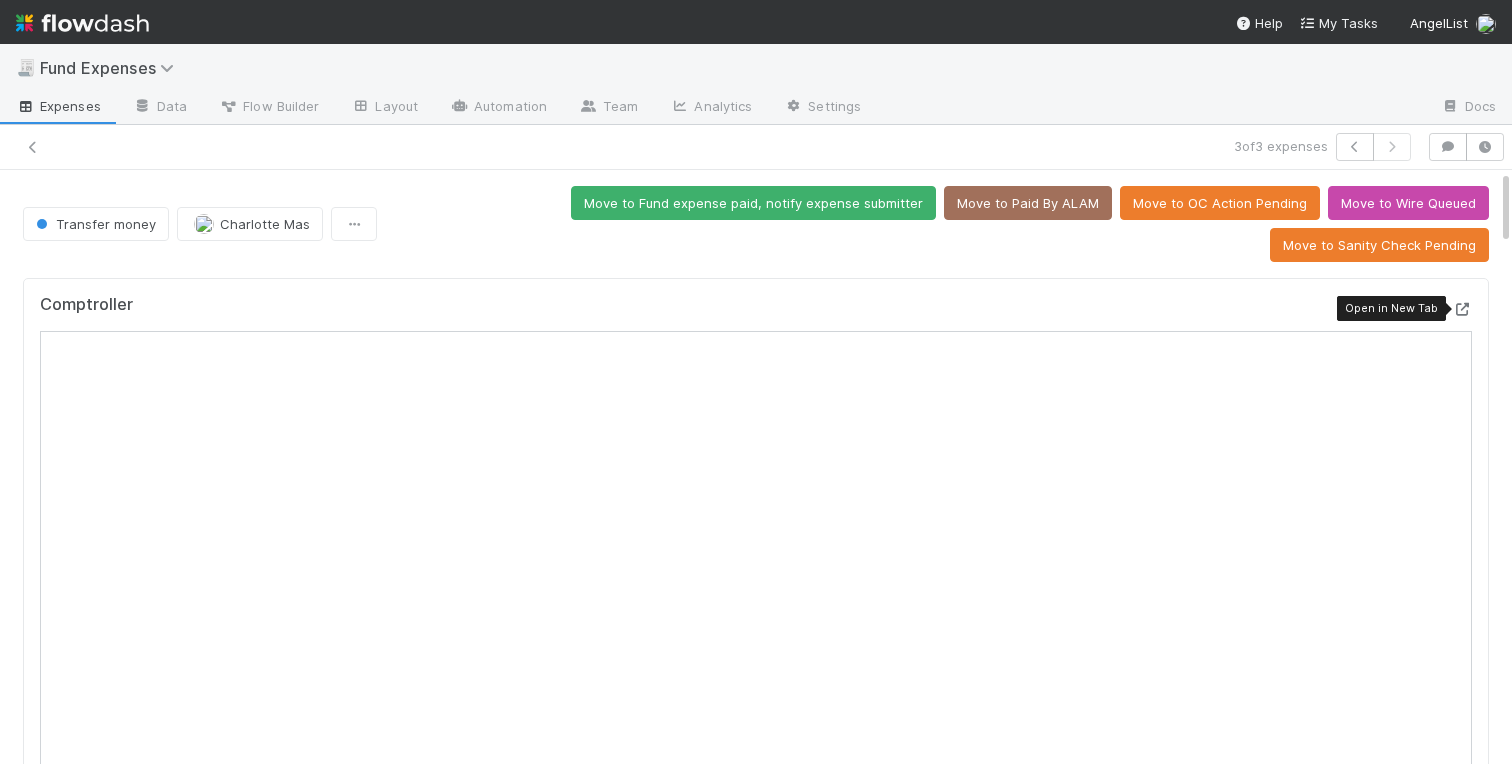 click at bounding box center (1462, 309) 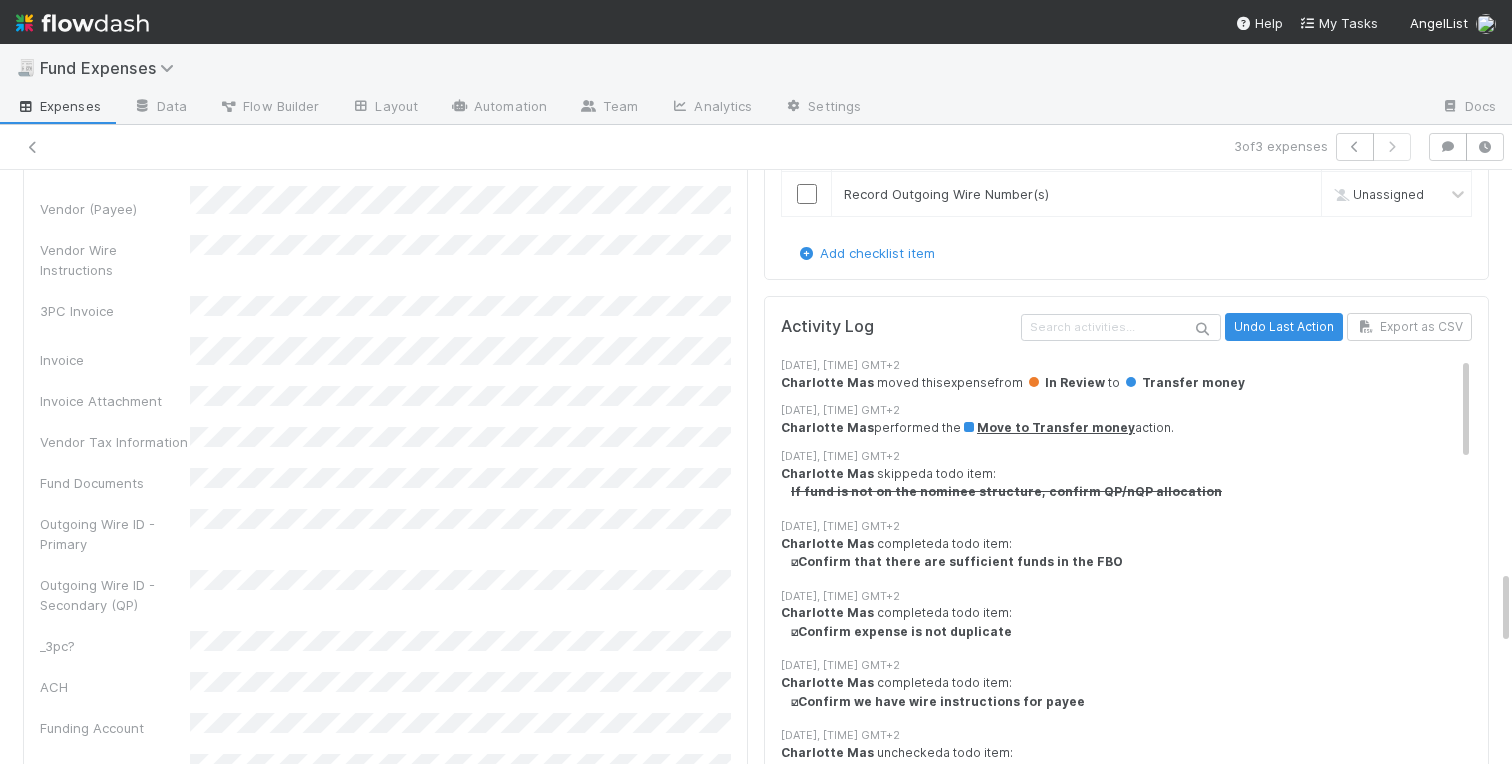 scroll, scrollTop: 2648, scrollLeft: 0, axis: vertical 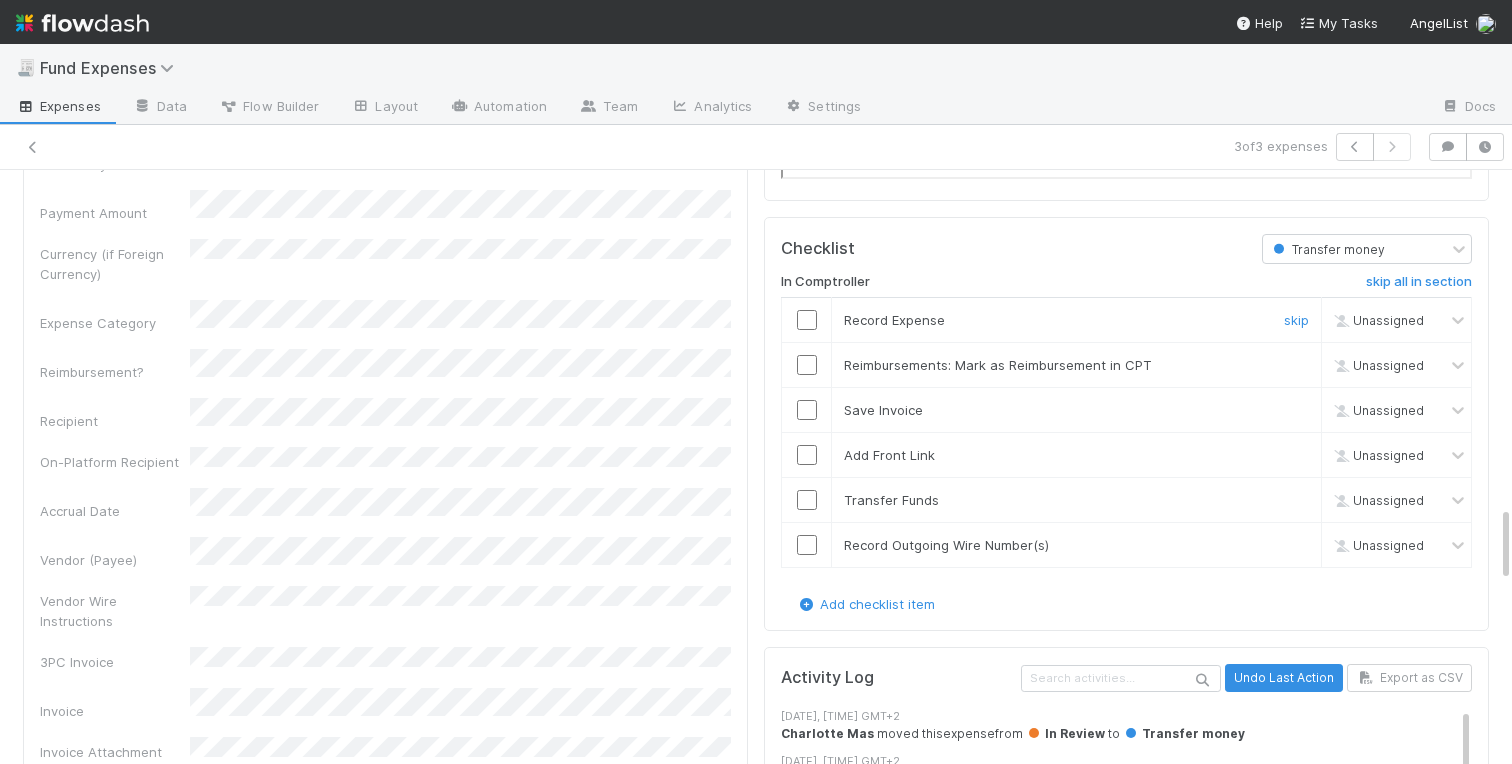 click at bounding box center [807, 320] 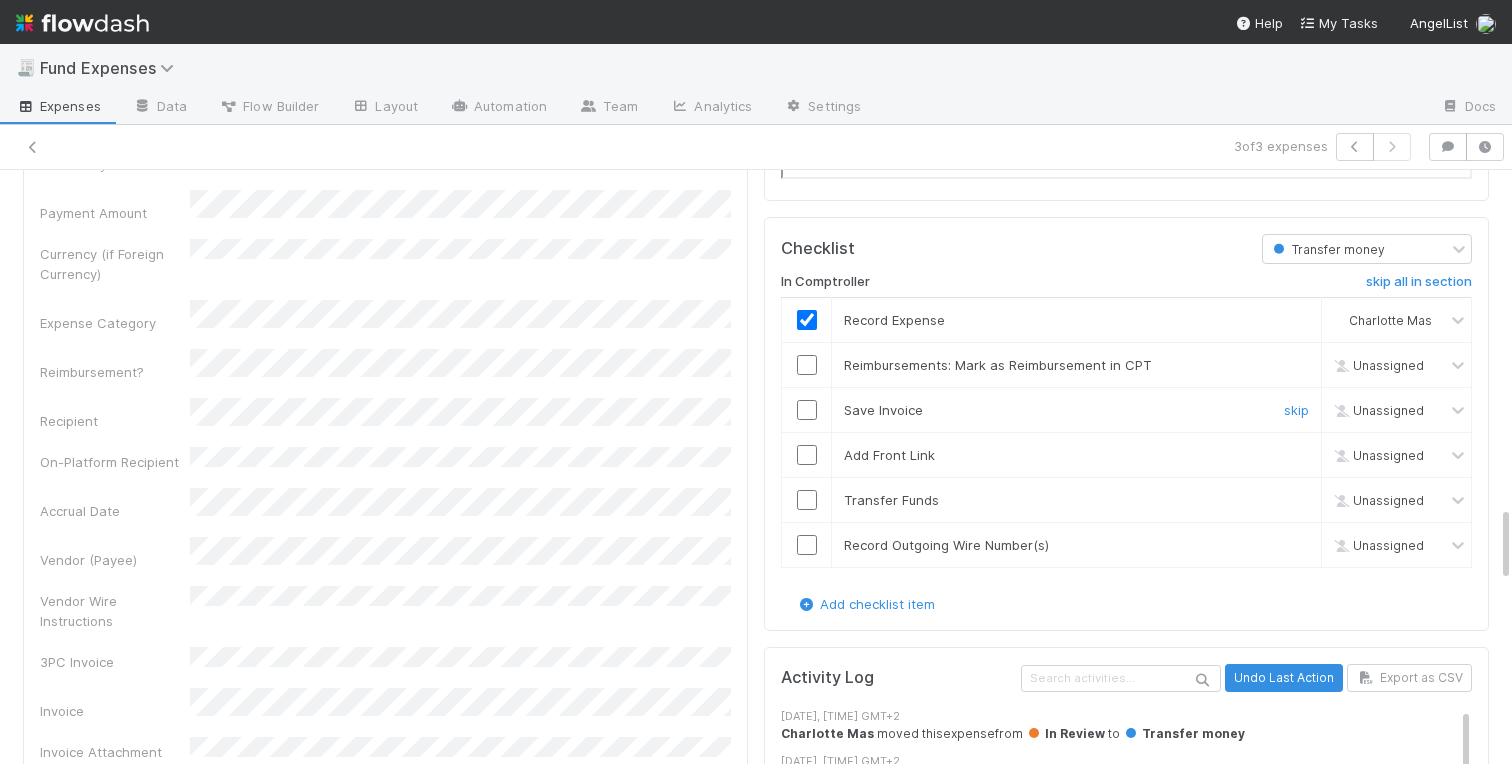 click at bounding box center (807, 410) 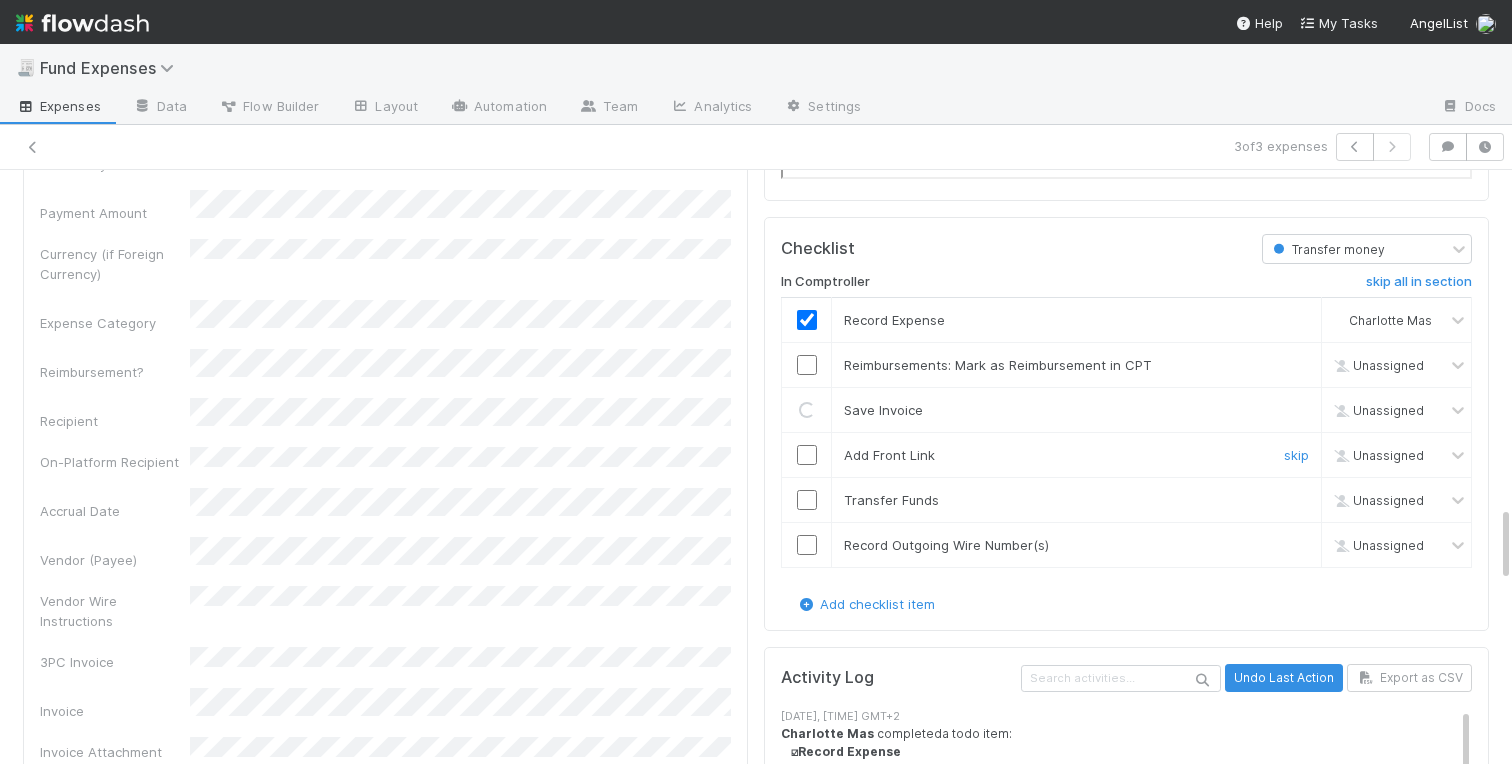 click at bounding box center (807, 455) 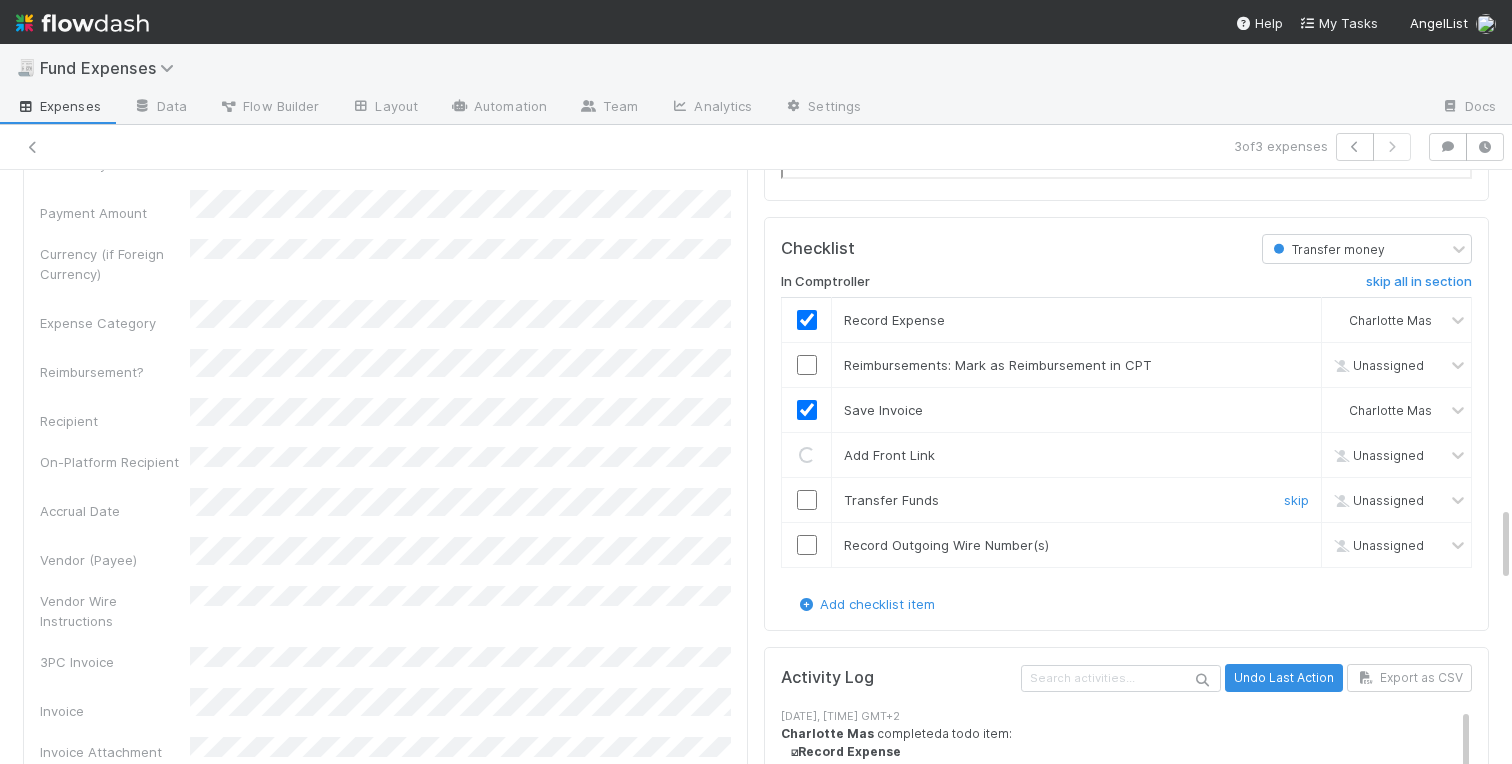 click at bounding box center [807, 500] 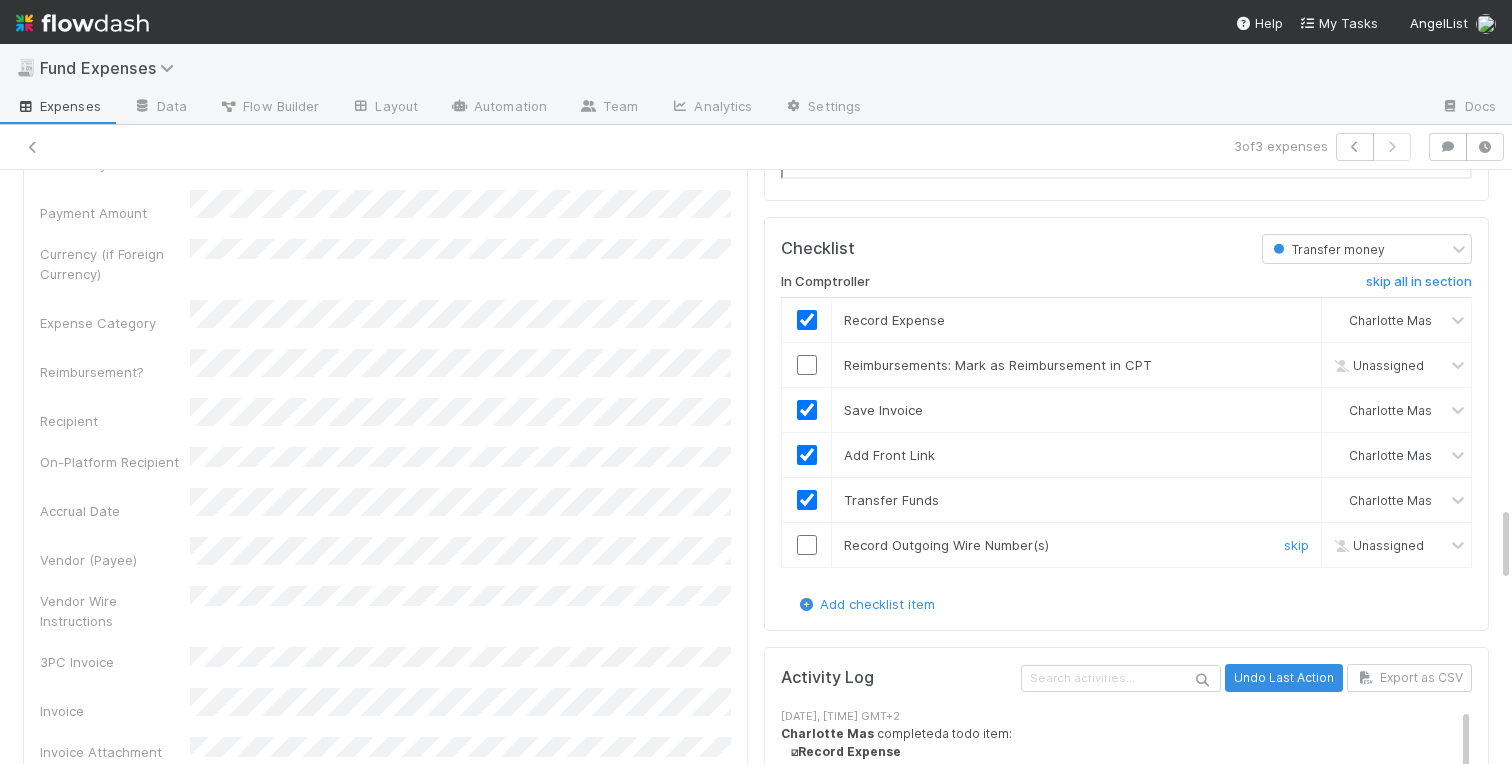 click at bounding box center [807, 545] 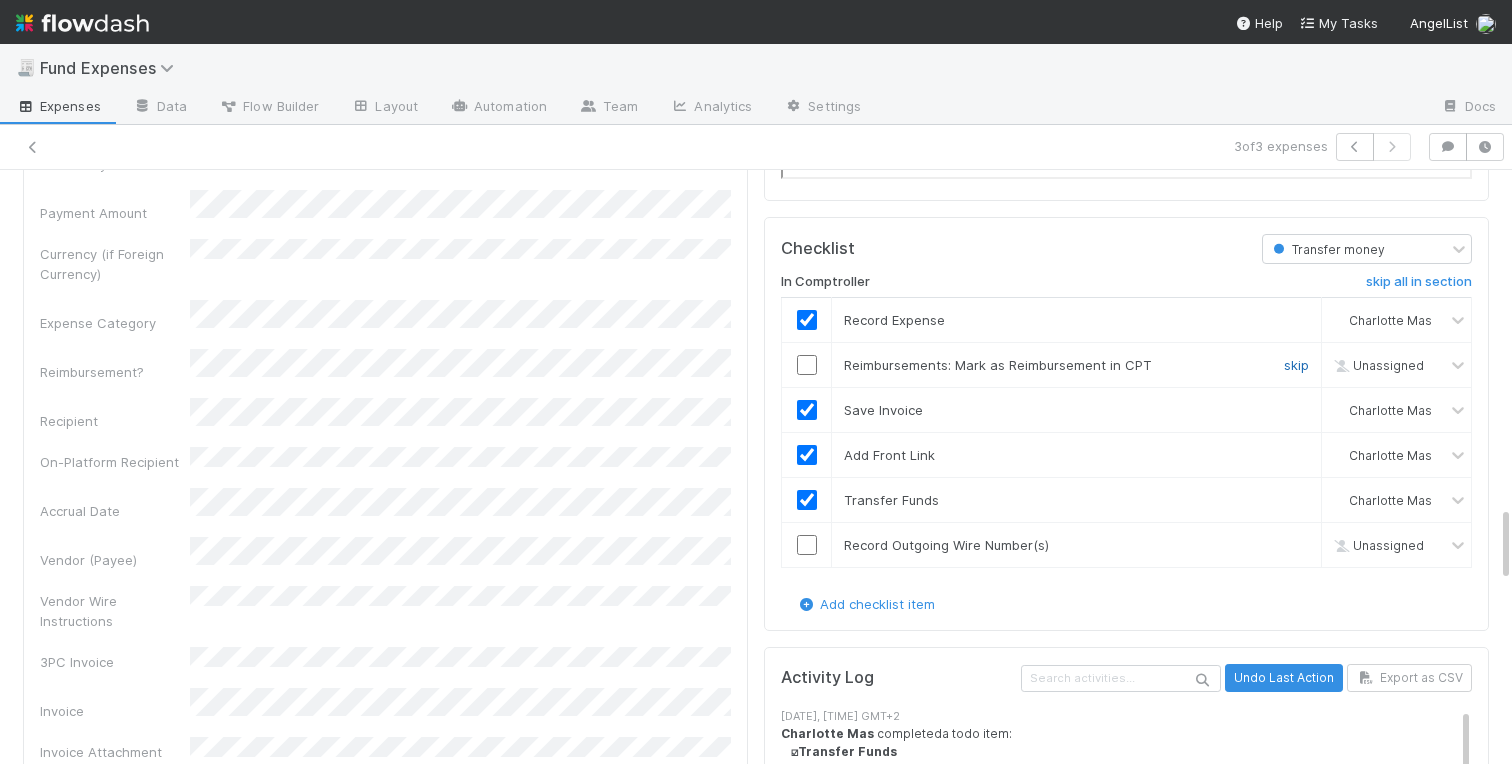 click on "skip" at bounding box center (1296, 365) 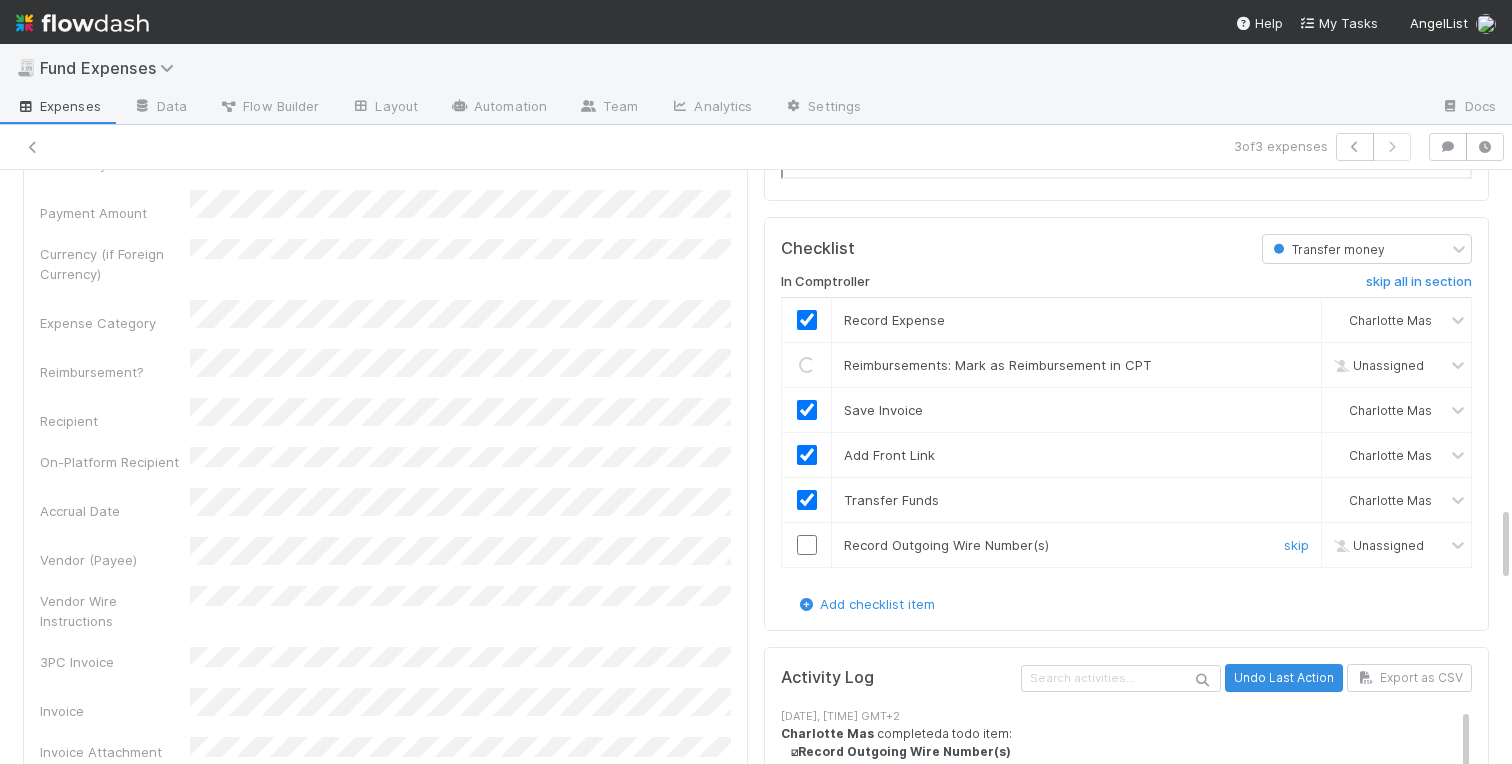 click at bounding box center [807, 545] 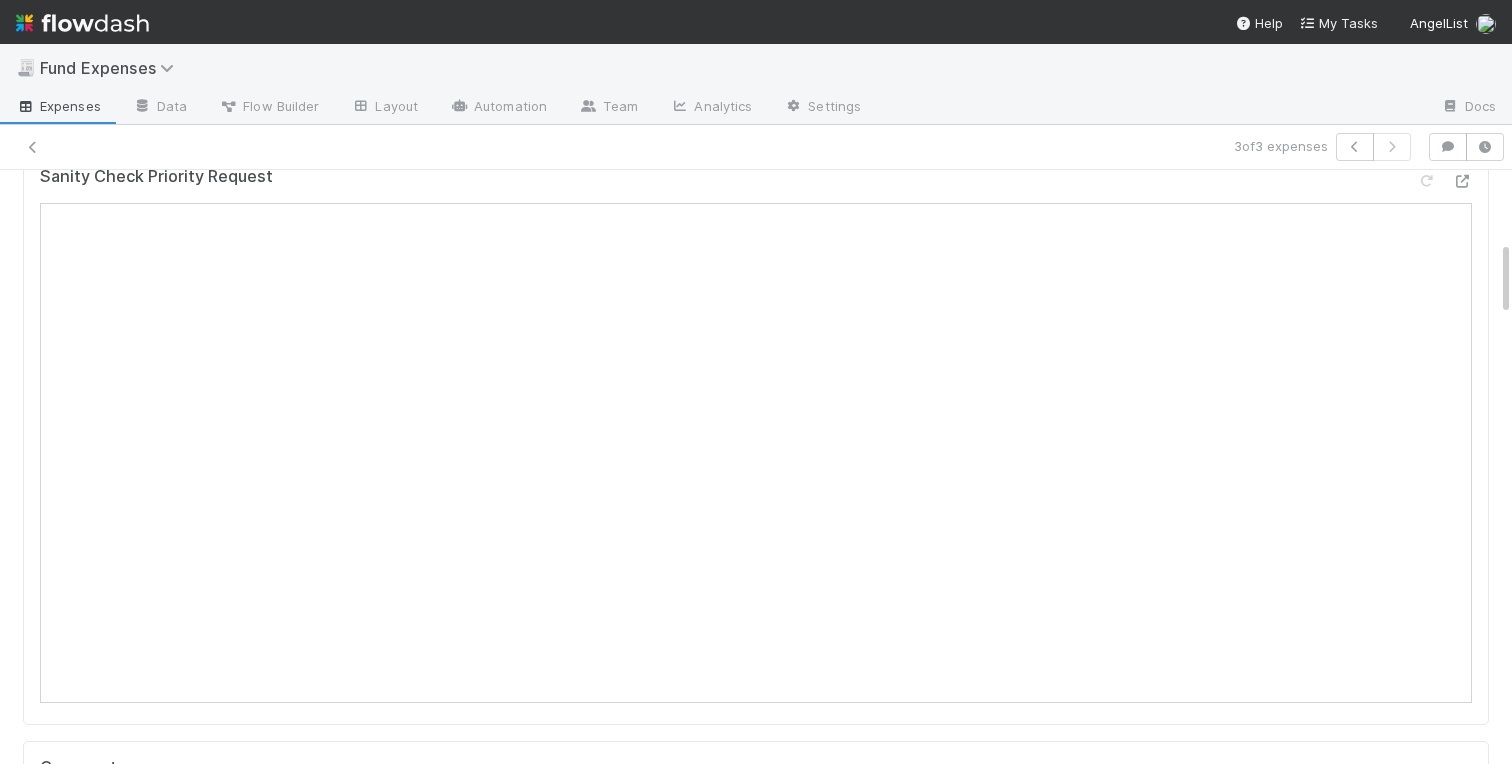 scroll, scrollTop: 0, scrollLeft: 0, axis: both 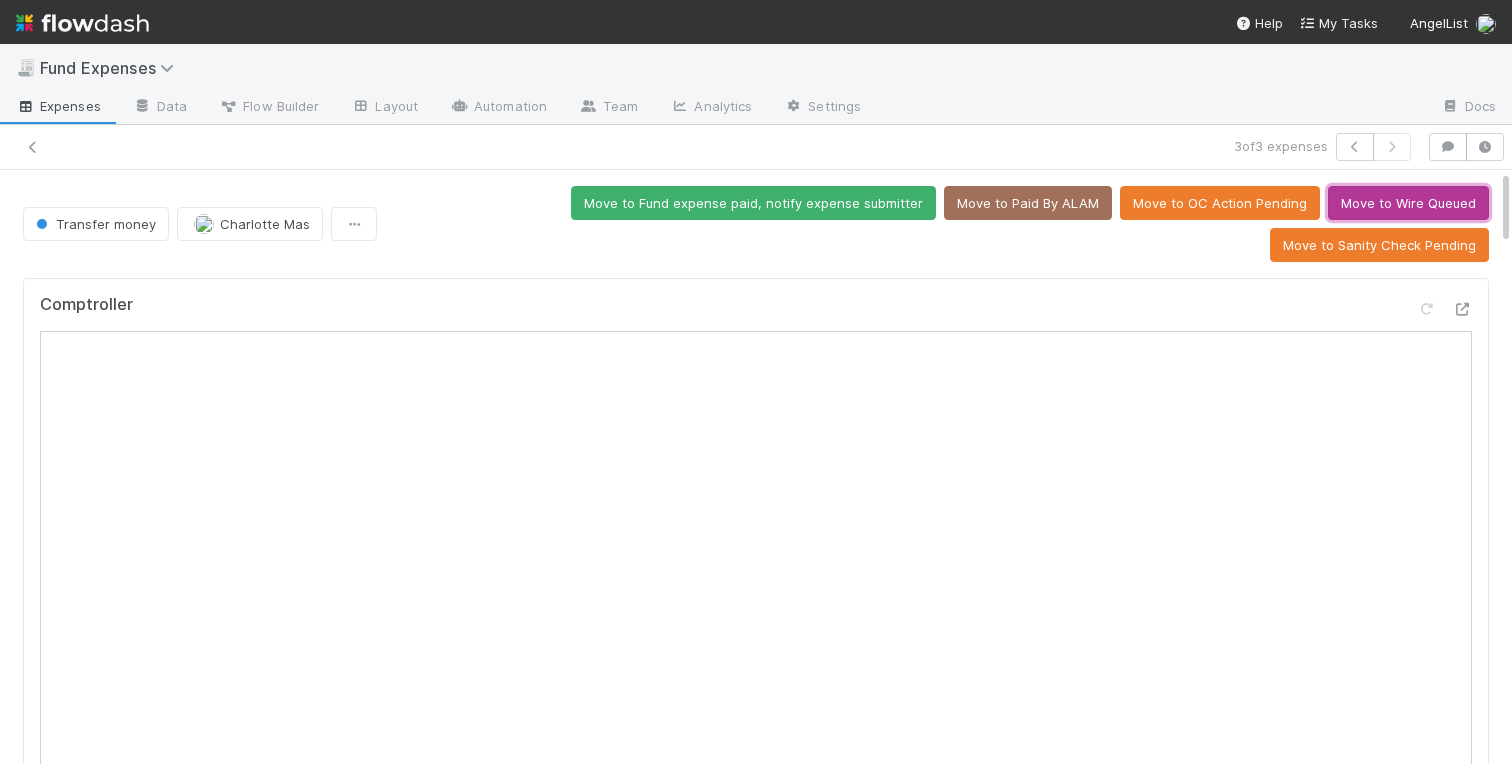 click on "Move to Wire Queued" at bounding box center [1408, 203] 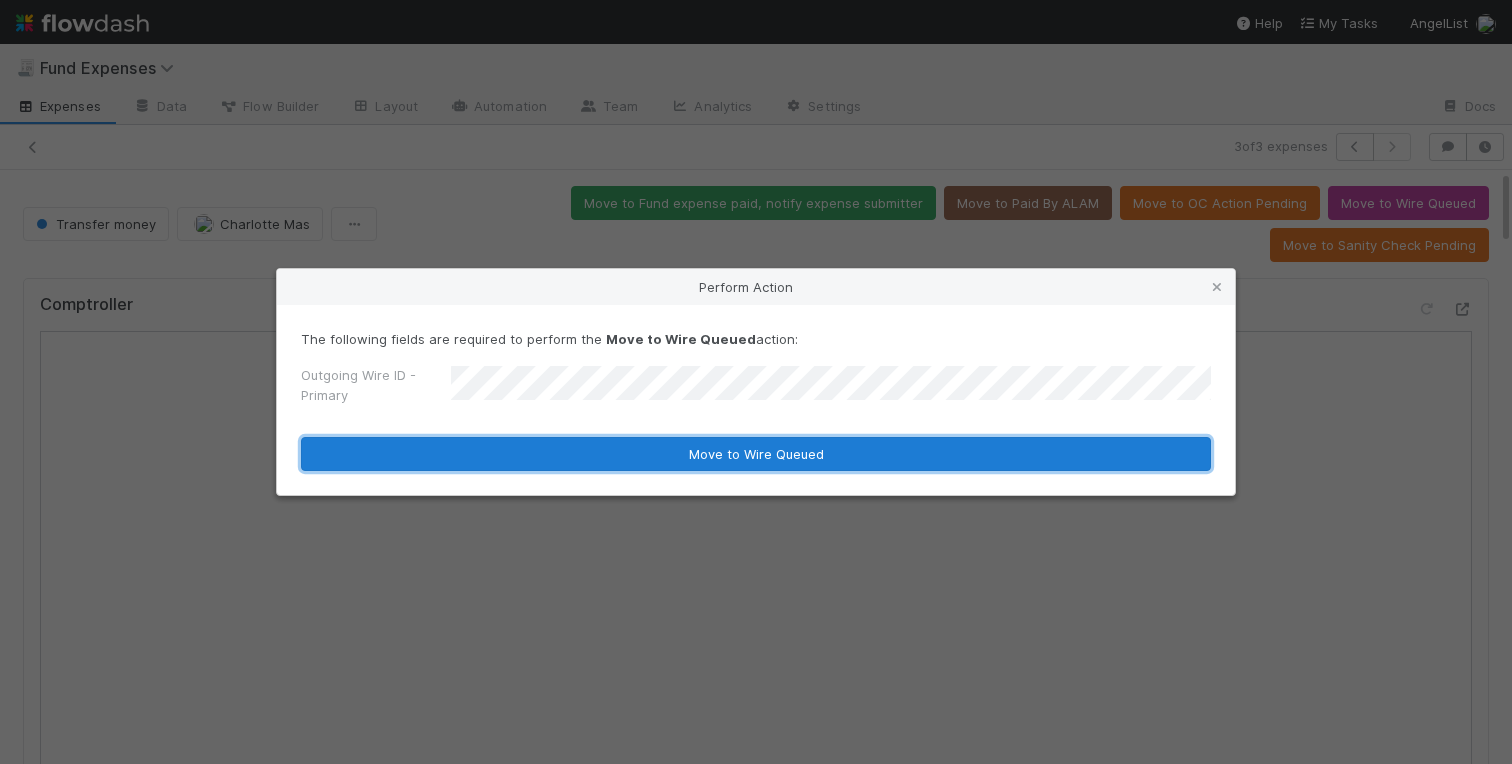 click on "Move to Wire Queued" at bounding box center (756, 454) 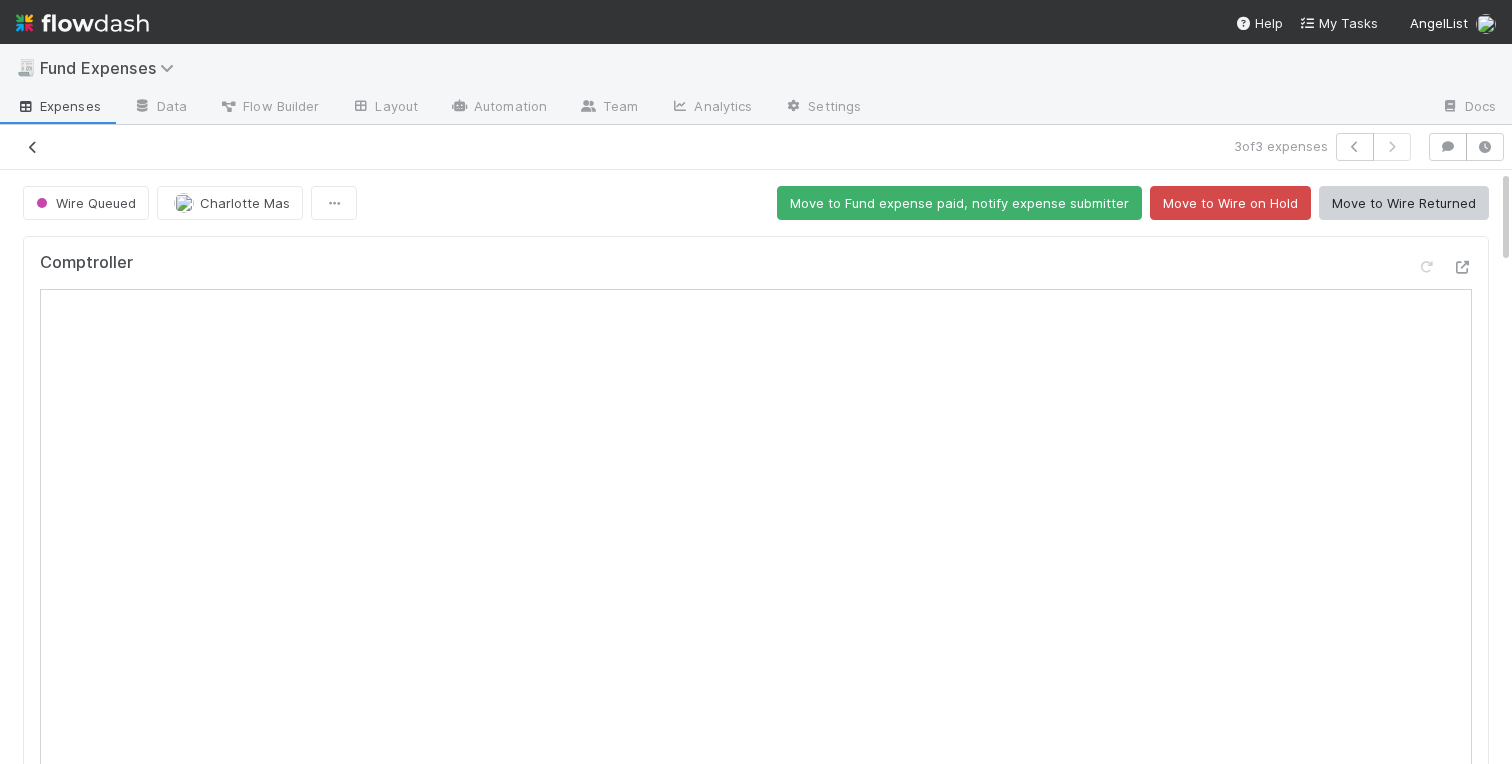 click at bounding box center (33, 147) 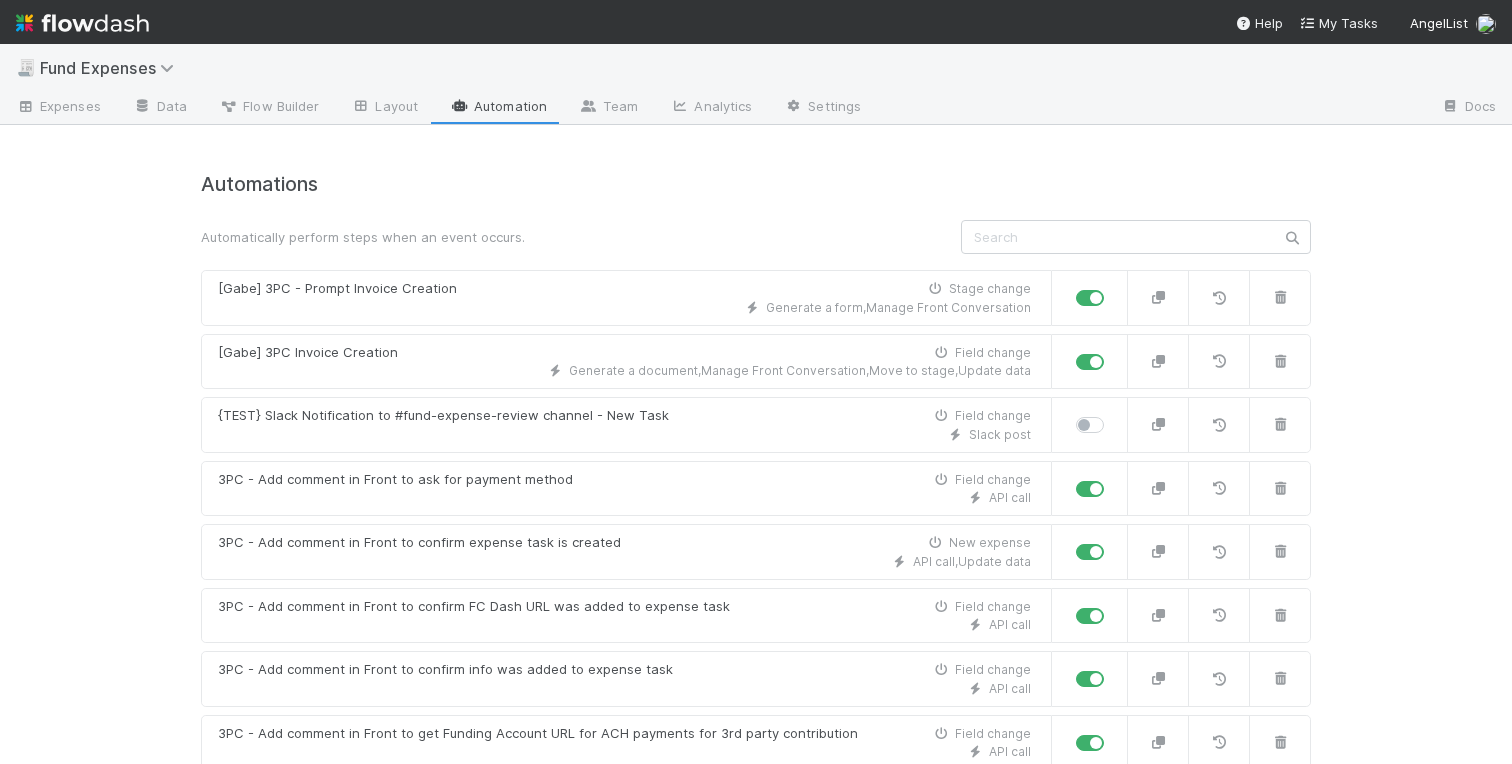 scroll, scrollTop: 0, scrollLeft: 0, axis: both 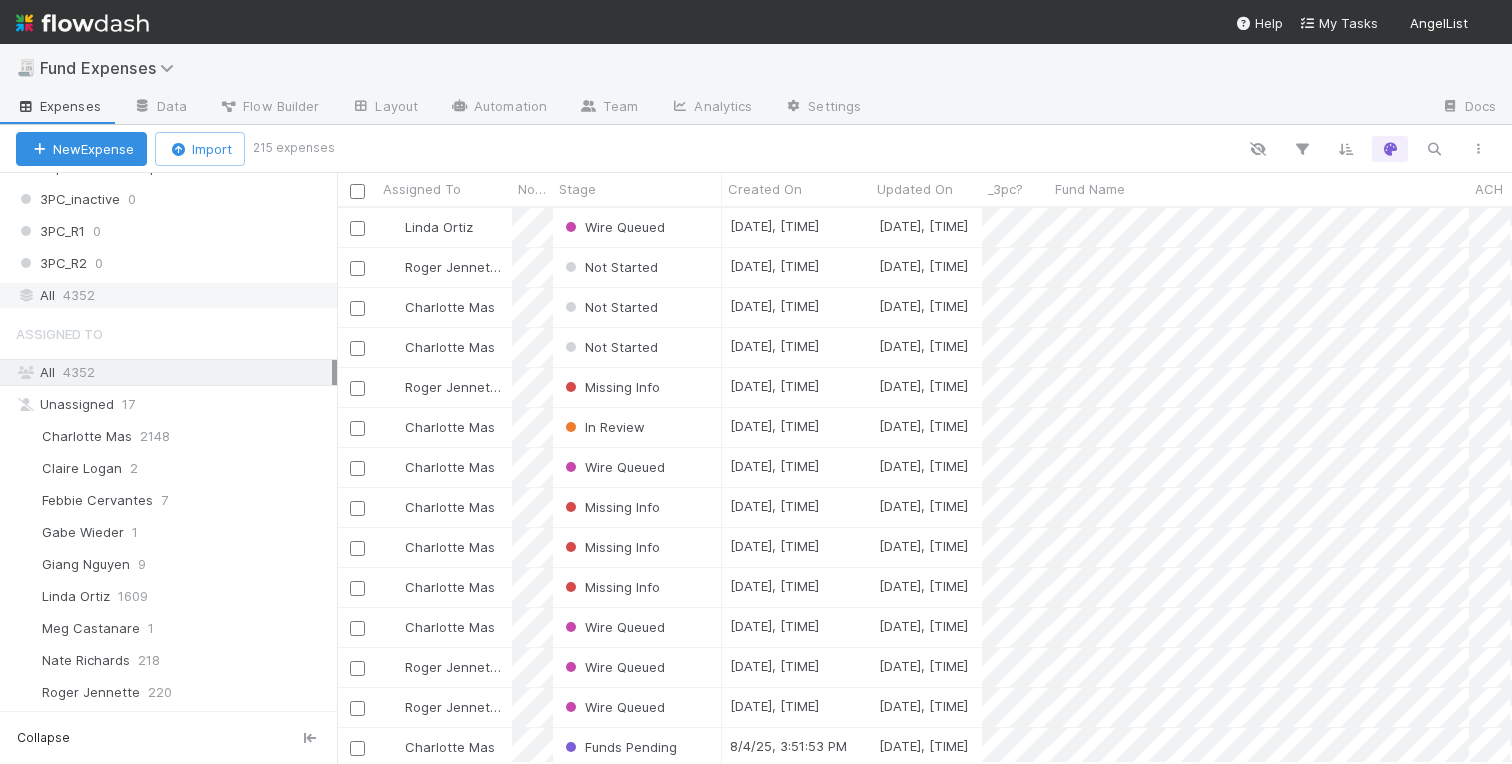 click on "All 4352" at bounding box center [174, 295] 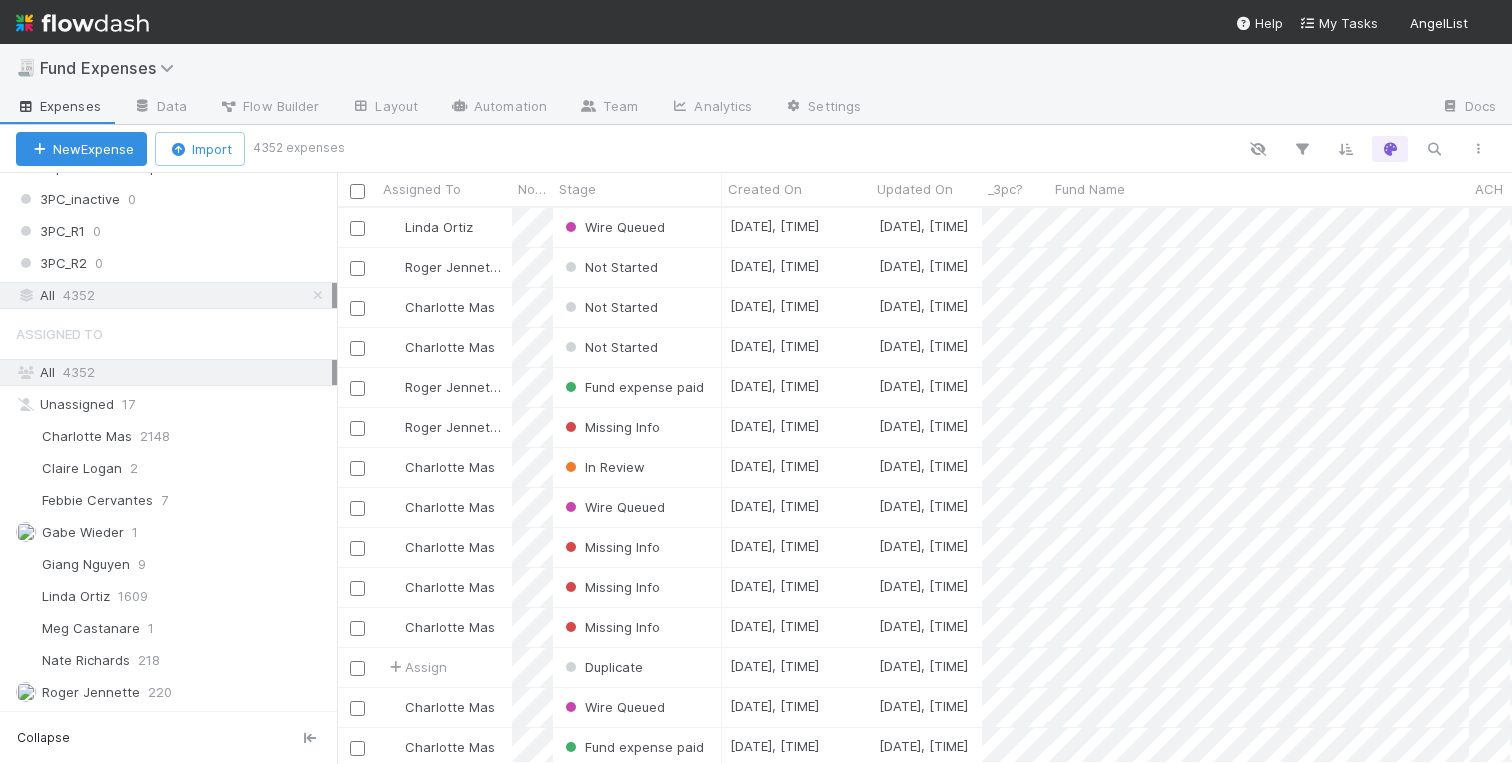 scroll, scrollTop: 555, scrollLeft: 1175, axis: both 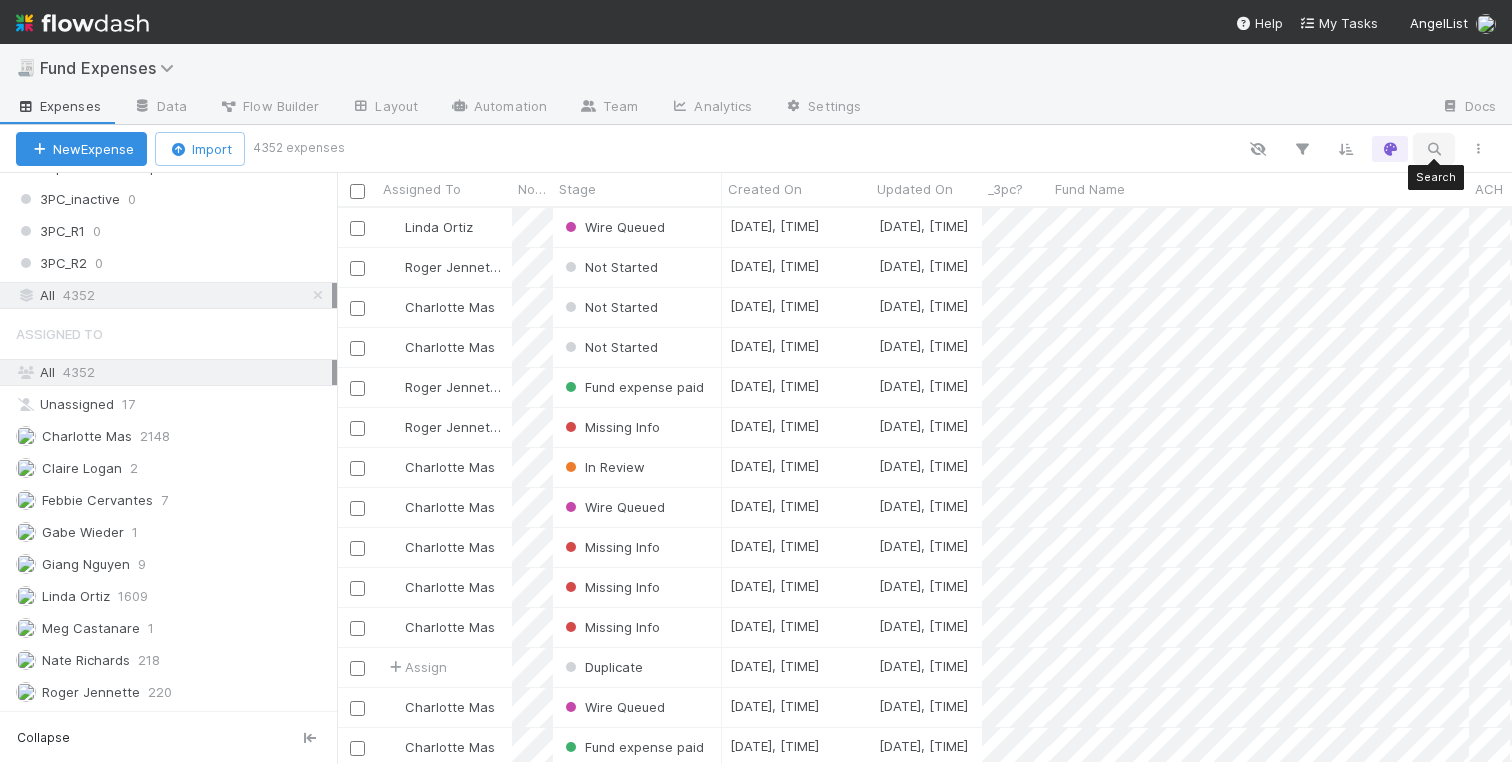 click at bounding box center (1434, 149) 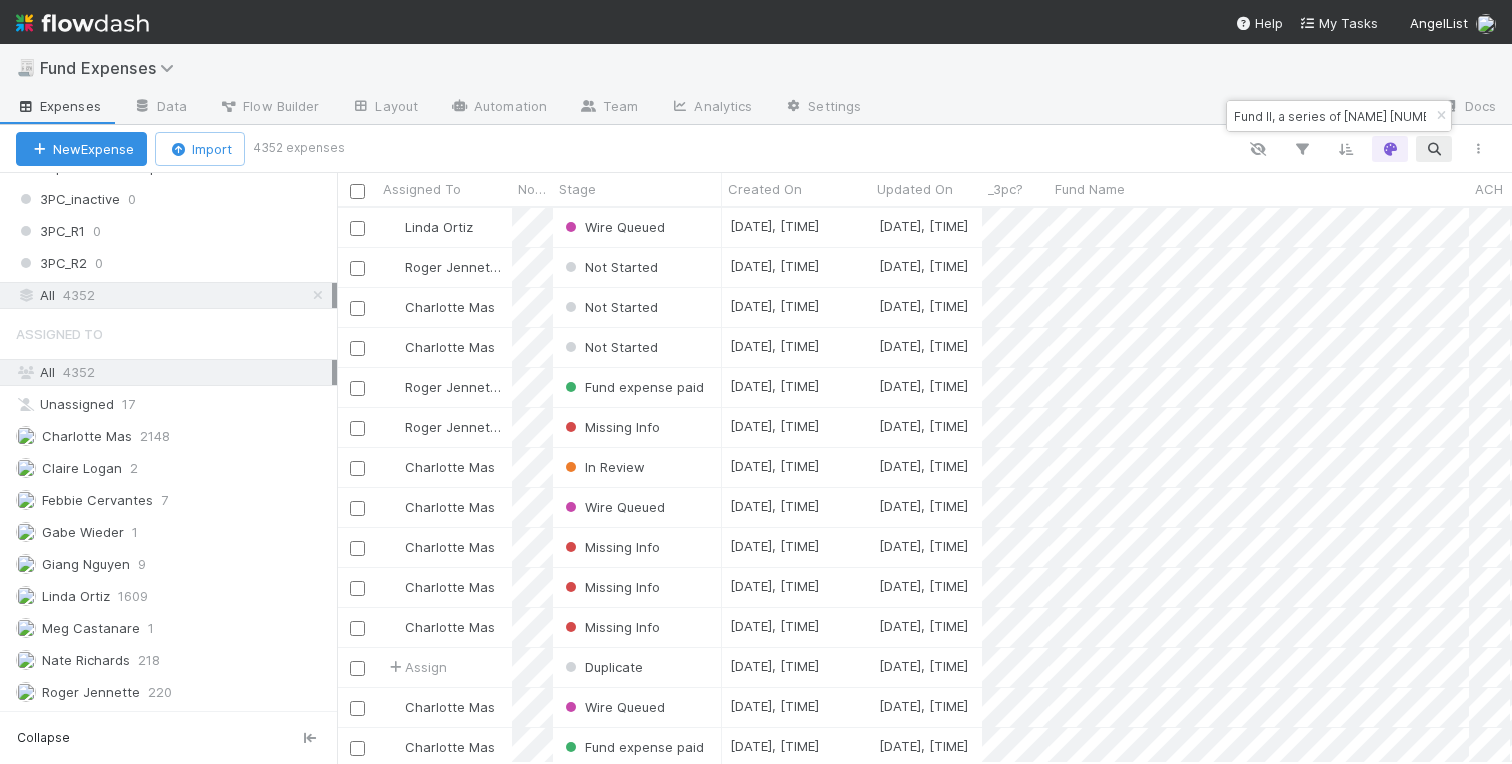 scroll, scrollTop: 0, scrollLeft: 55, axis: horizontal 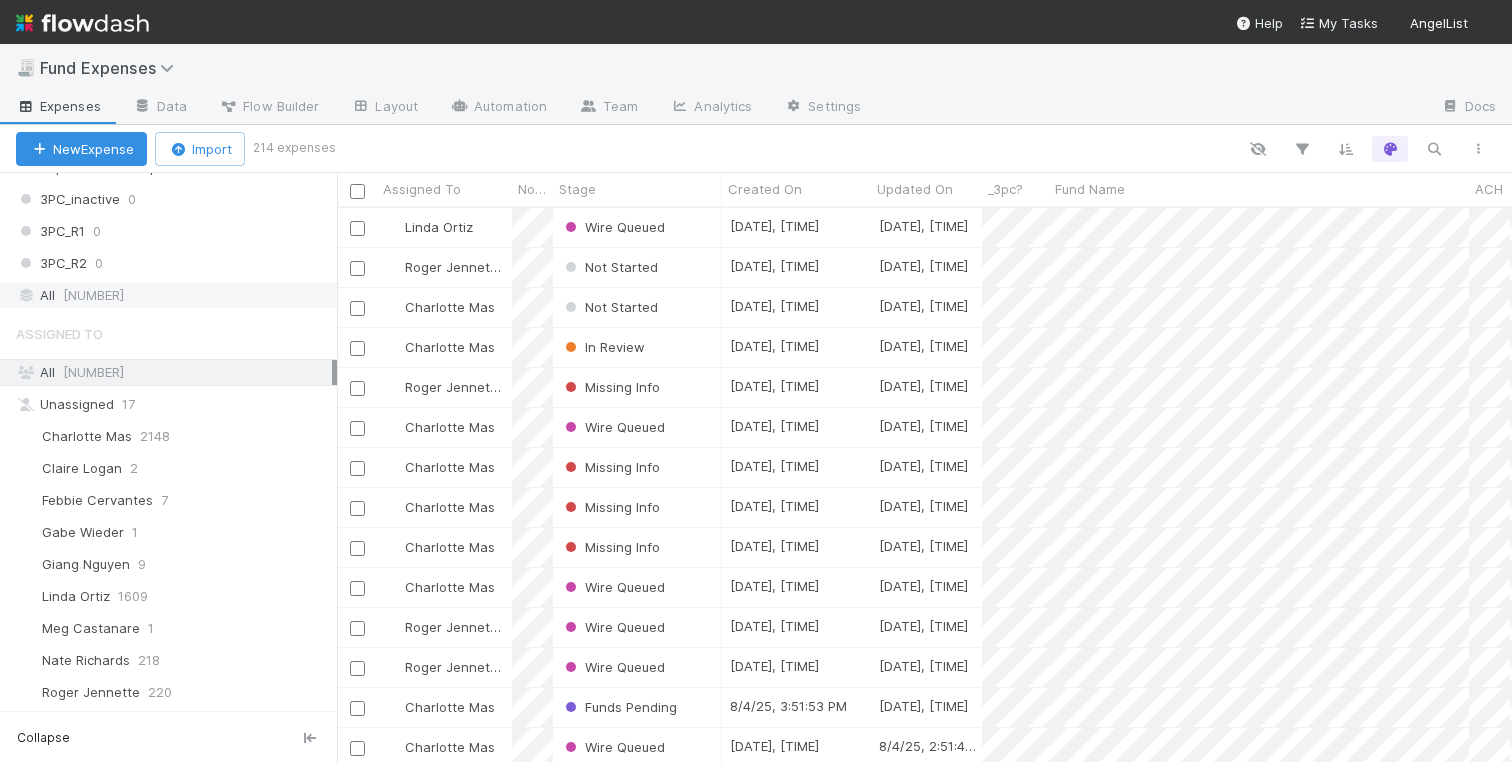 click on "4352" at bounding box center [93, 295] 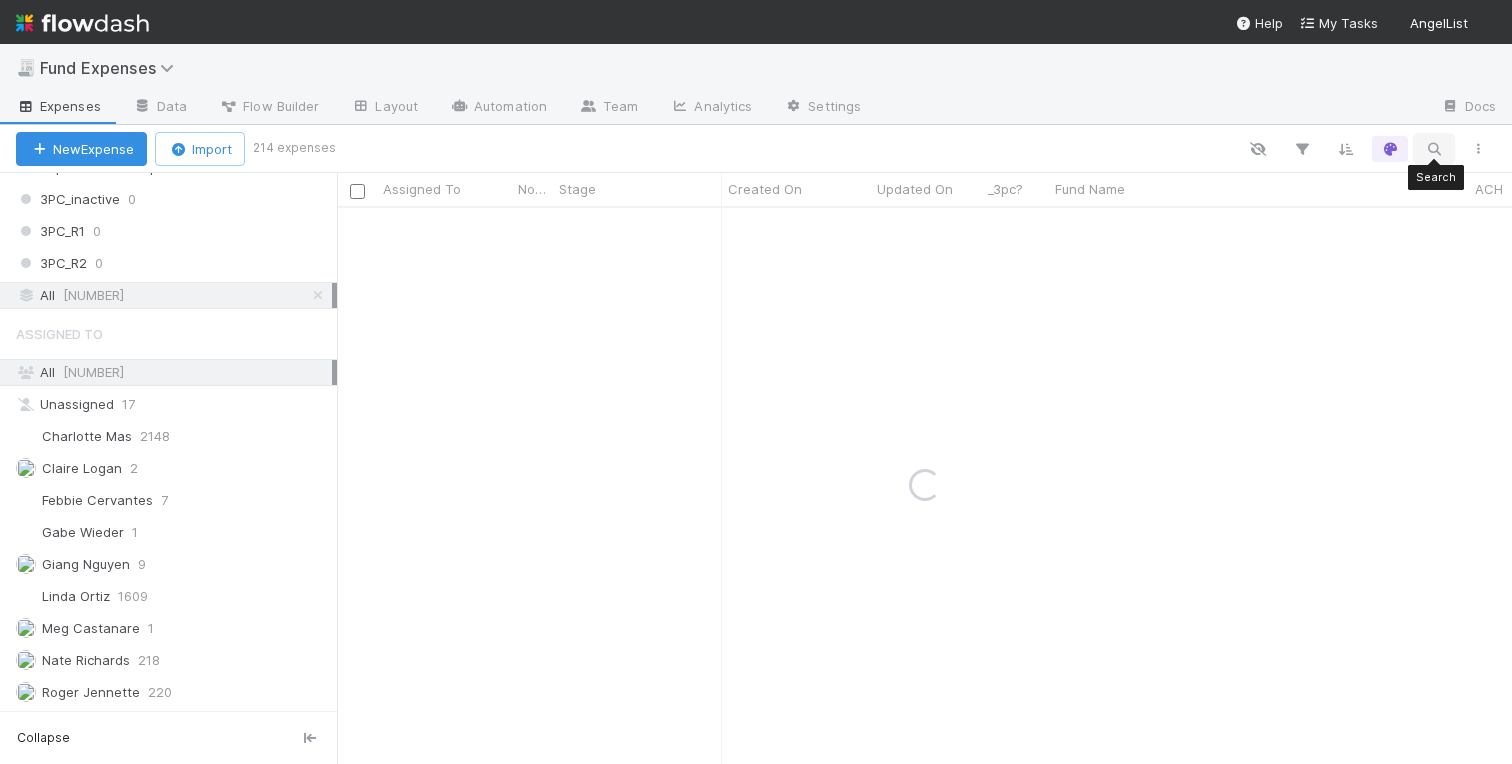 click at bounding box center (1434, 149) 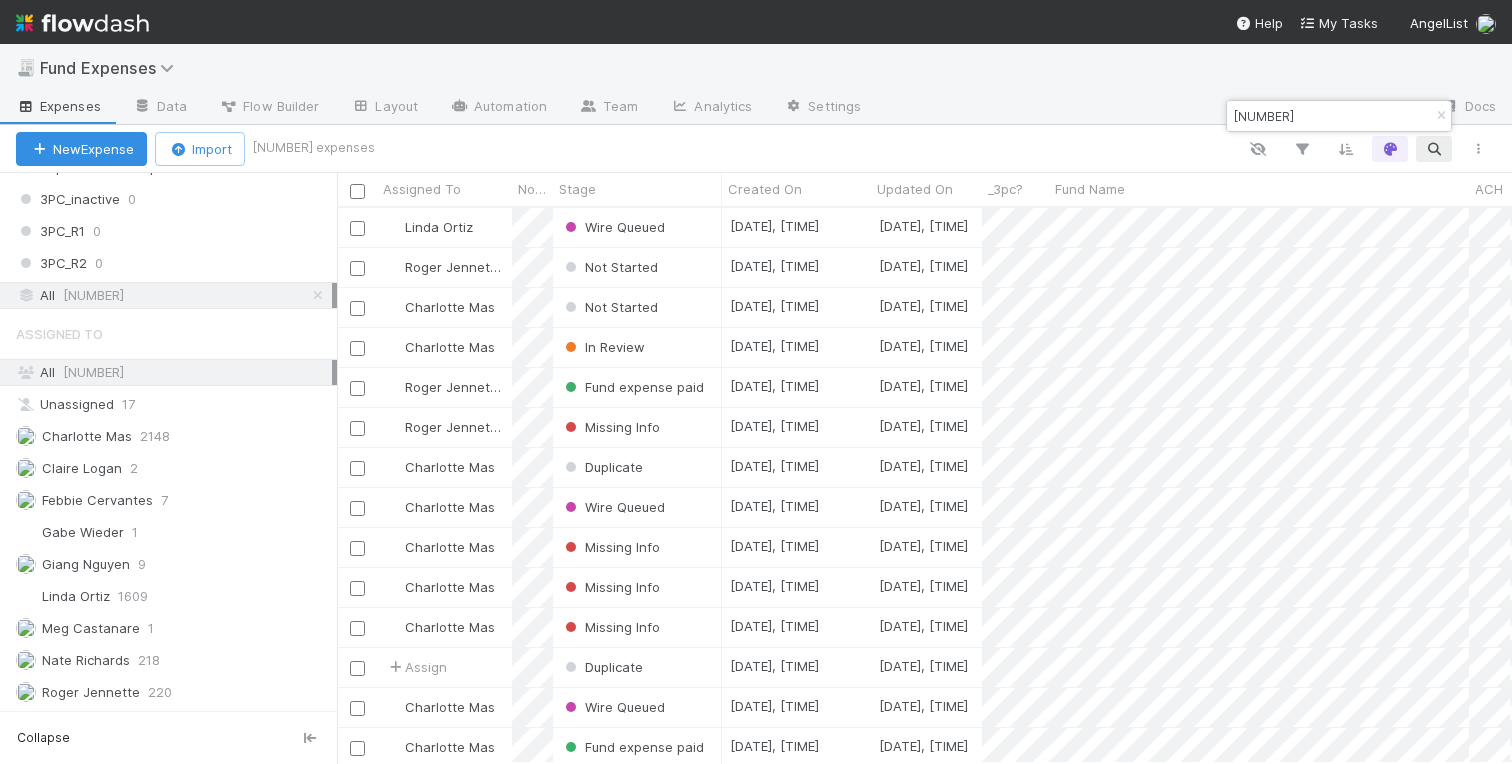 scroll, scrollTop: 0, scrollLeft: 1, axis: horizontal 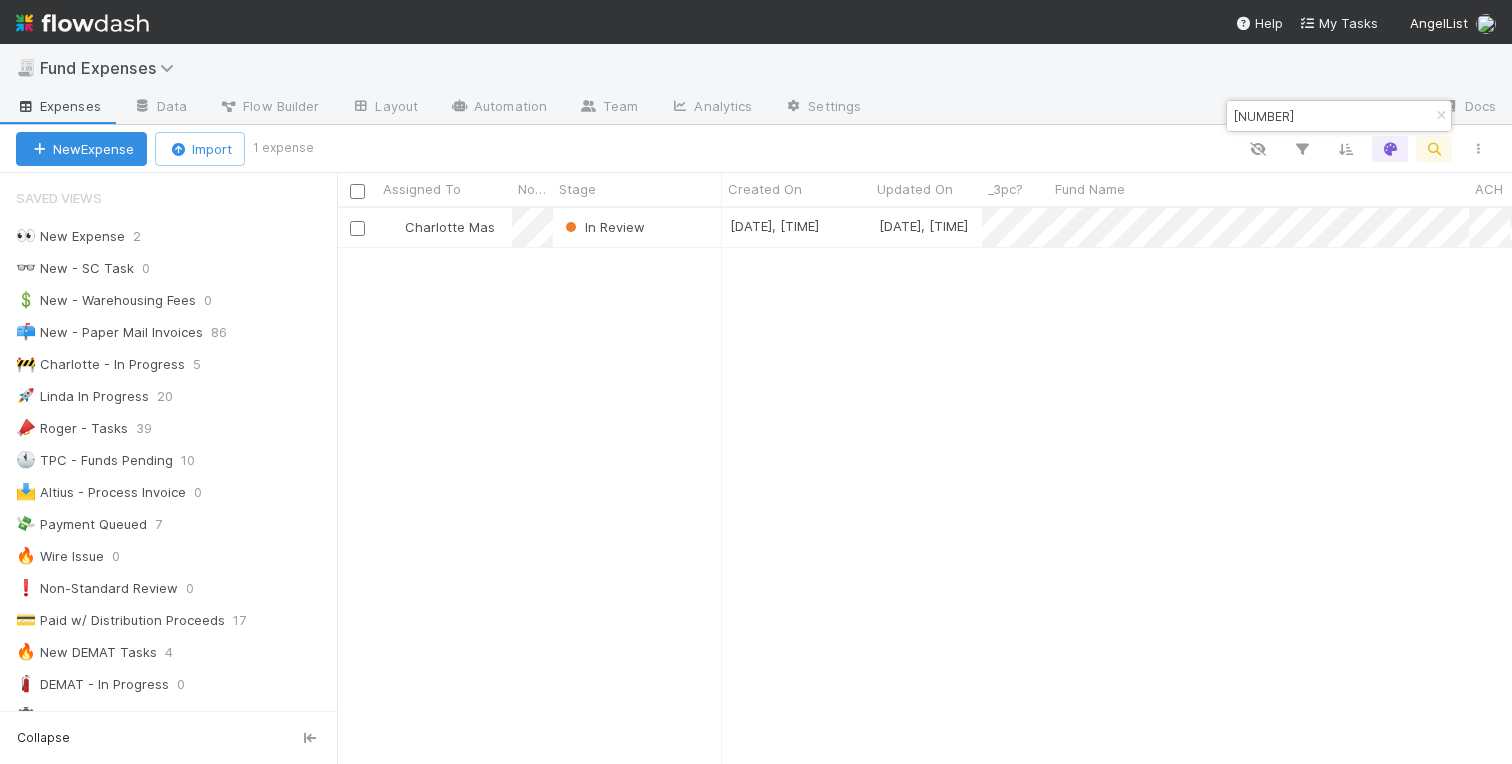 type on "100191808" 